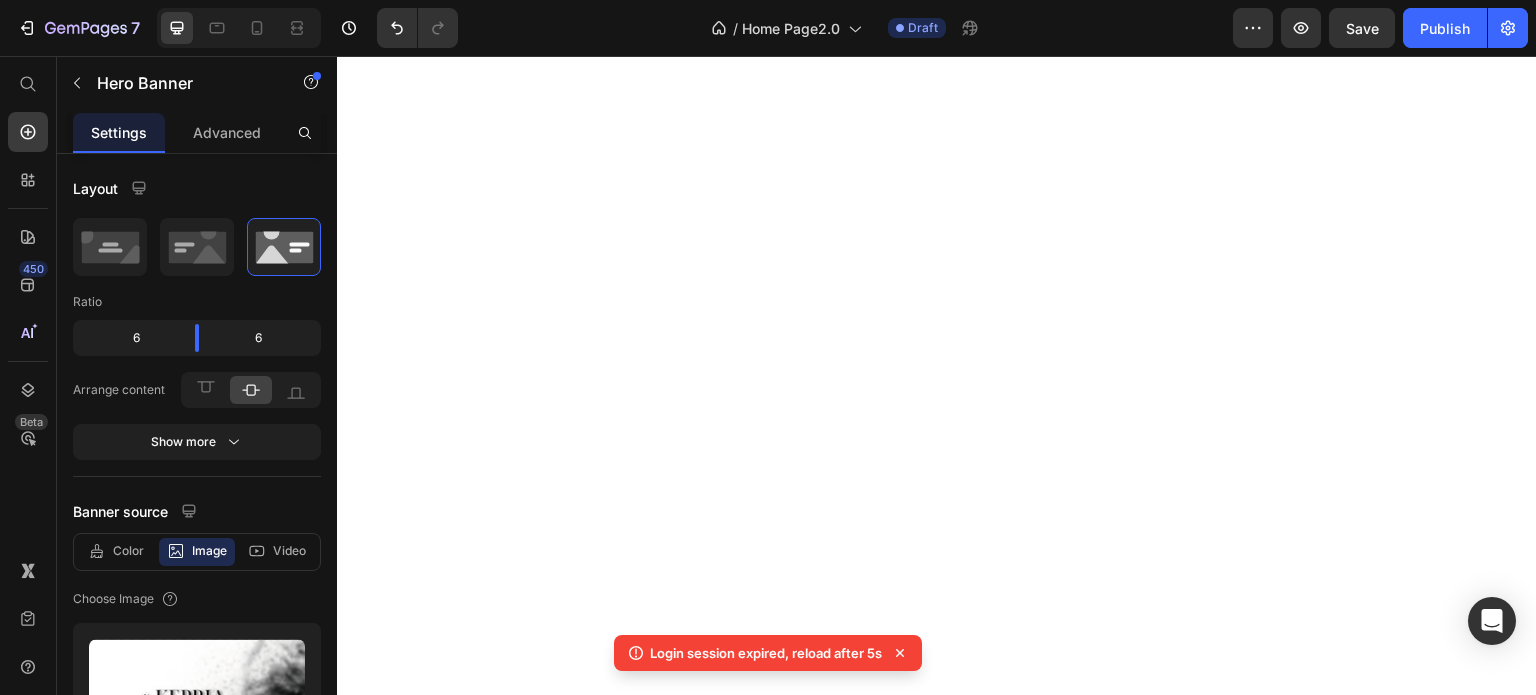 scroll, scrollTop: 0, scrollLeft: 0, axis: both 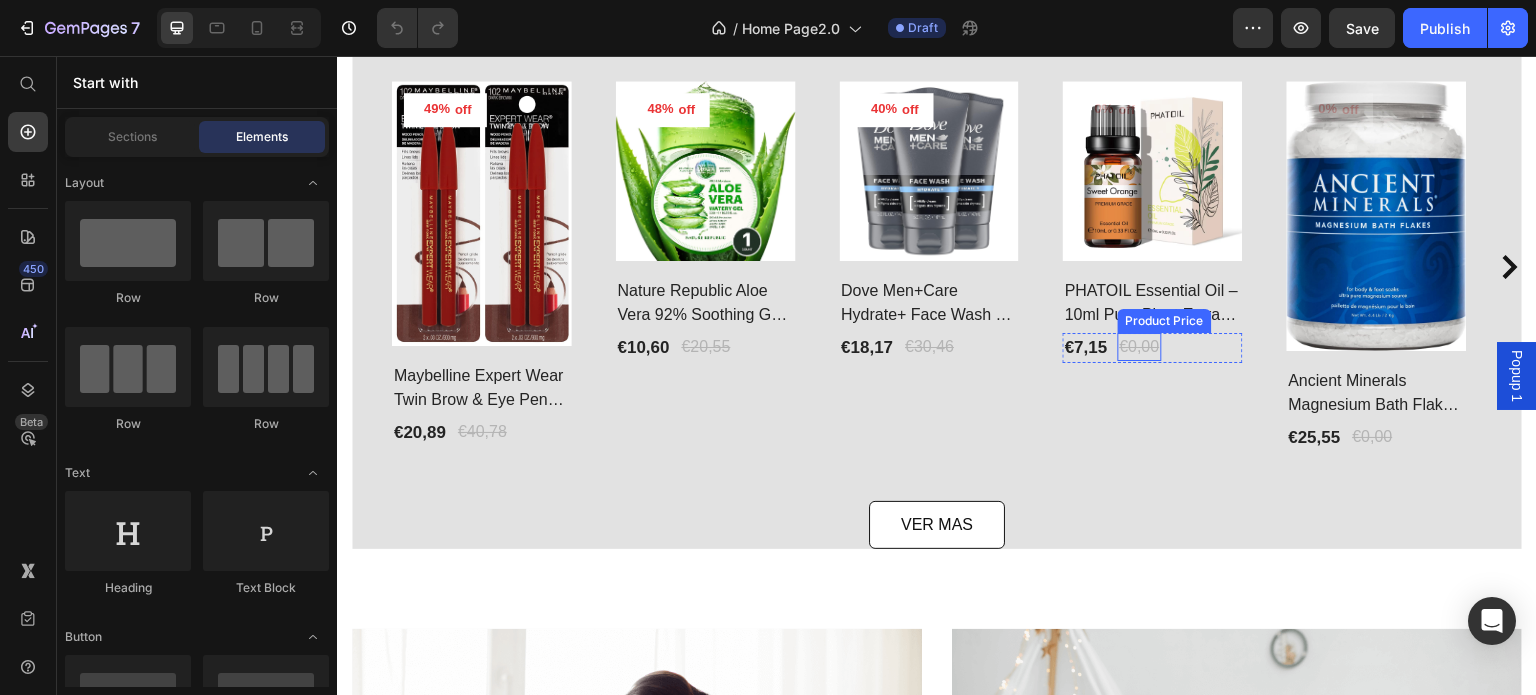 click on "€0,00" at bounding box center (1140, 347) 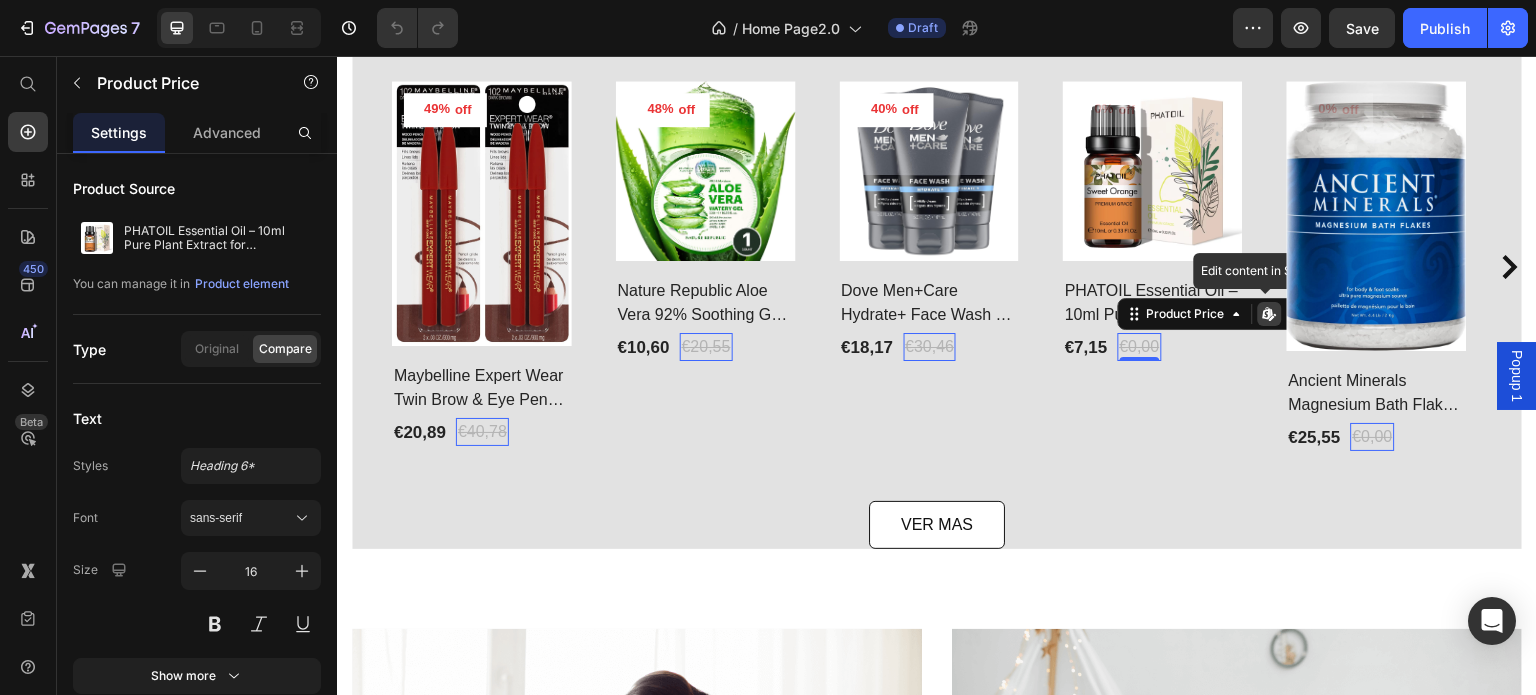 click on "Edit content in Shopify" at bounding box center (1270, 314) 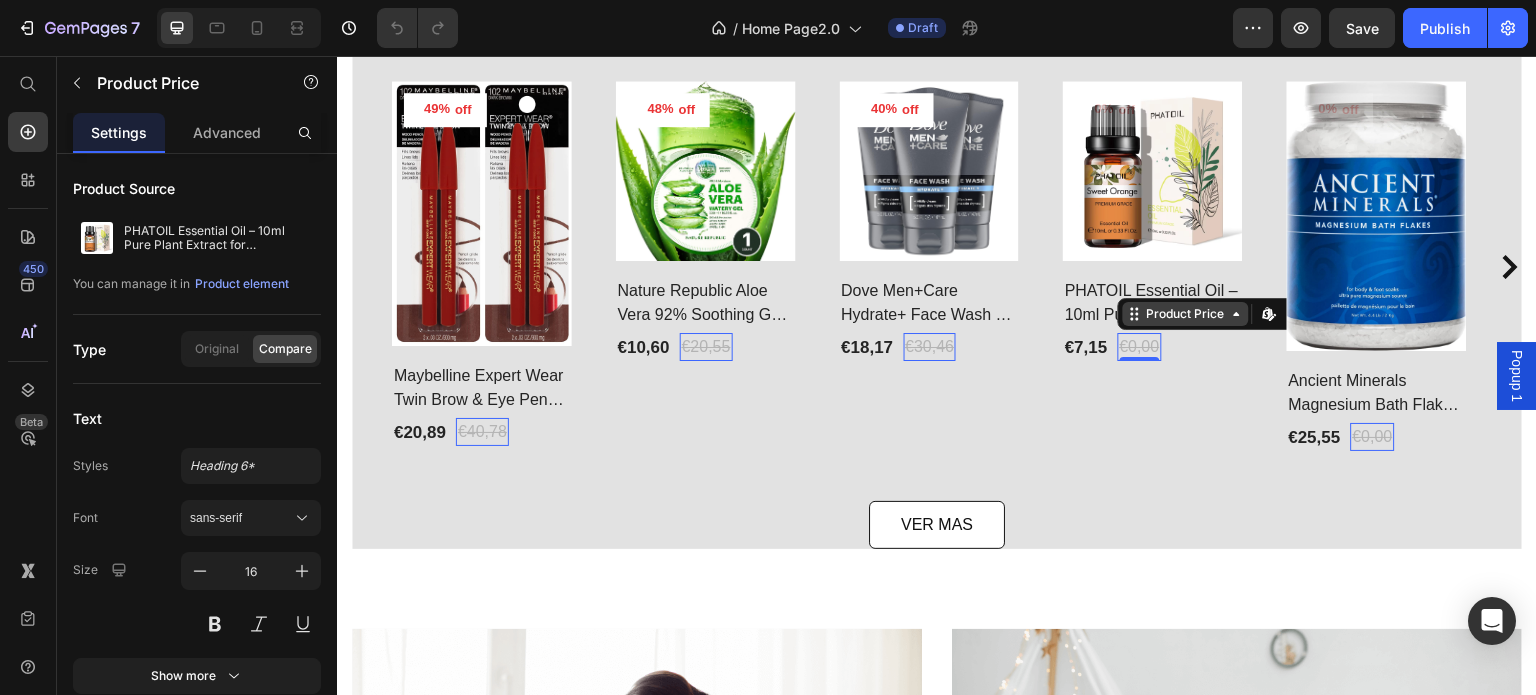 click 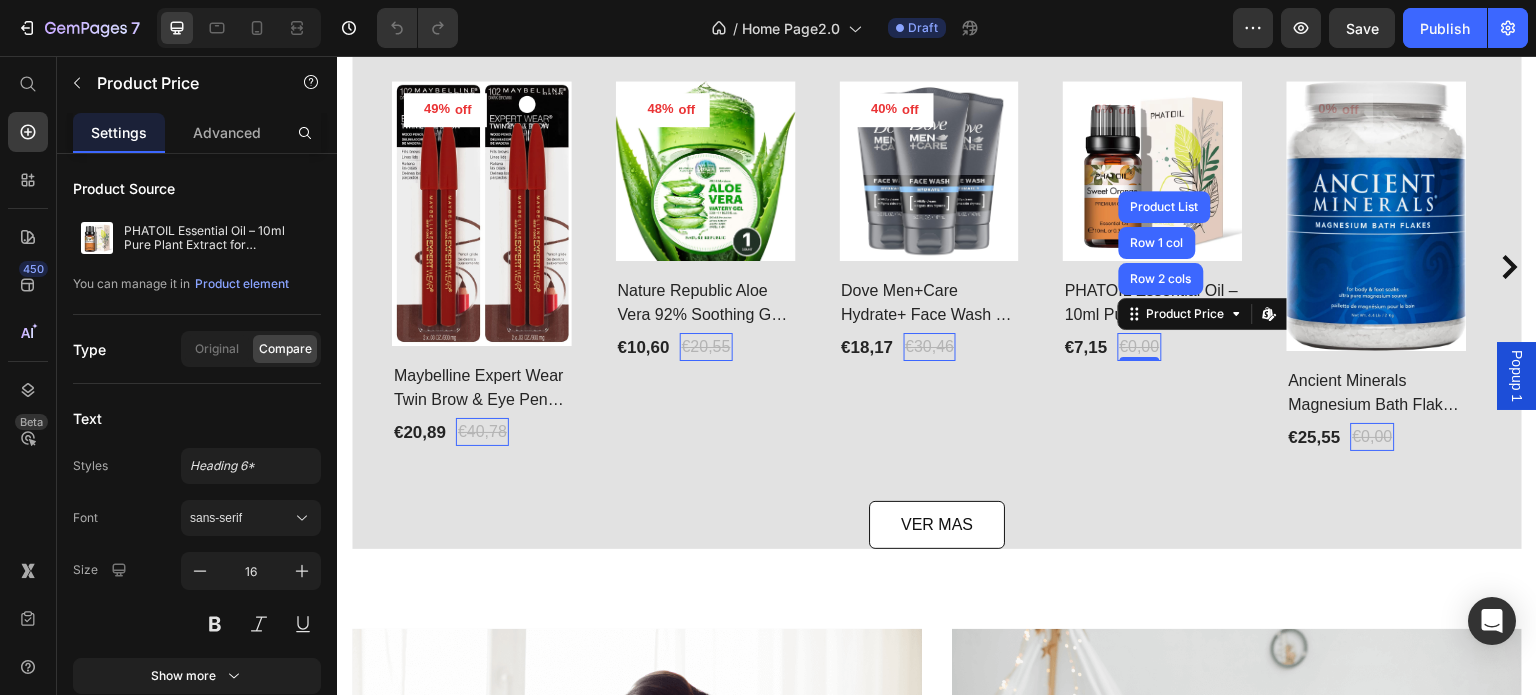 click on "€0,00" at bounding box center (1140, 347) 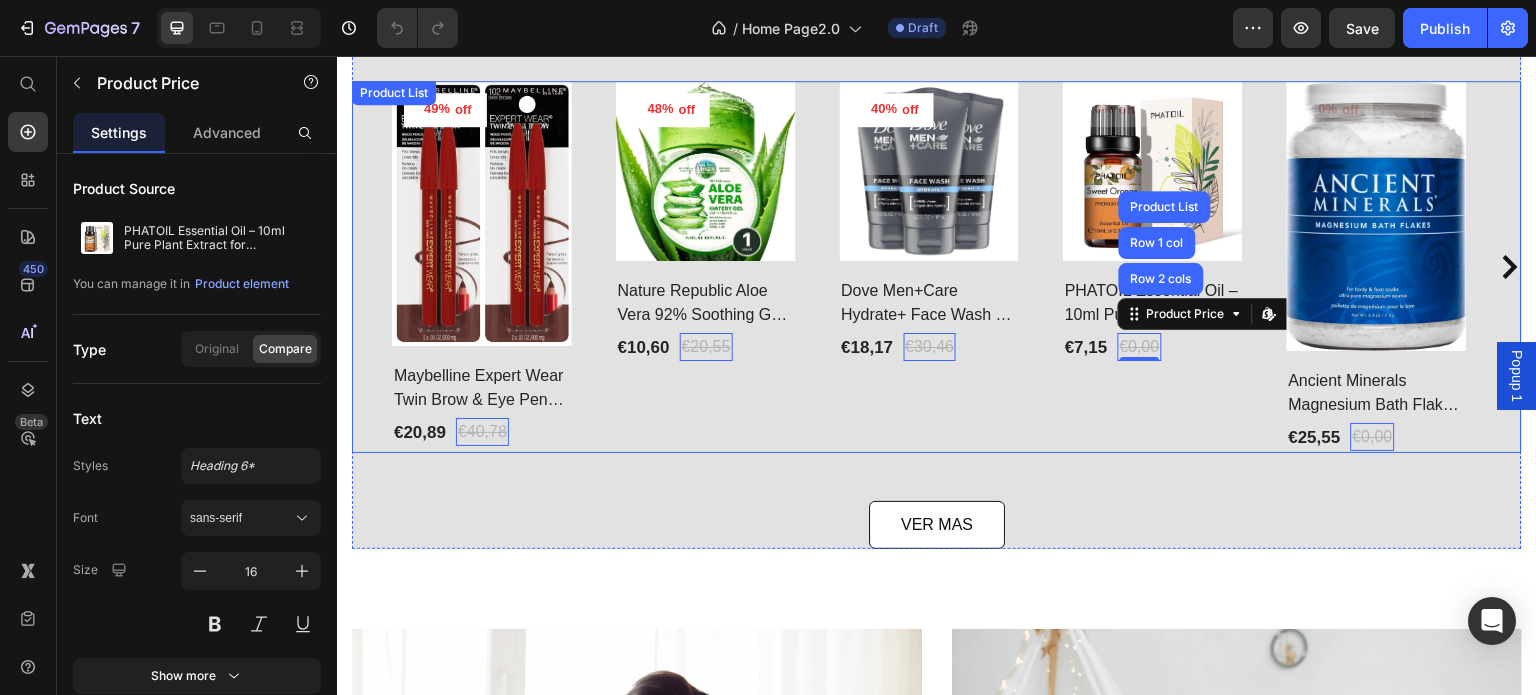 click on "0% off Product Tag Product Images Row PHATOIL Essential Oil – 10ml Pure Plant Extract for Aromatherapy & Diffusers Product Title €7,15 Product Price €0,00 Product Price Row 2 cols Row 1 col Product List   Edit content in Shopify 0 Row Row" at bounding box center [1153, 266] 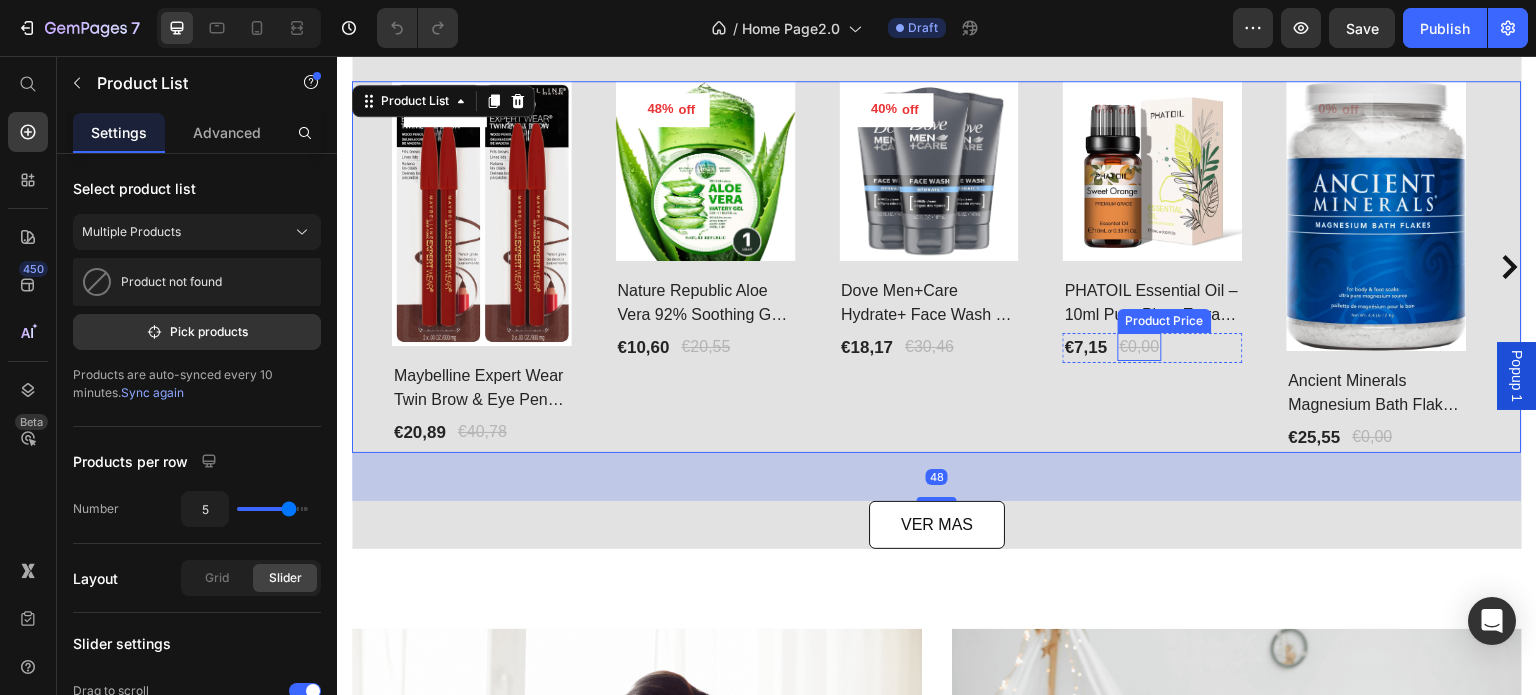 click on "€0,00" at bounding box center [1140, 347] 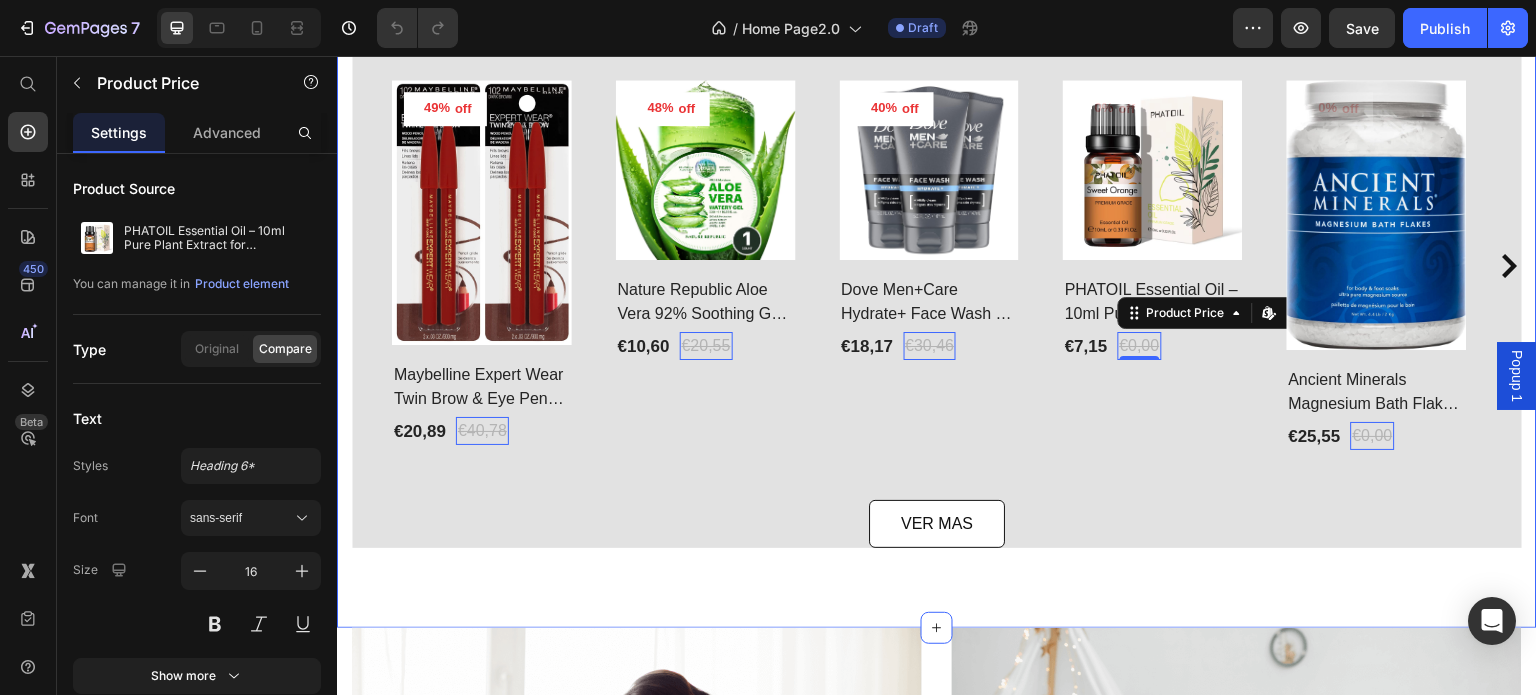 scroll, scrollTop: 900, scrollLeft: 0, axis: vertical 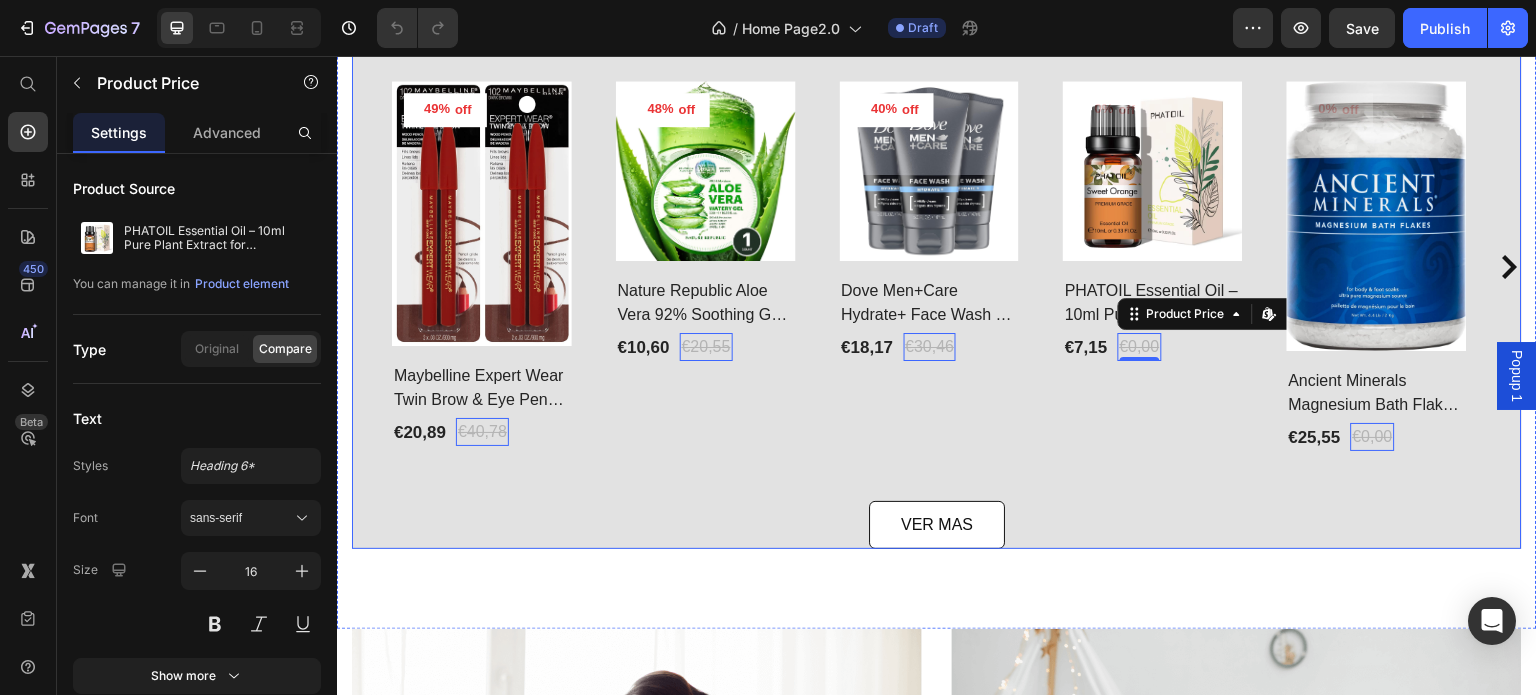 click on "Lo mas destacado Heading 49% off Product Tag Product Images Row Maybelline Expert Wear Twin Brow & Eye Pencil – Longwear, Blendable & Waterproof Product Title €20,89 Product Price €40,78 Product Price   Edit content in Shopify 0 Row Row 48% off Product Tag Product Images Row Nature Republic Aloe Vera 92% Soothing Gel – Hydrating Multi-Use Korean Skincare Product Title €10,60 Product Price €20,55 Product Price   Edit content in Shopify 0 Row Row 40% off Product Tag Product Images Row Dove Men+Care Hydrate+ Face Wash – Advanced Moisture Protection for Dry Skin Product Title €18,17 Product Price €30,46 Product Price   Edit content in Shopify 0 Row Row 0% off Product Tag Product Images Row PHATOIL Essential Oil – 10ml Pure Plant Extract for Aromatherapy & Diffusers Product Title €7,15 Product Price €0,00 Product Price   Edit content in Shopify 0 Row Row 0% off Product Tag Product Images Row Ancient Minerals Magnesium Bath Flakes – Pure Magnesium Chloride for Soaking Product Title €0,00" at bounding box center (937, 268) 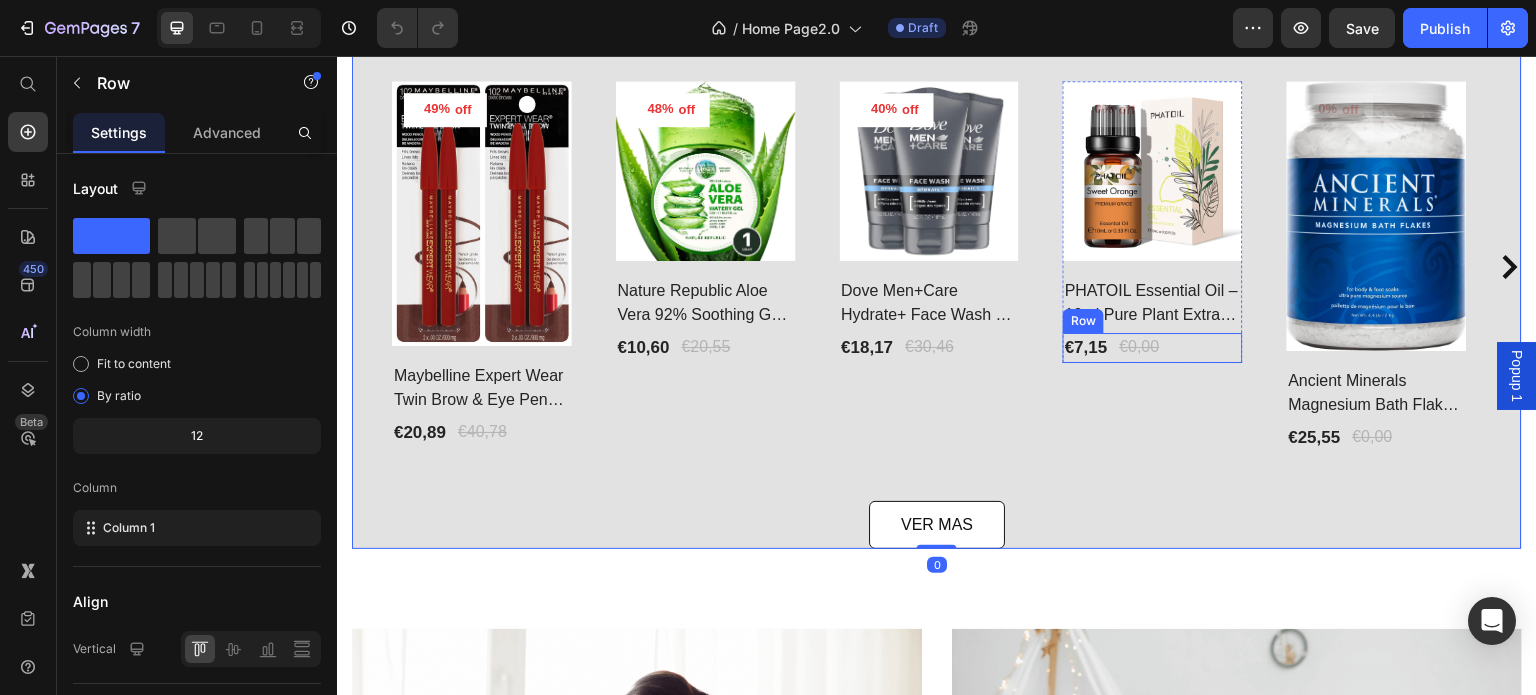 click on "€7,15 Product Price €0,00 Product Price Row" at bounding box center (1153, 348) 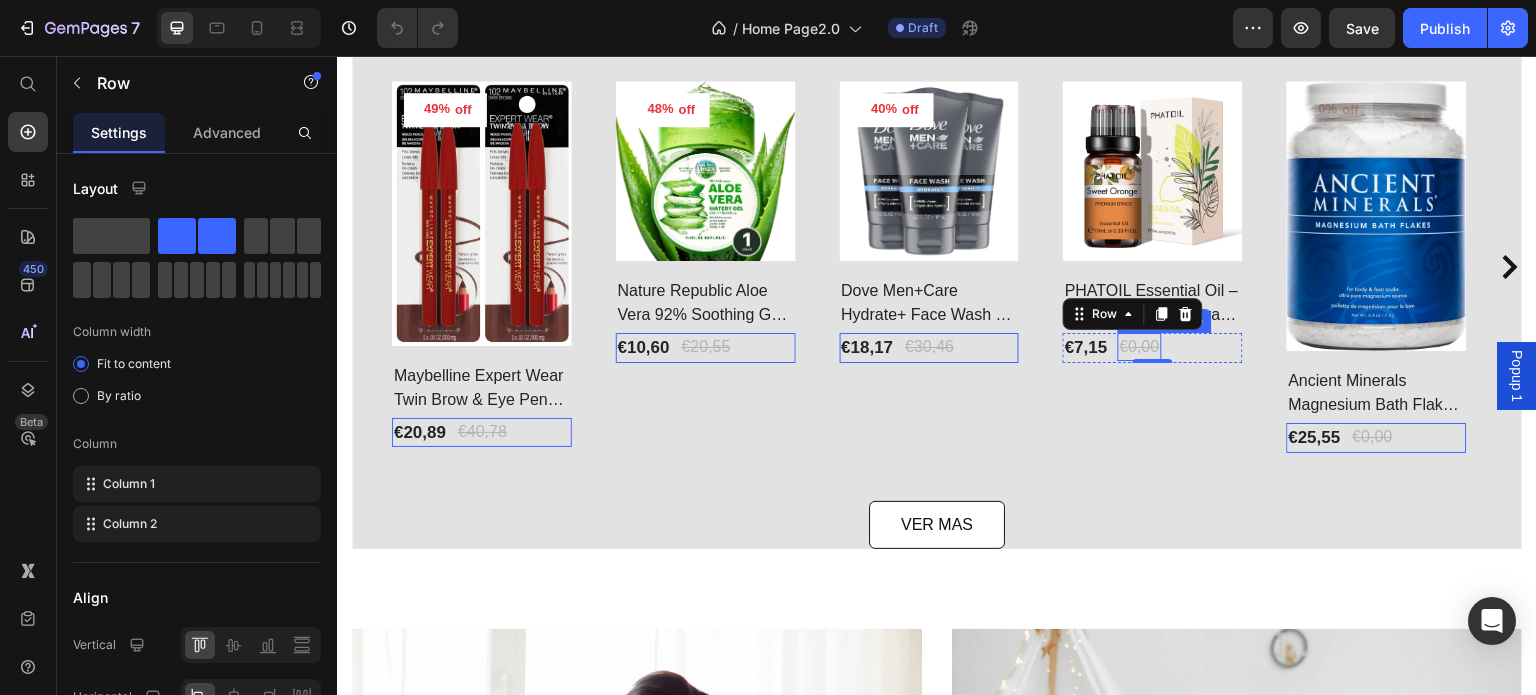 click on "€0,00" at bounding box center (1140, 347) 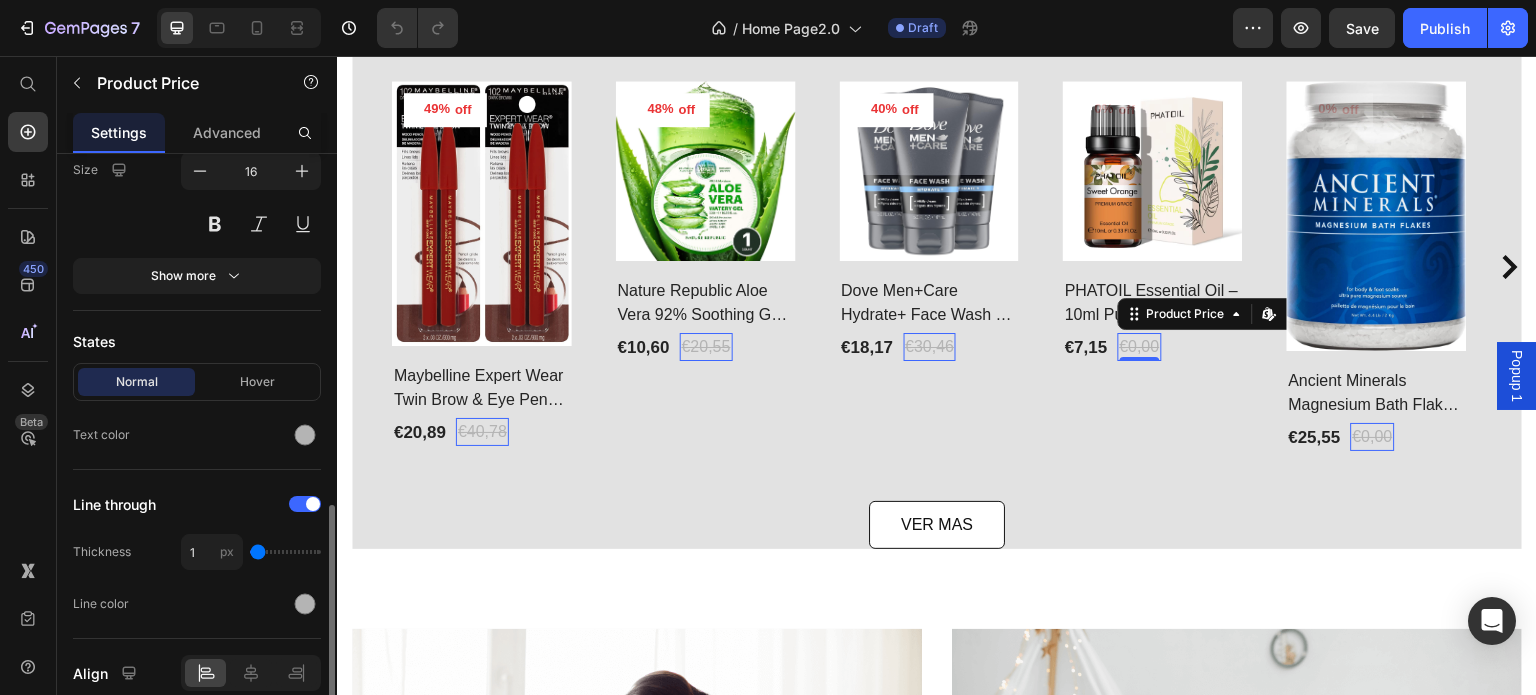 scroll, scrollTop: 484, scrollLeft: 0, axis: vertical 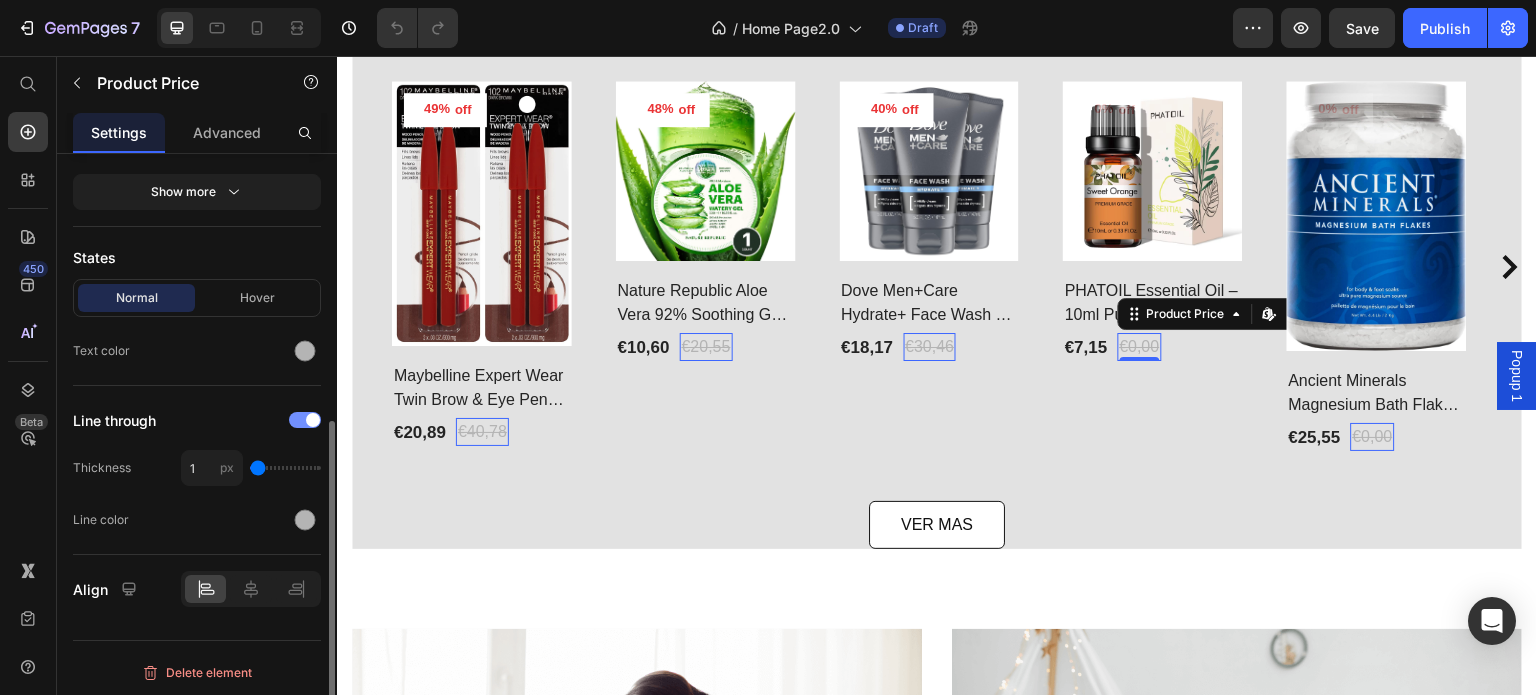 click on "Line through" 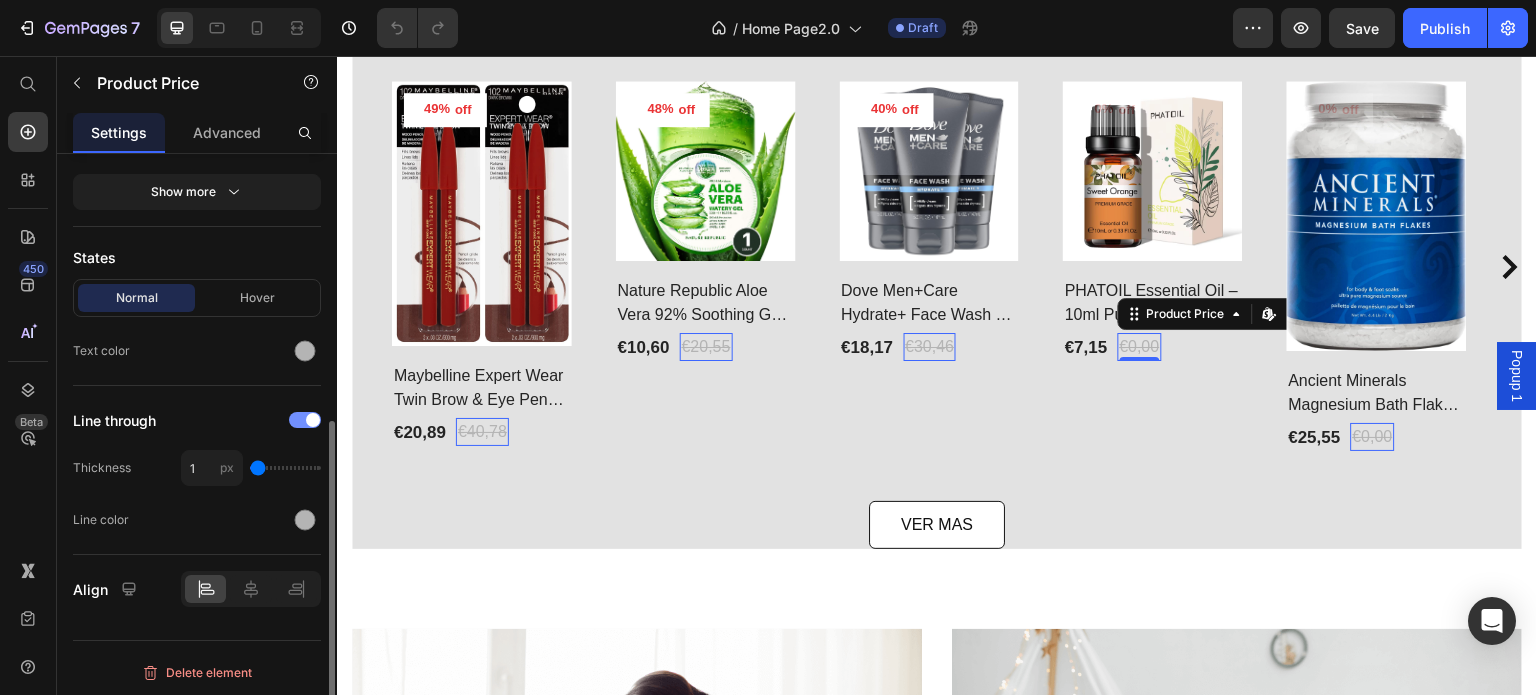 click at bounding box center [313, 420] 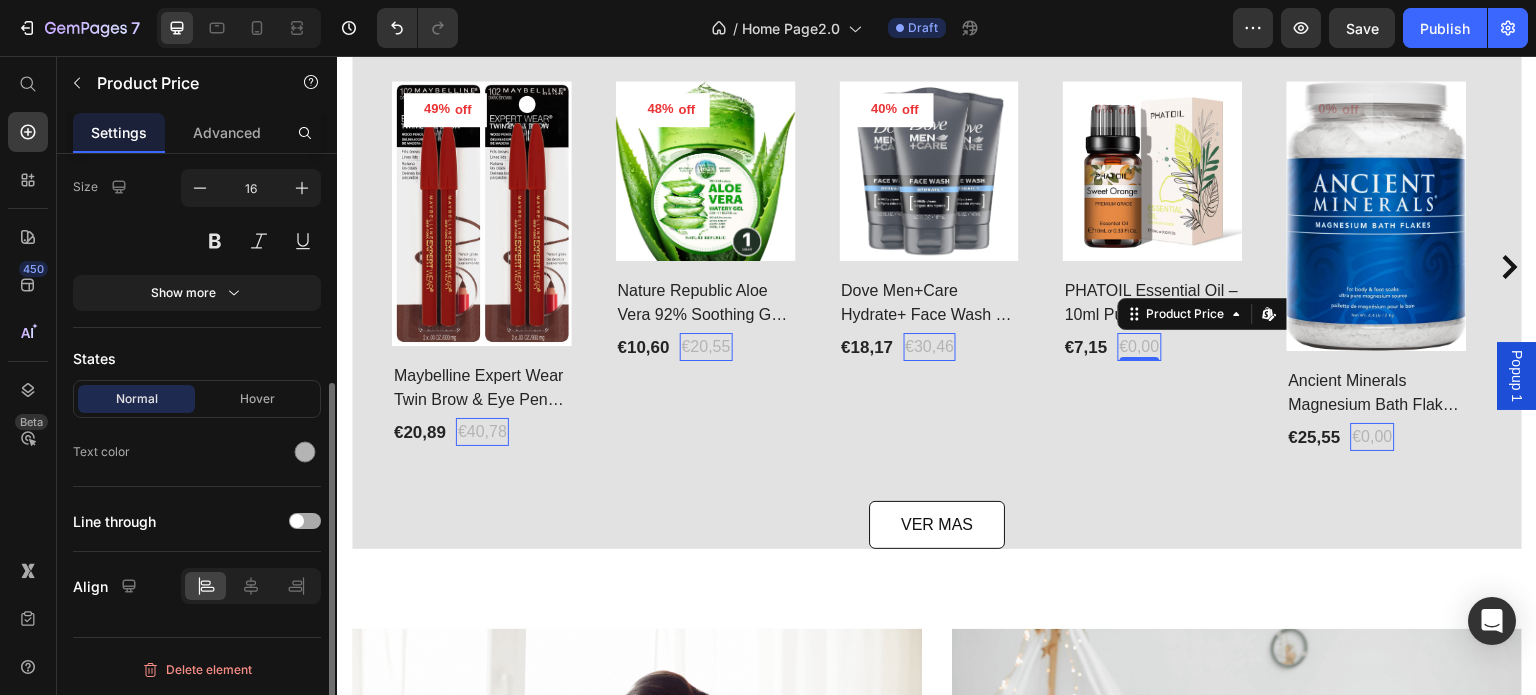 scroll, scrollTop: 380, scrollLeft: 0, axis: vertical 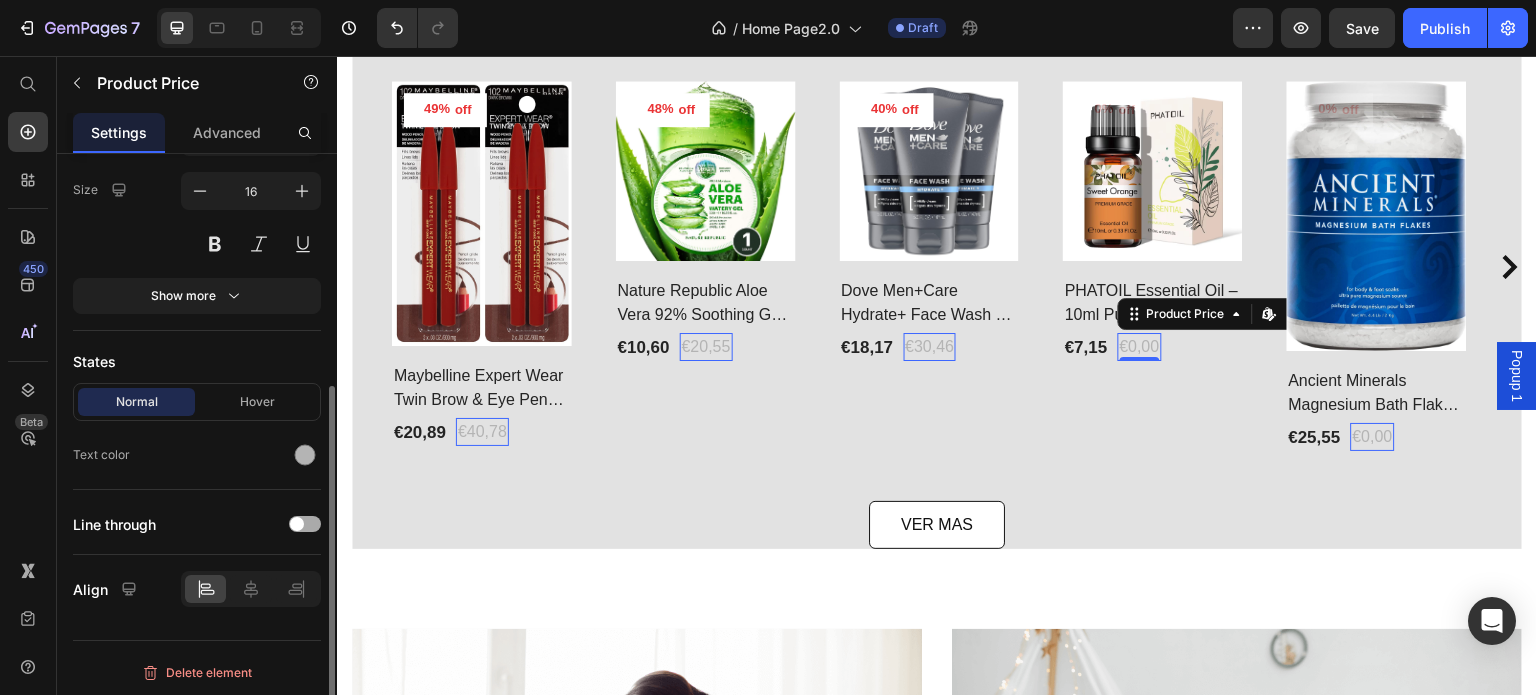 click on "Hover" at bounding box center [257, 402] 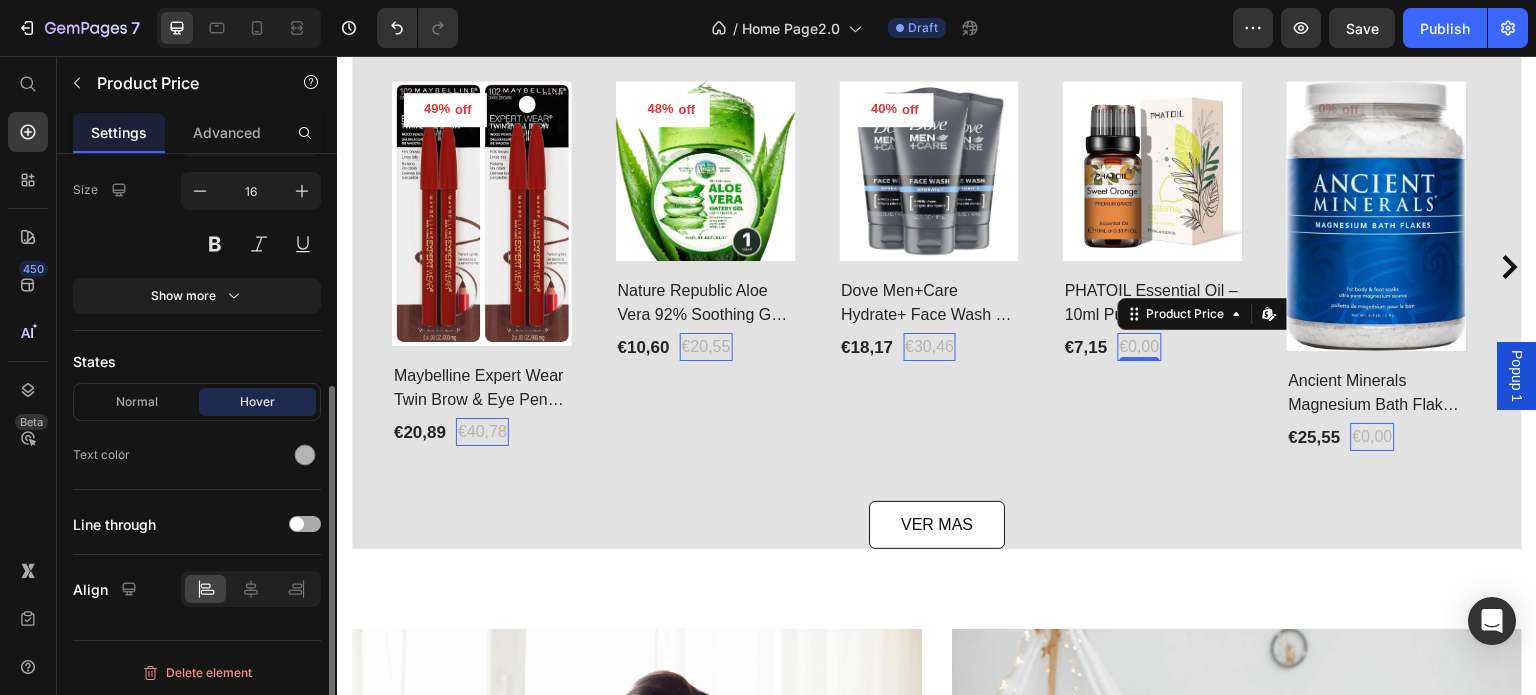 click at bounding box center [297, 524] 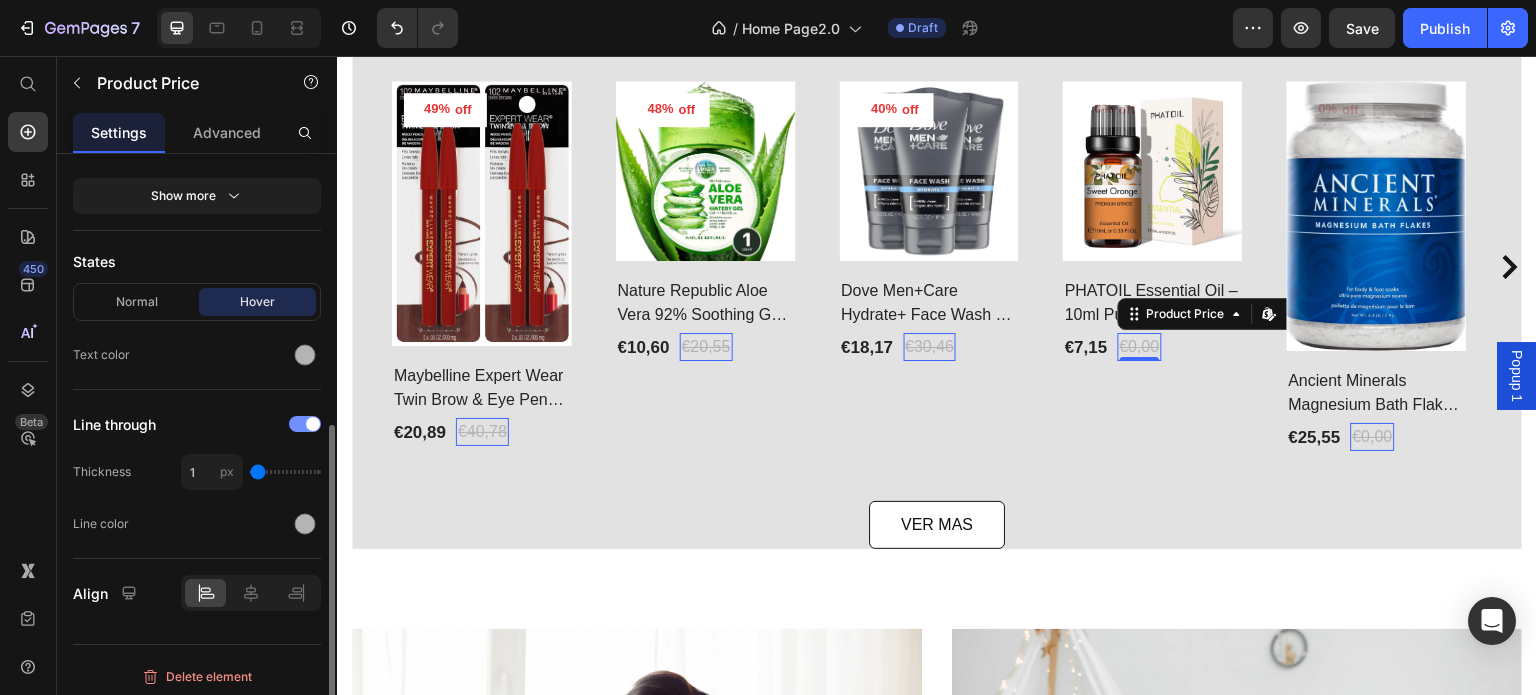 scroll, scrollTop: 484, scrollLeft: 0, axis: vertical 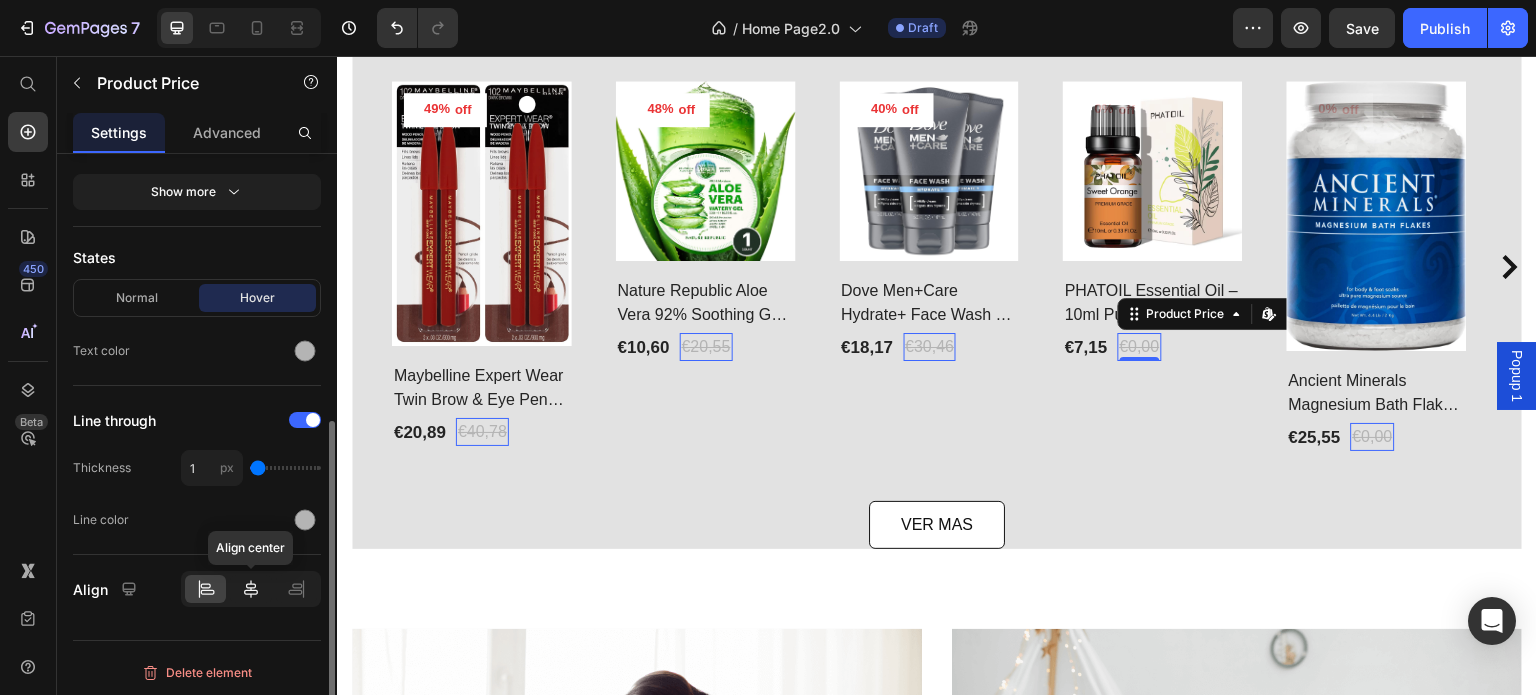 click 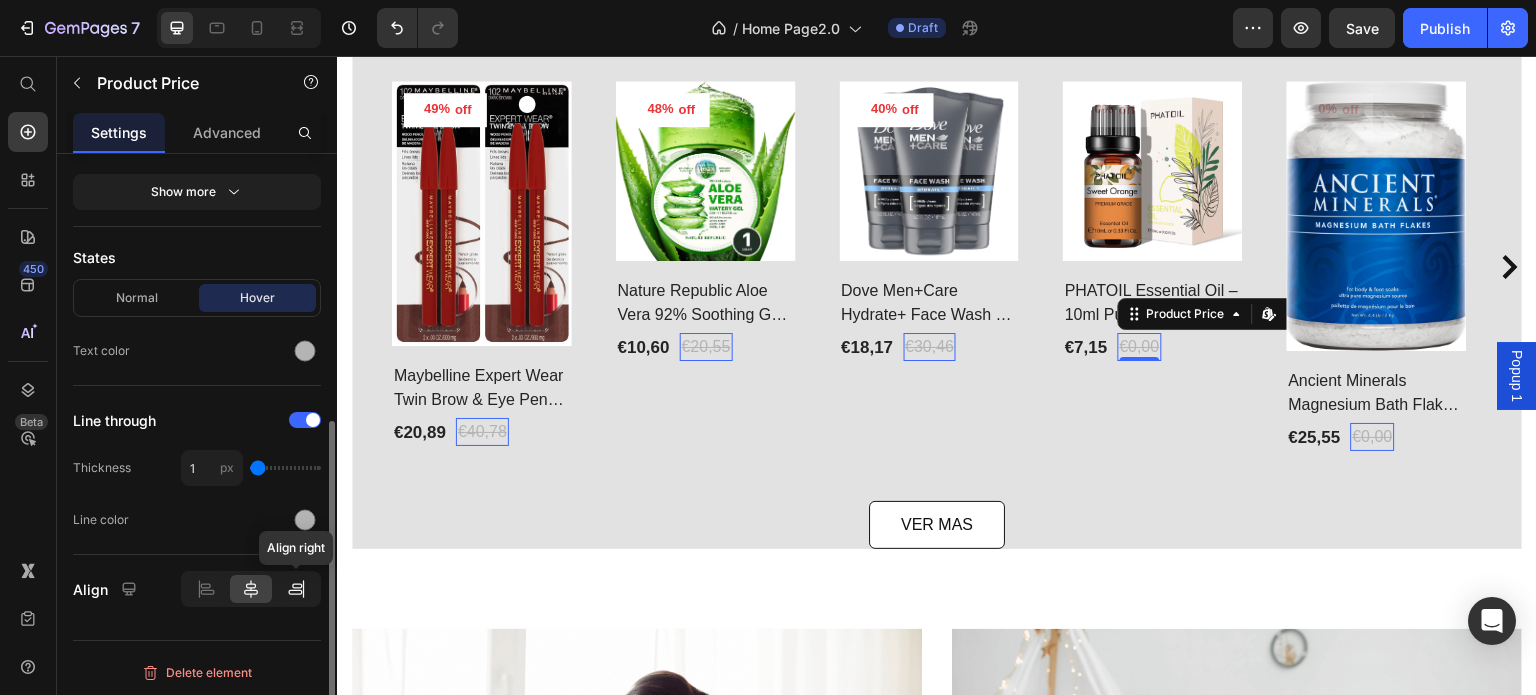click 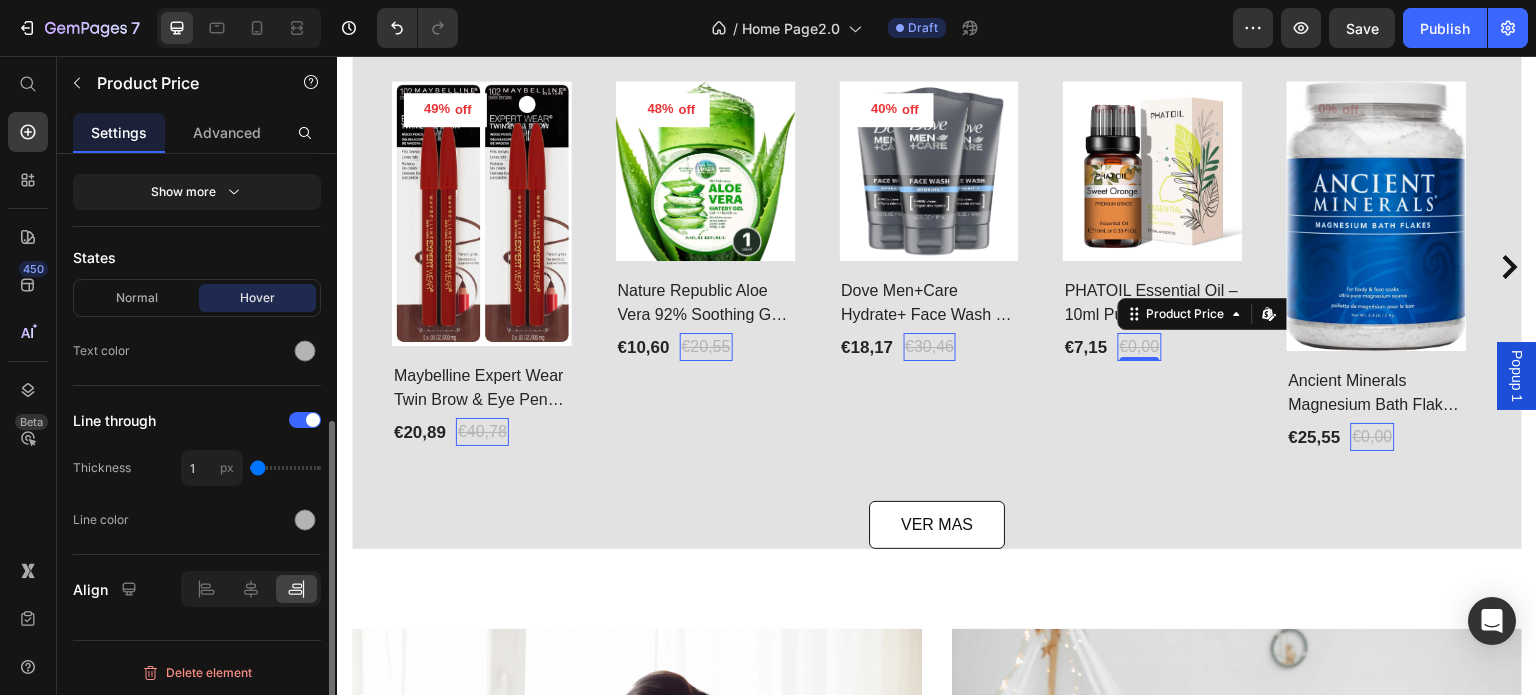 click on "Align" 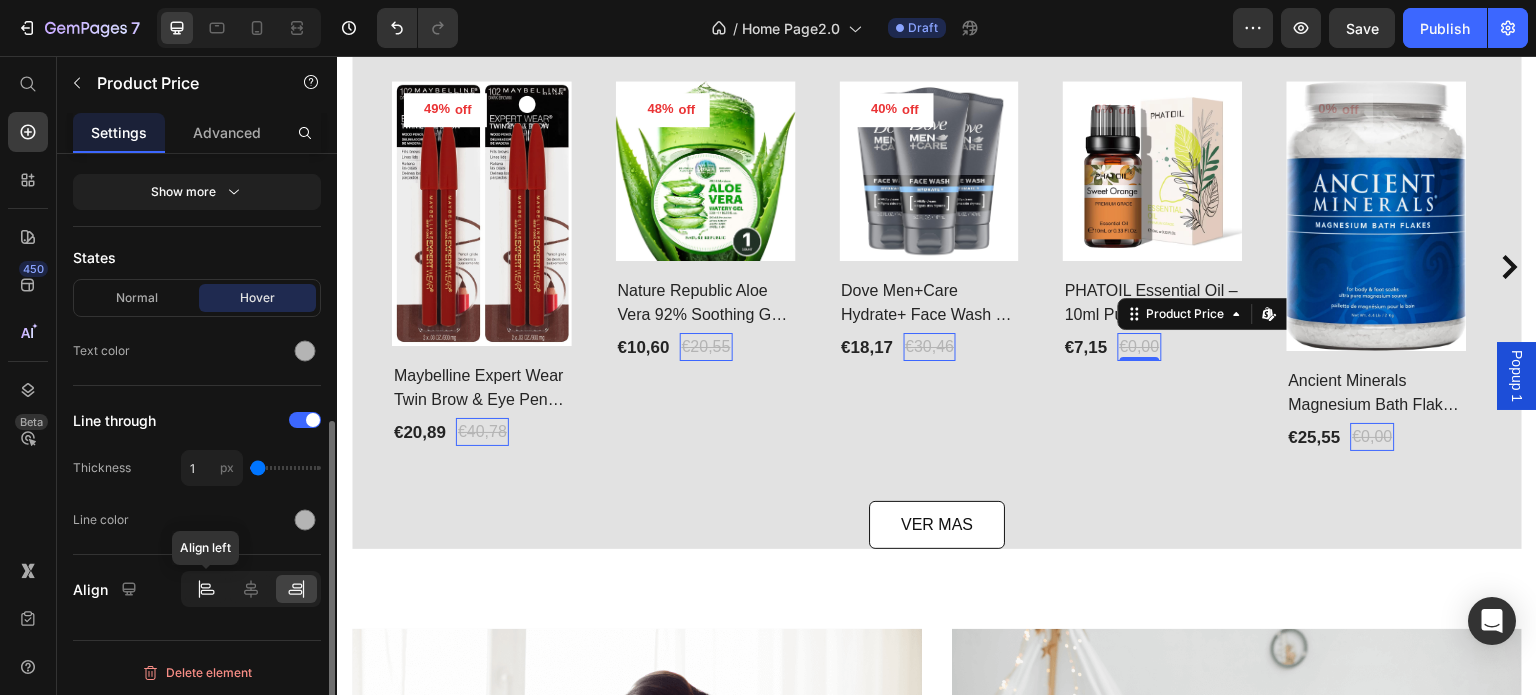 click 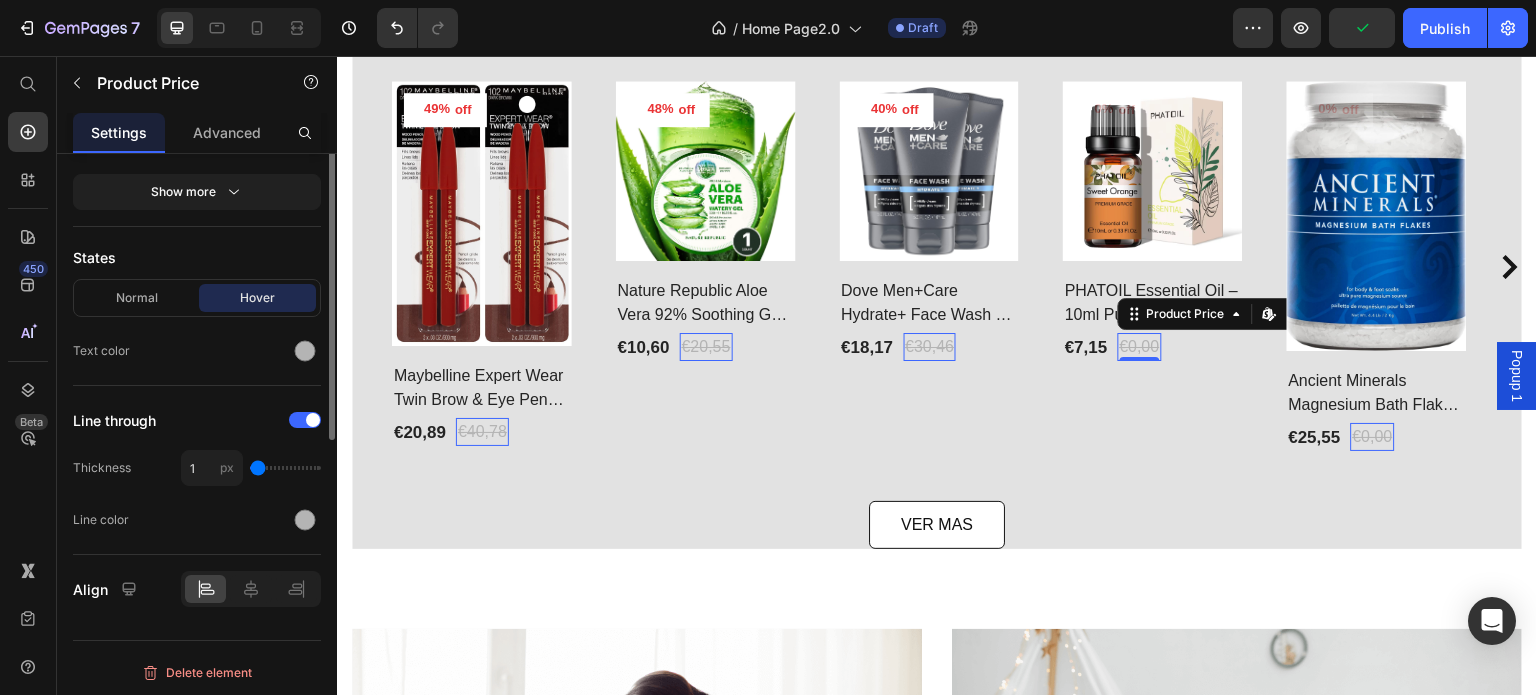 scroll, scrollTop: 284, scrollLeft: 0, axis: vertical 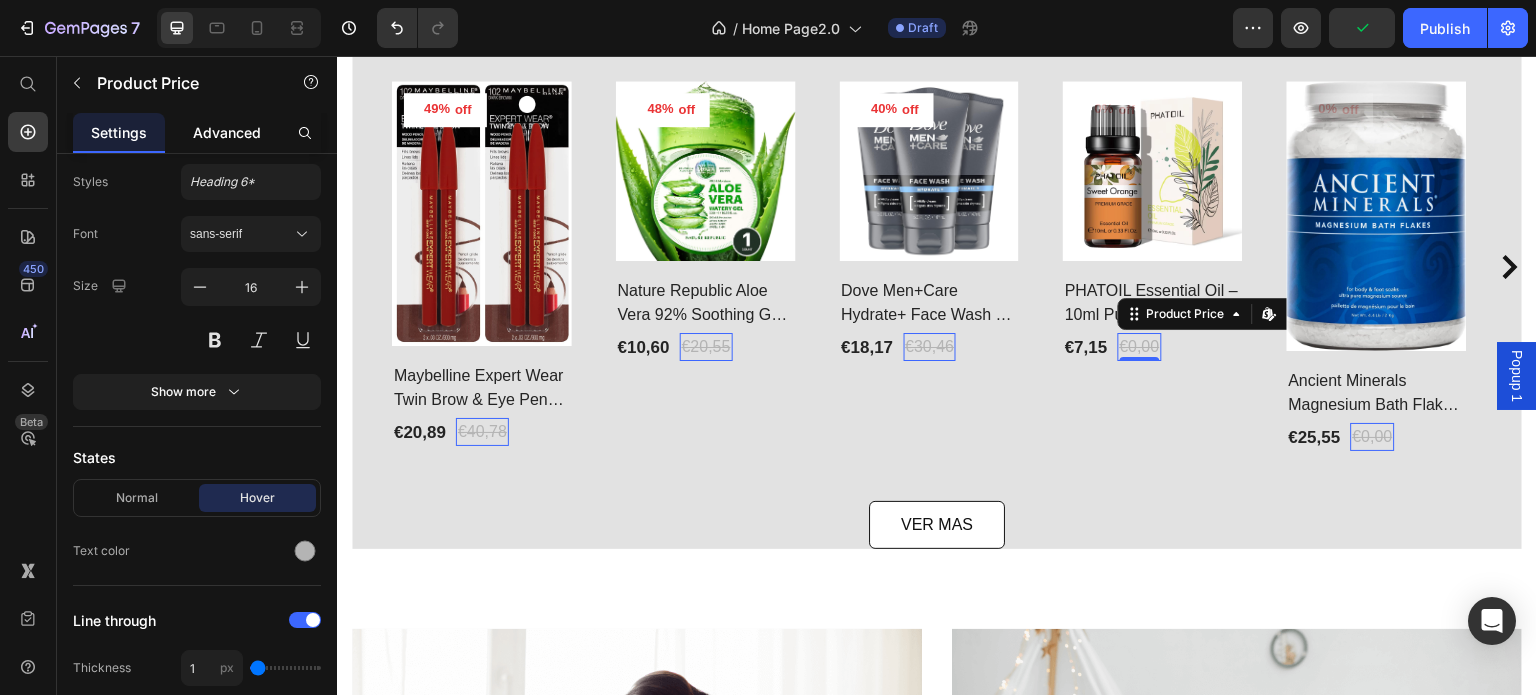 click on "Advanced" 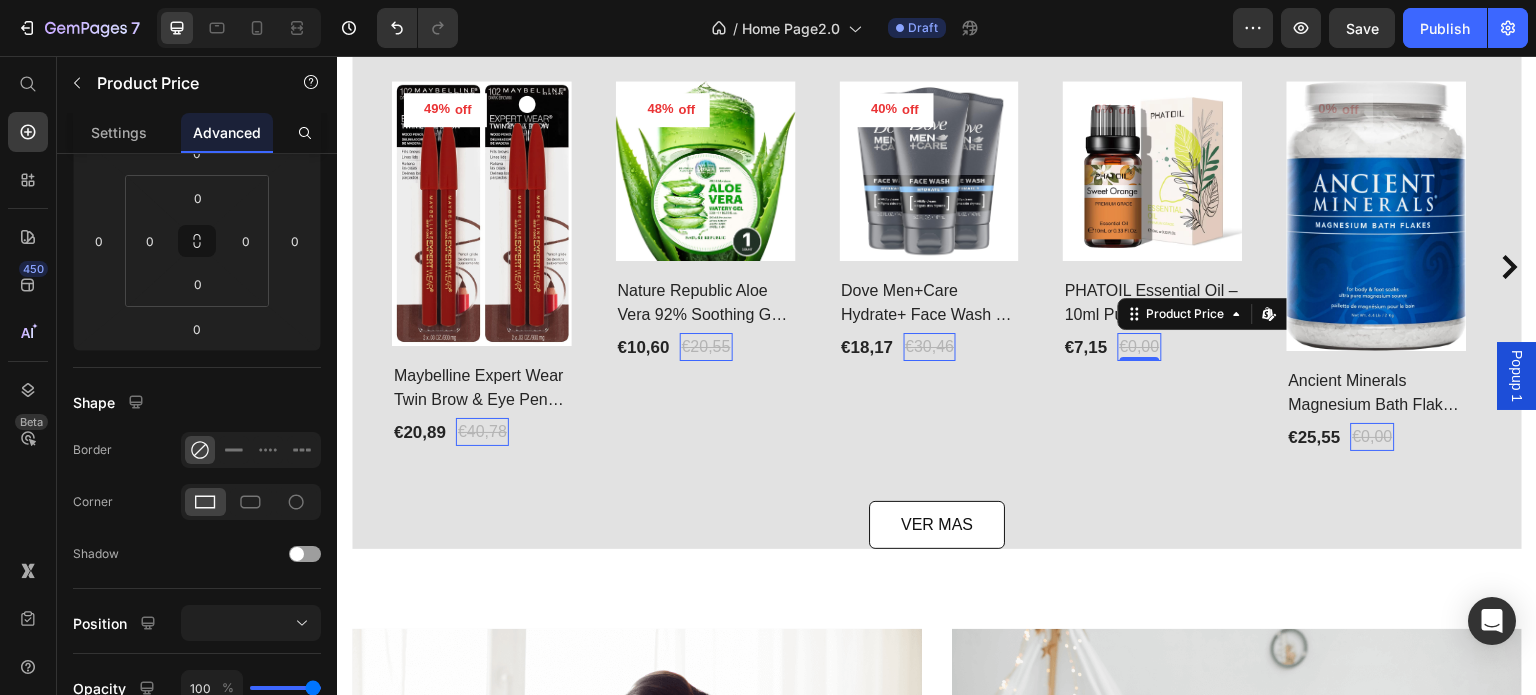 scroll, scrollTop: 0, scrollLeft: 0, axis: both 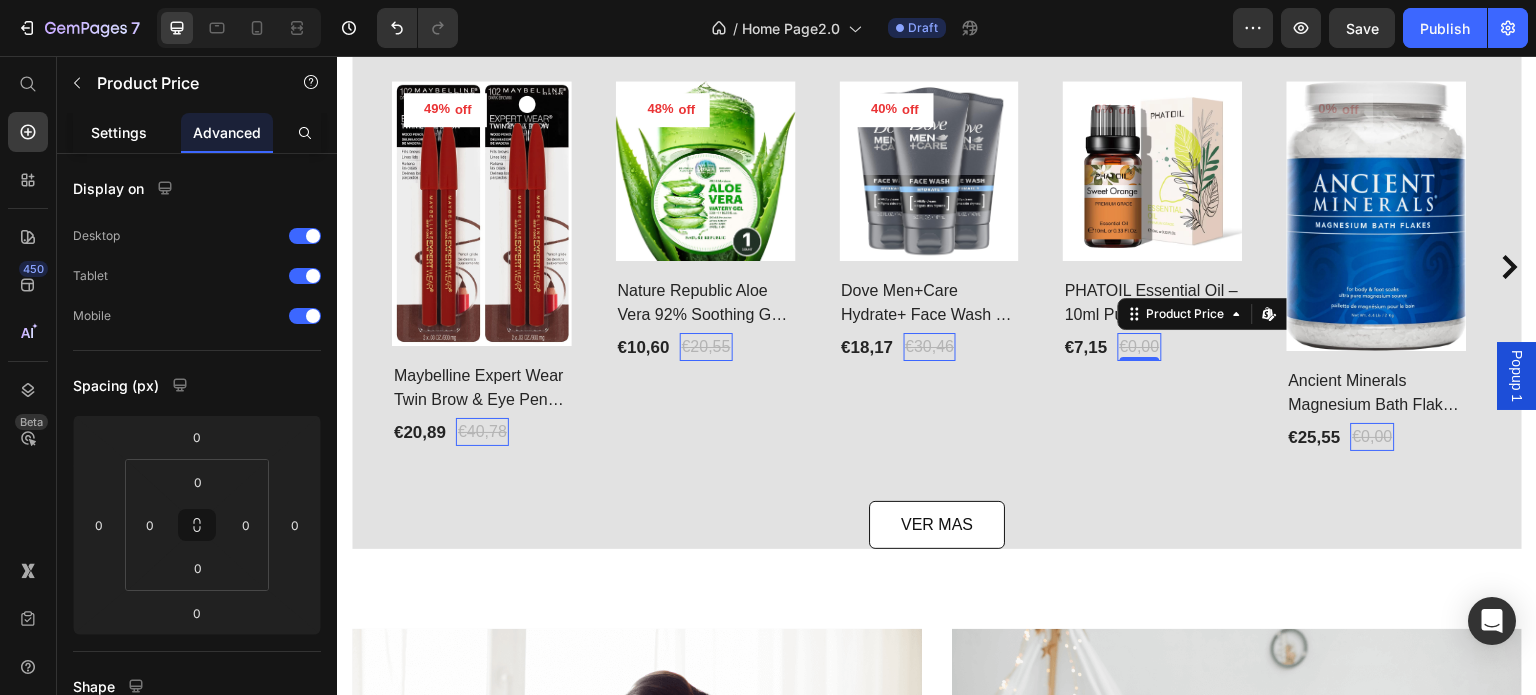 click on "Settings" at bounding box center [119, 132] 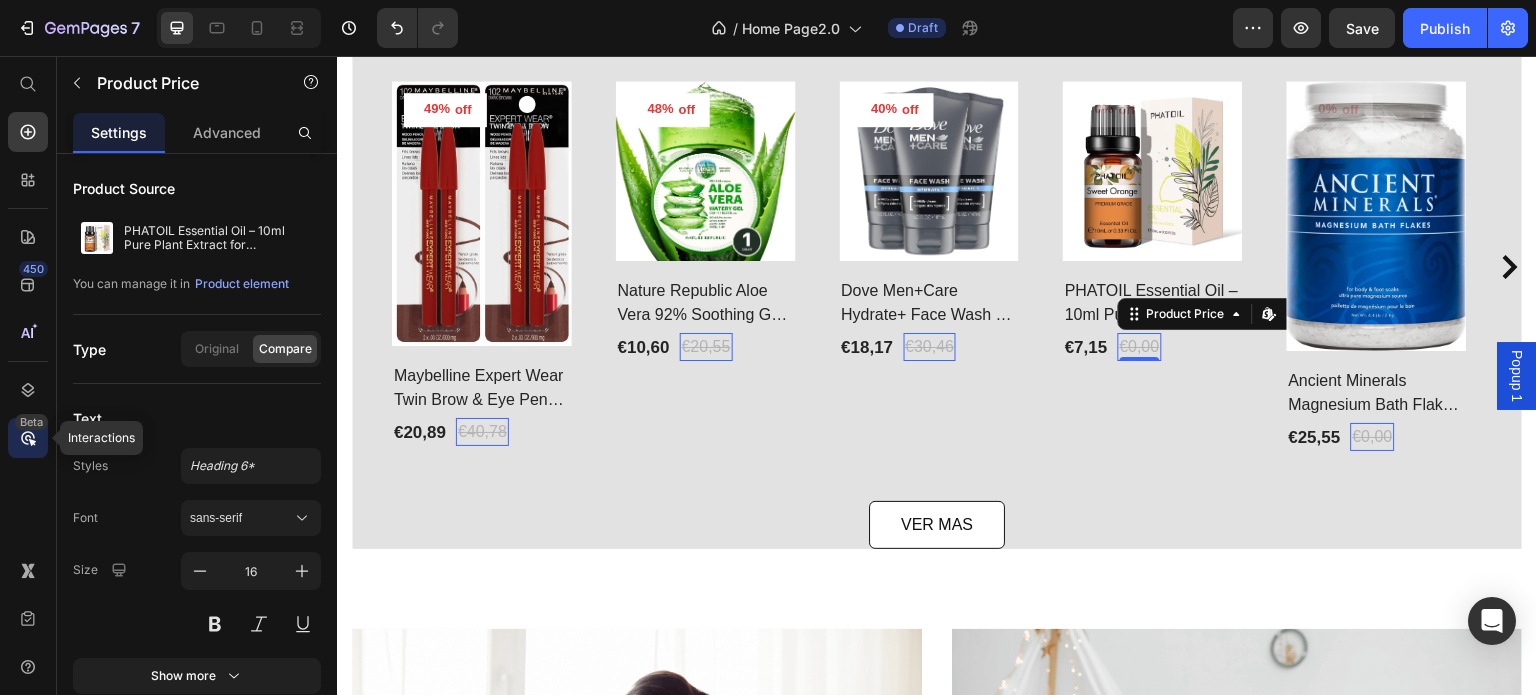 click on "Beta" at bounding box center [31, 422] 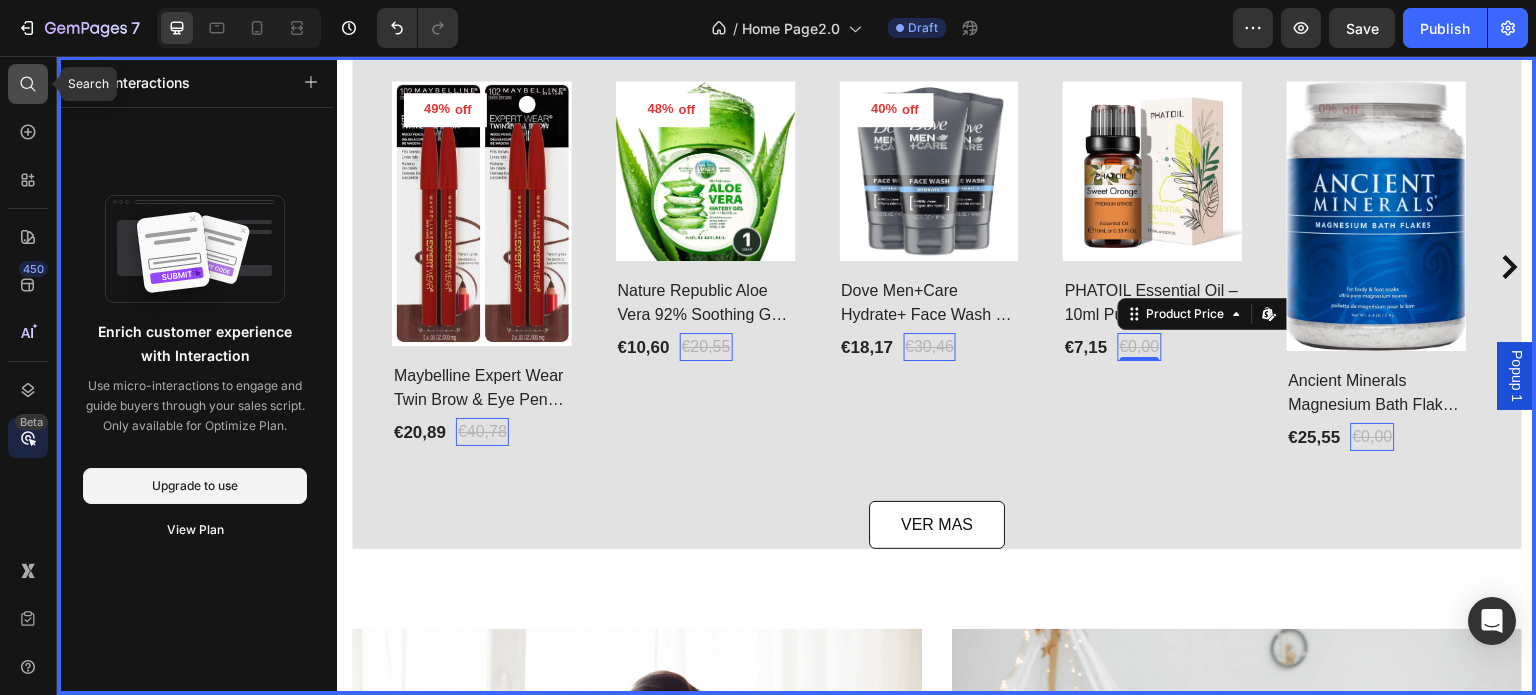 click 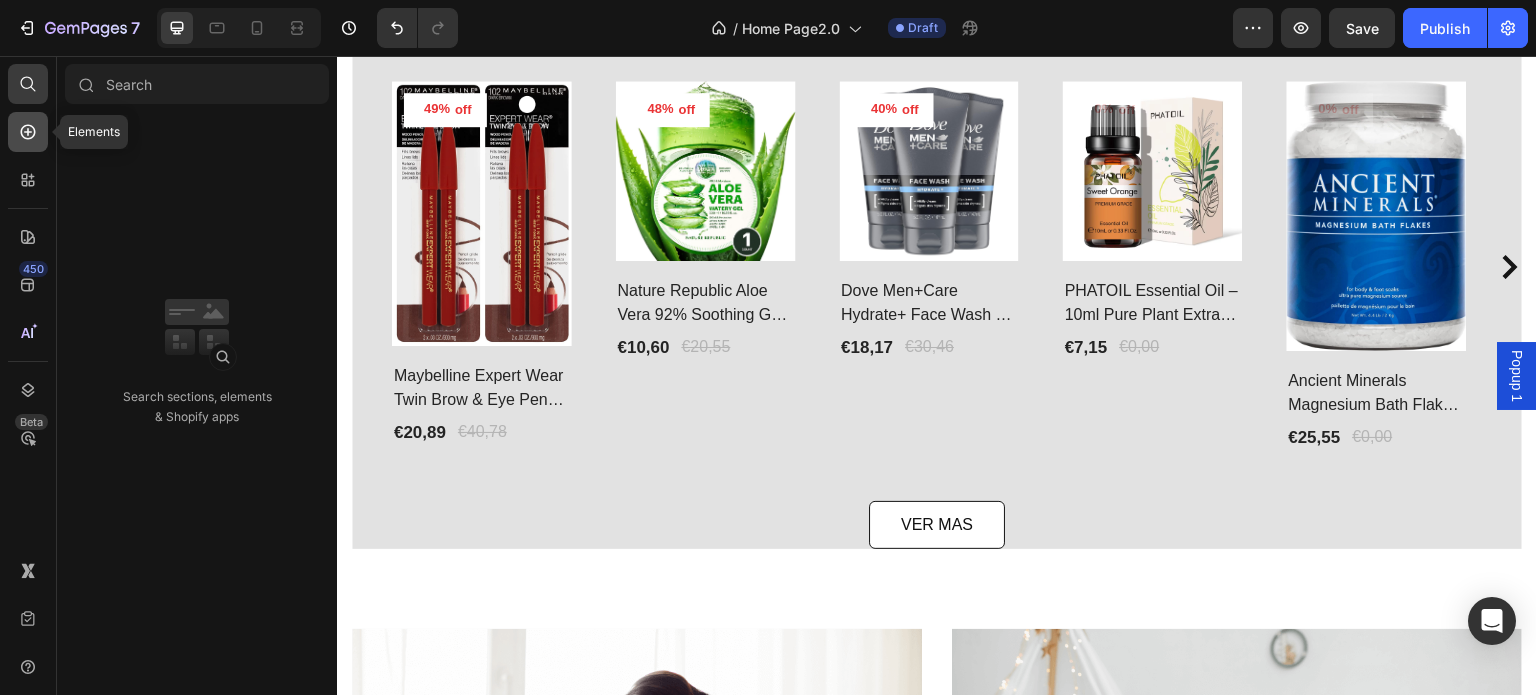 click 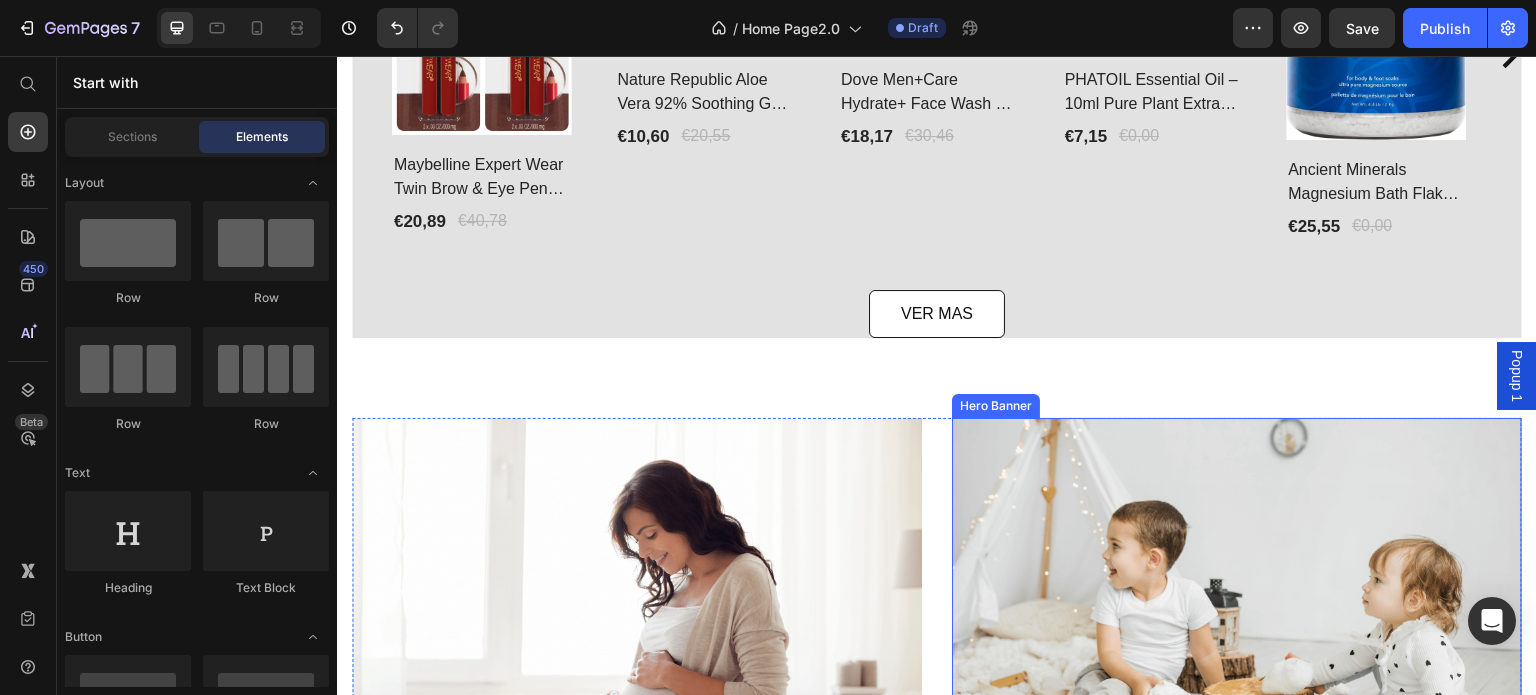 scroll, scrollTop: 1000, scrollLeft: 0, axis: vertical 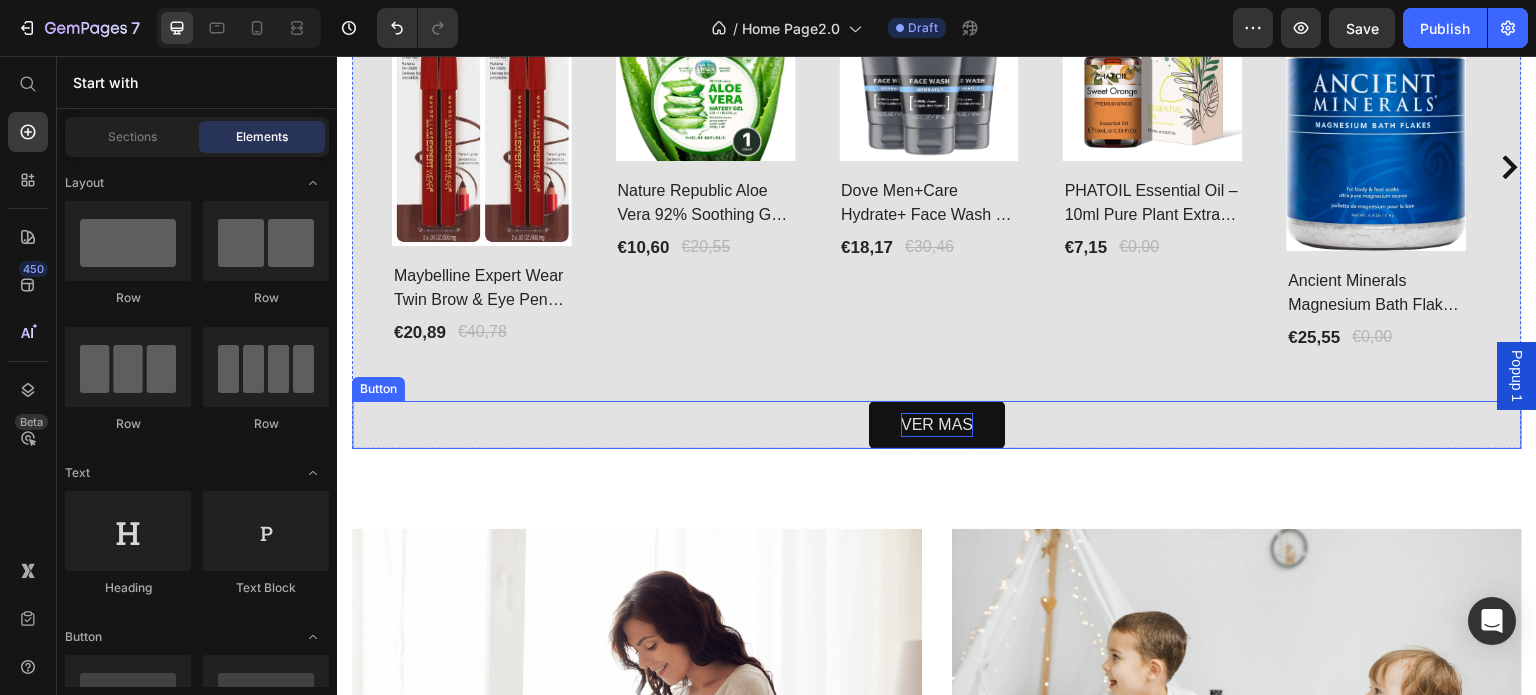 click on "VER MAS" at bounding box center [937, 425] 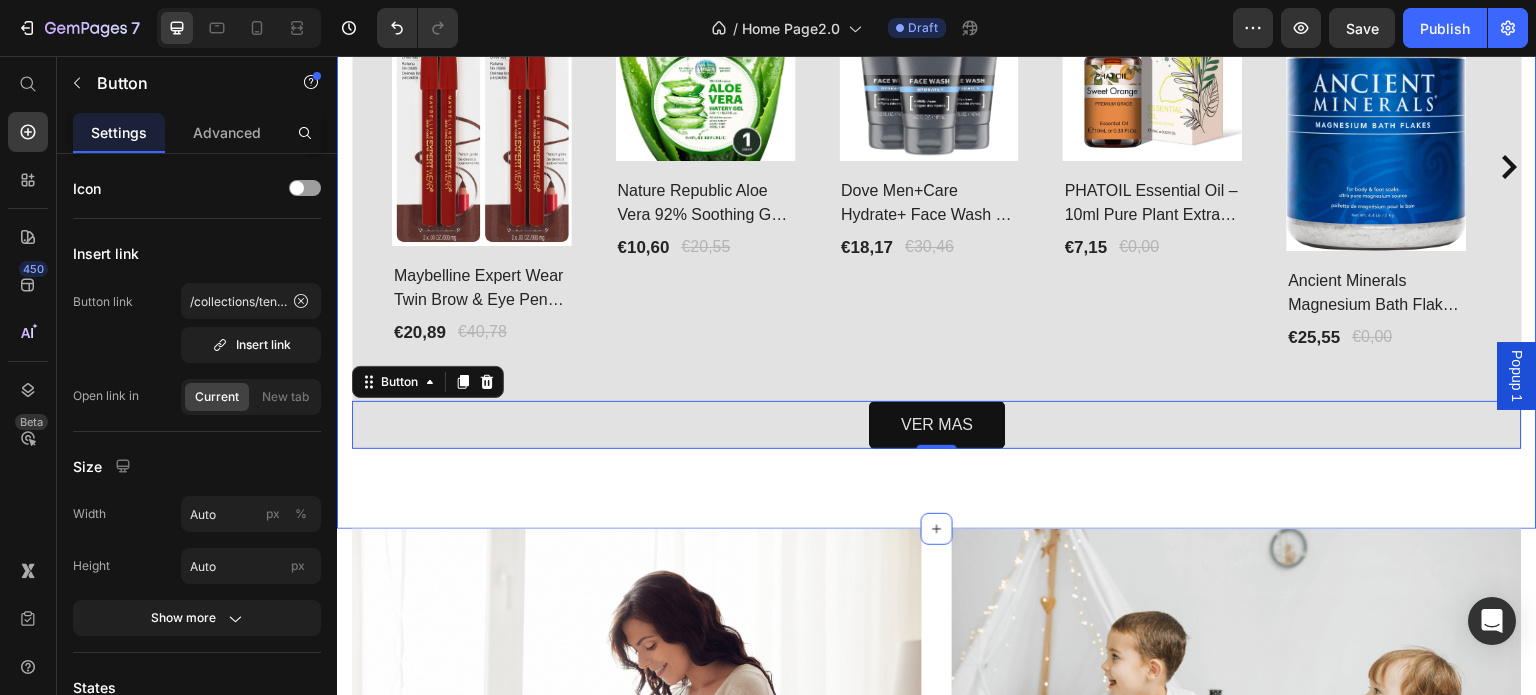 click on "VER MAS" at bounding box center (937, 425) 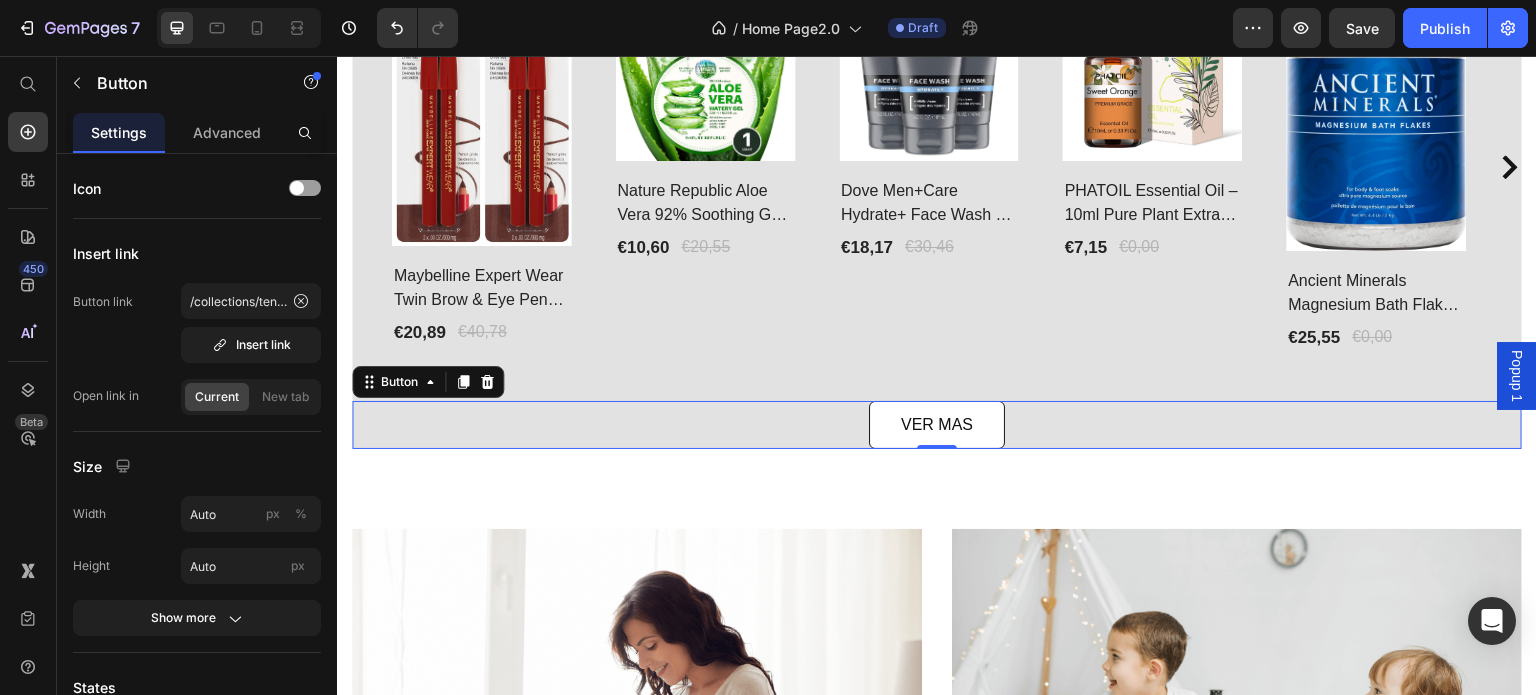 click on "Drop element here
Drop element here Hero Banner                Title Line Lo mas destacado Heading 49% off Product Tag Product Images Row Maybelline Expert Wear Twin Brow & Eye Pencil – Longwear, Blendable & Waterproof Product Title €20,89 Product Price €40,78 Product Price Row Row 48% off Product Tag Product Images Row Nature Republic Aloe Vera 92% Soothing Gel – Hydrating Multi-Use Korean Skincare Product Title €10,60 Product Price €20,55 Product Price Row Row 40% off Product Tag Product Images Row Dove Men+Care Hydrate+ Face Wash – Advanced Moisture Protection for Dry Skin Product Title €18,17 Product Price €30,46 Product Price Row Row 0% off Product Tag Product Images Row PHATOIL Essential Oil – 10ml Pure Plant Extract for Aromatherapy & Diffusers Product Title €7,15 Product Price €0,00 Product Price Row Row 0% off Product Tag Product Images Row Ancient Minerals Magnesium Bath Flakes – Pure Magnesium Chloride for Soaking Product Title €25,55" at bounding box center [937, -187] 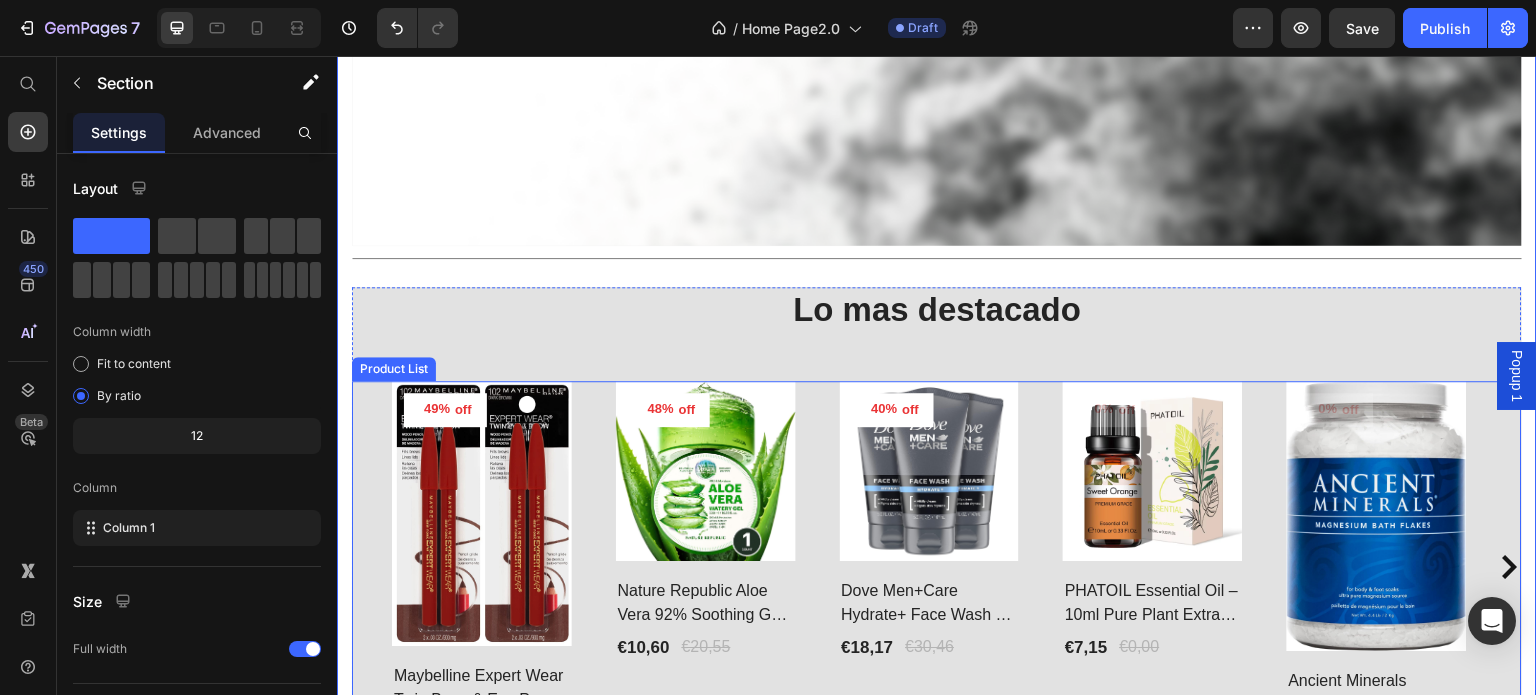 scroll, scrollTop: 0, scrollLeft: 0, axis: both 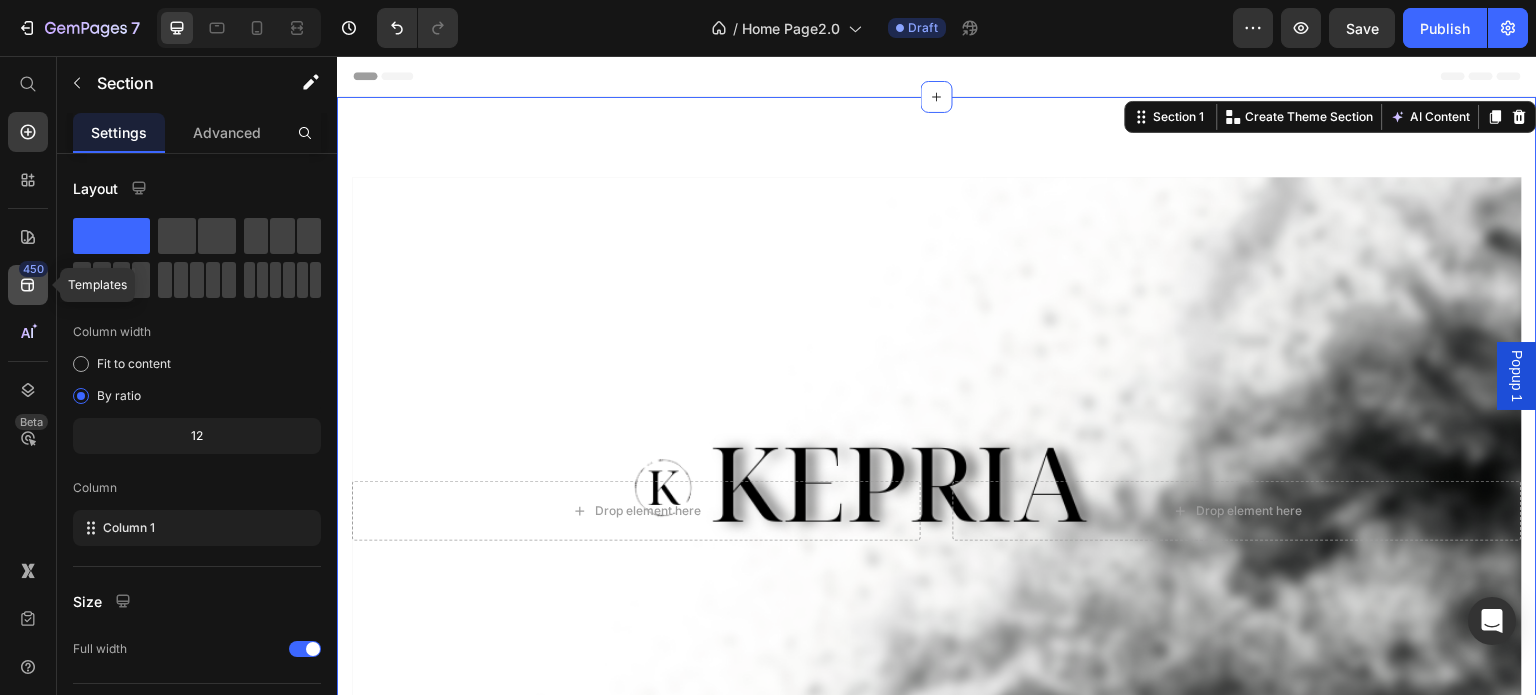 click on "450" at bounding box center (33, 269) 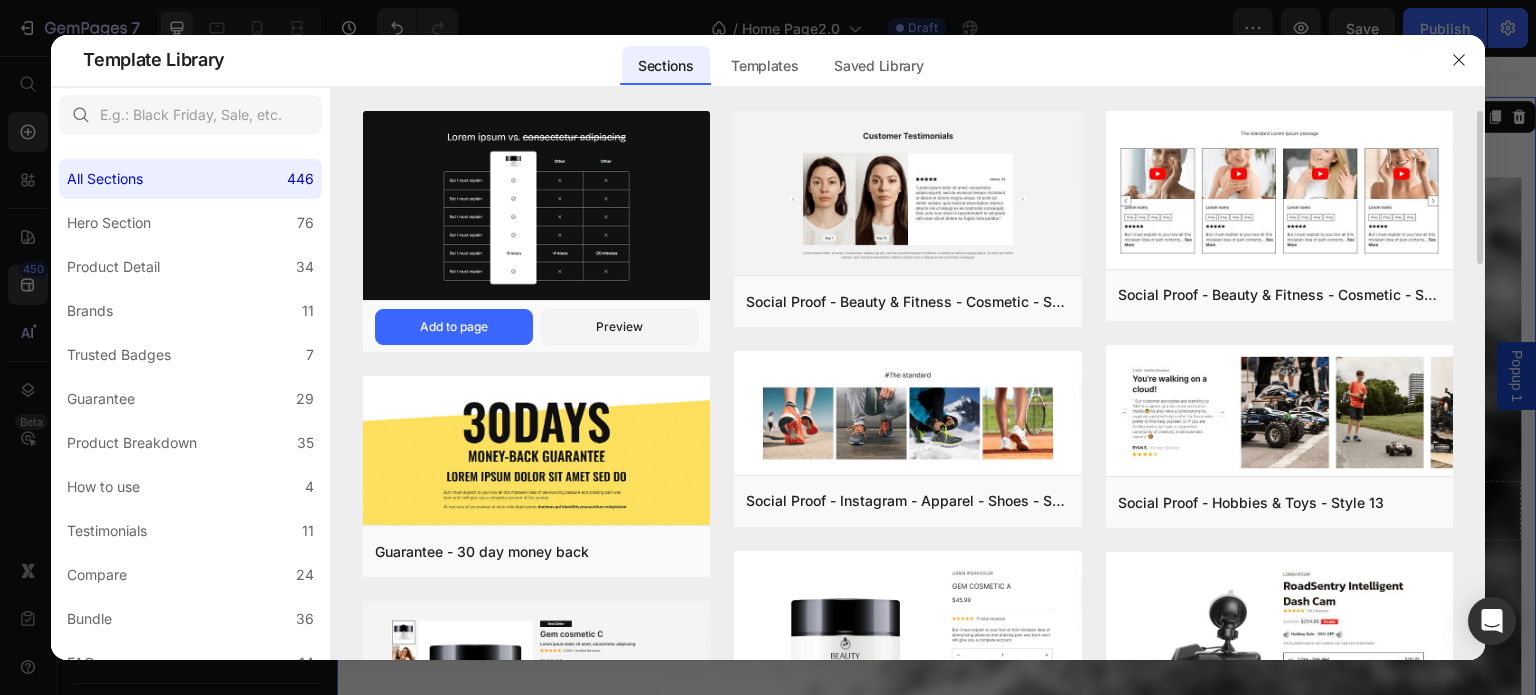 scroll, scrollTop: 500, scrollLeft: 0, axis: vertical 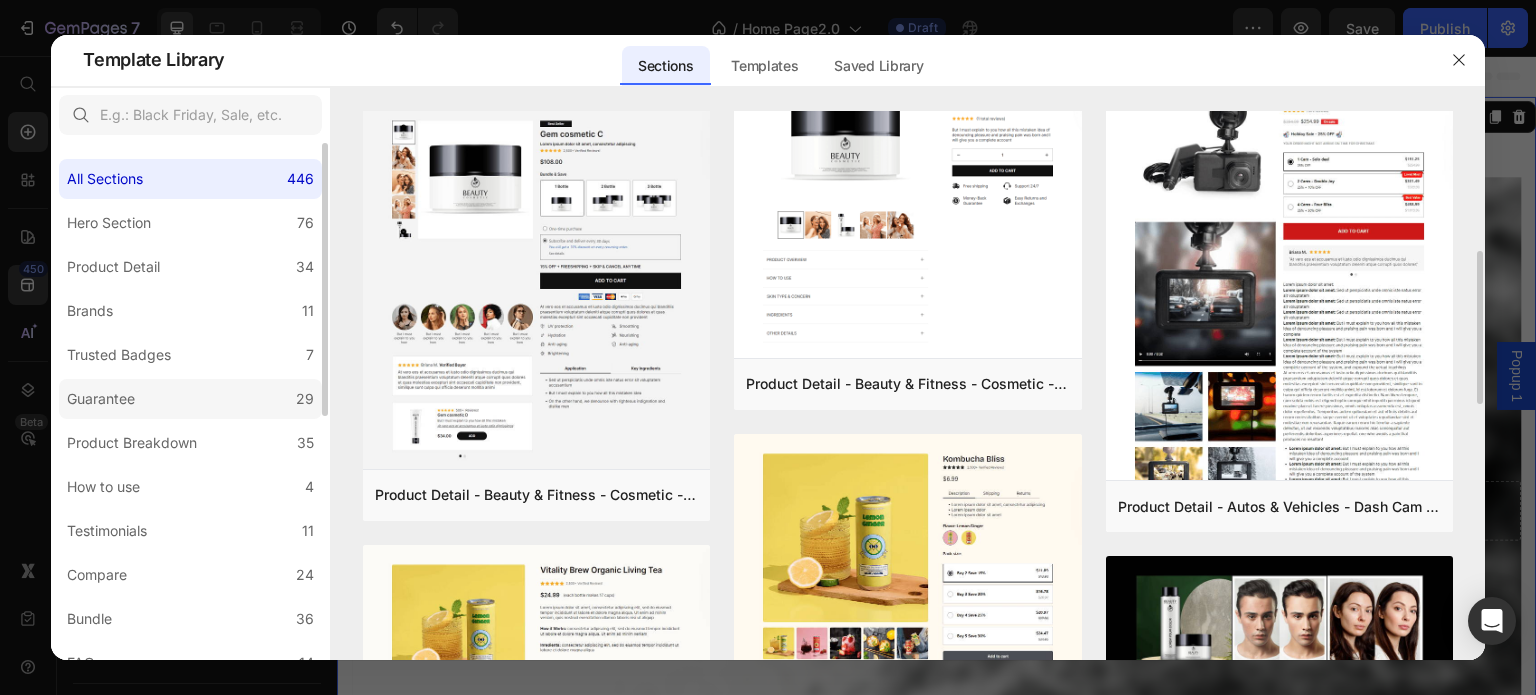 click on "Guarantee 29" 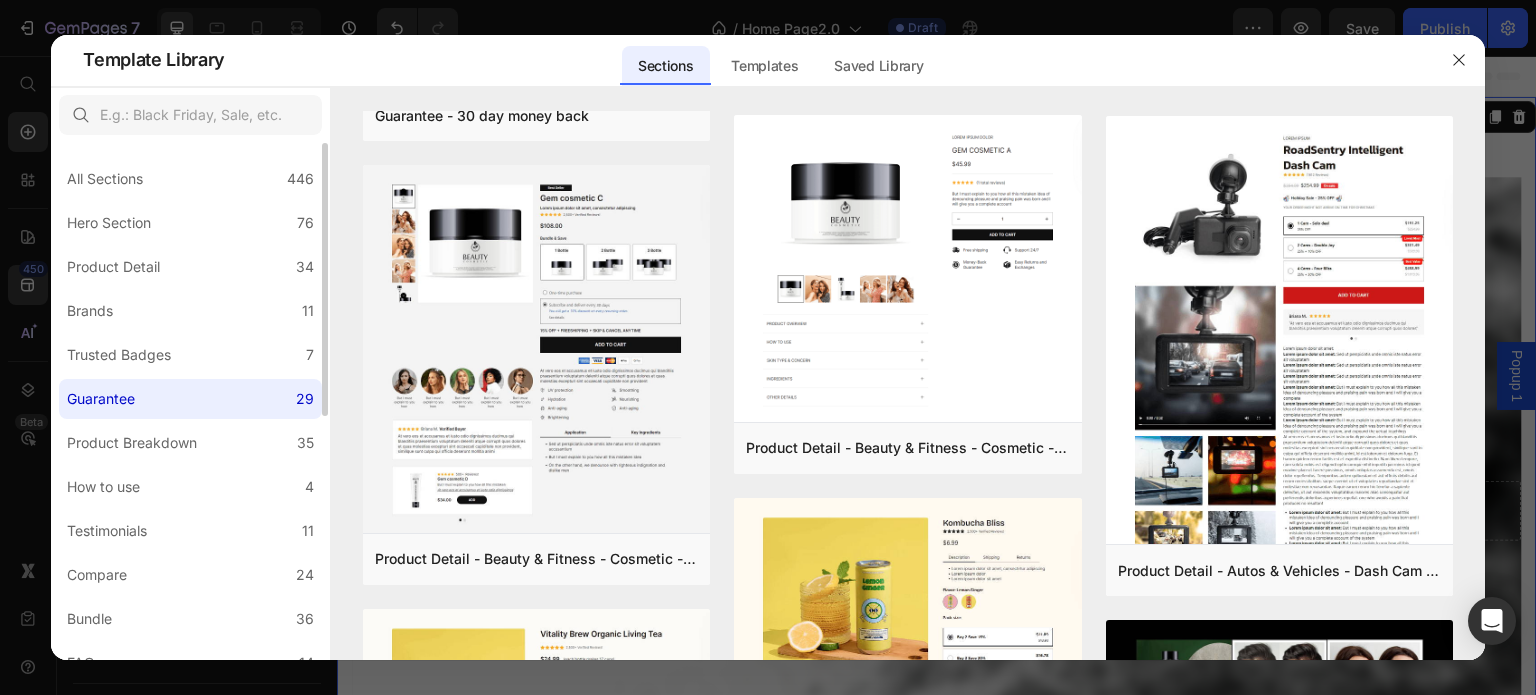scroll, scrollTop: 0, scrollLeft: 0, axis: both 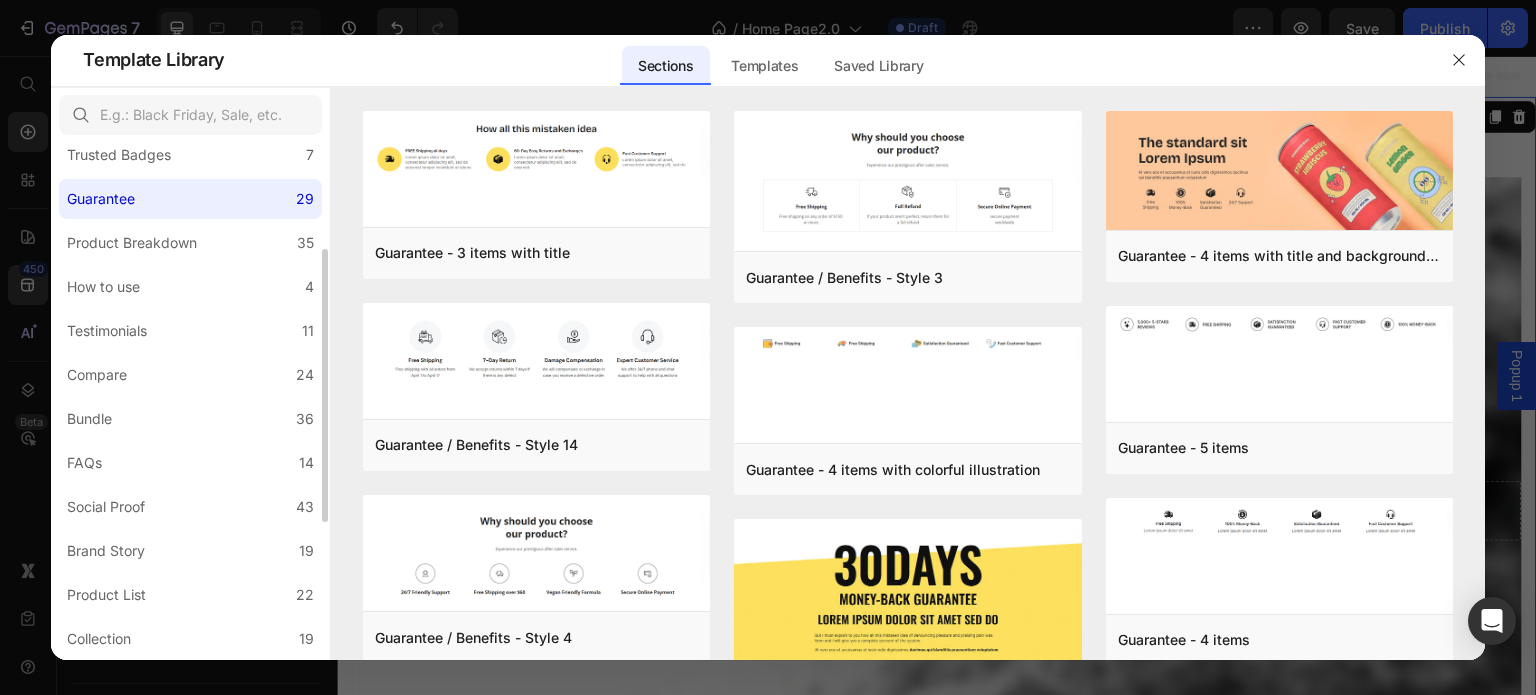 click on "All Sections 446 Hero Section 76 Product Detail 34 Brands 11 Trusted Badges 7 Guarantee 29 Product Breakdown 35 How to use 4 Testimonials 11 Compare 24 Bundle 36 FAQs 14 Social Proof 43 Brand Story 19 Product List 22 Collection 19 Blog List 3 Contact 10 Sticky Add to Cart 11 Custom Footer 15 Mobile Focused 27 Announcement Bar 7" at bounding box center [190, 433] 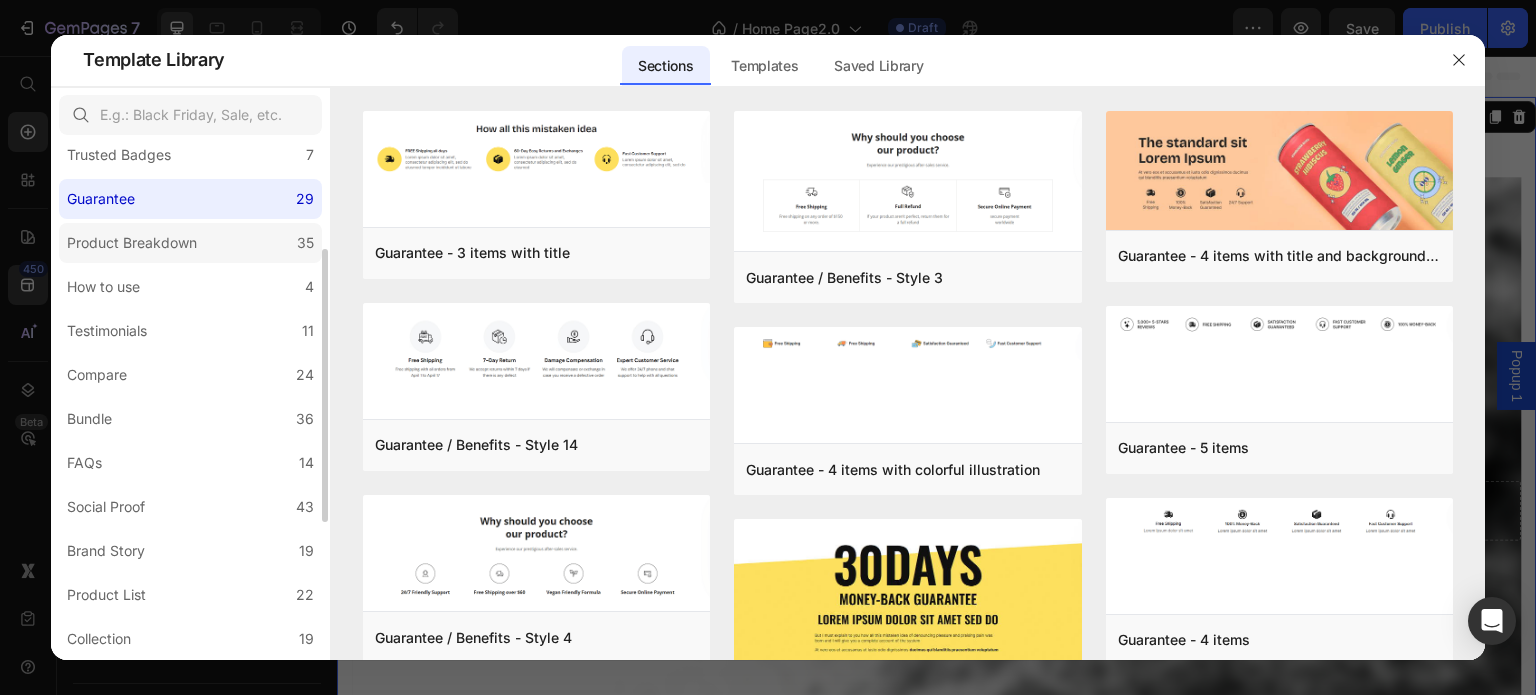click on "Product Breakdown 35" 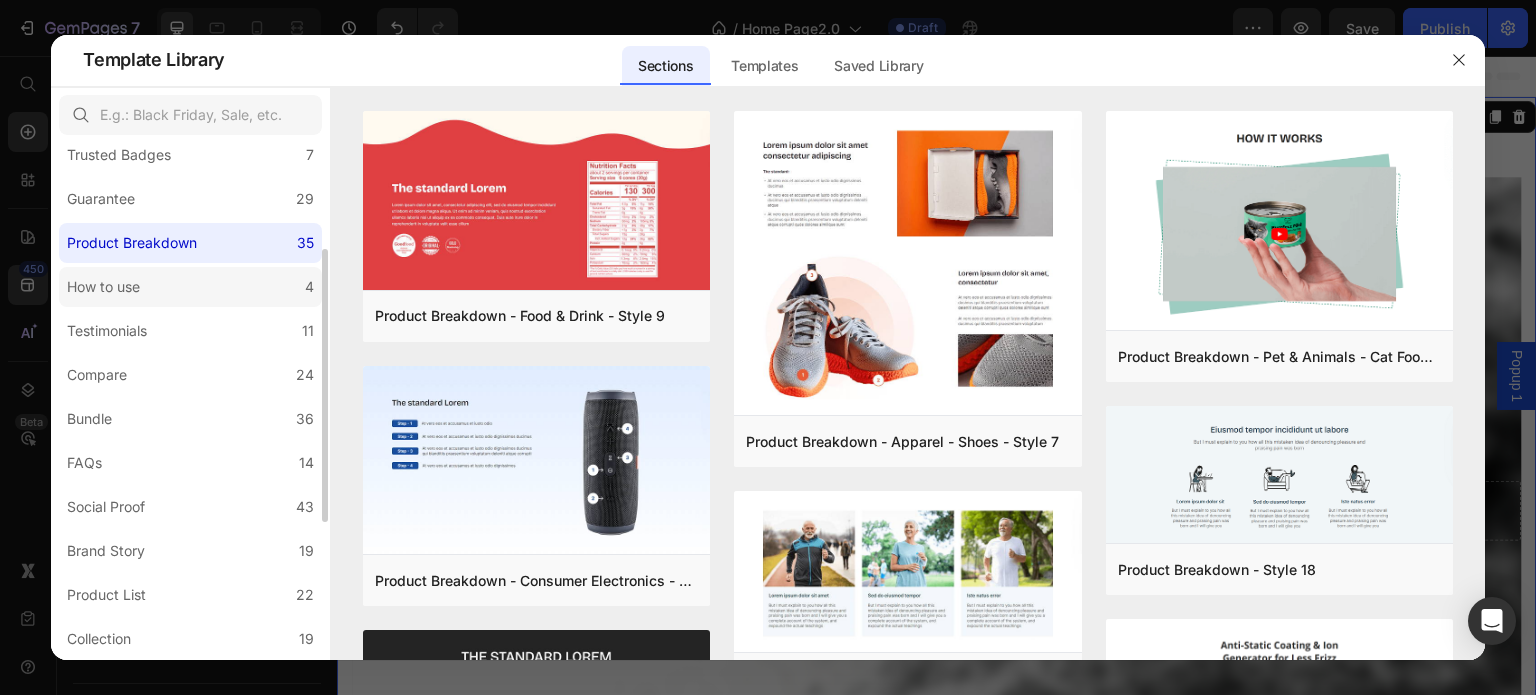 click on "How to use 4" 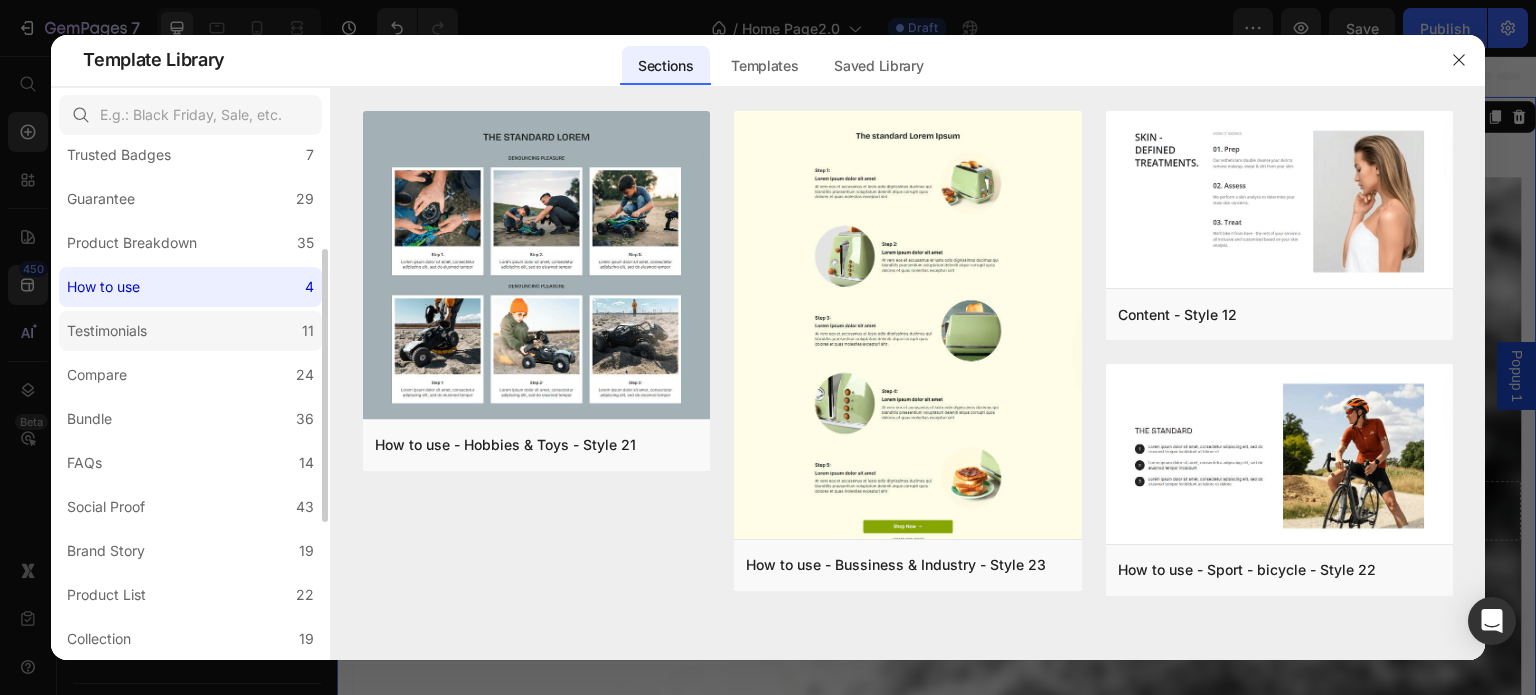 click on "Testimonials 11" 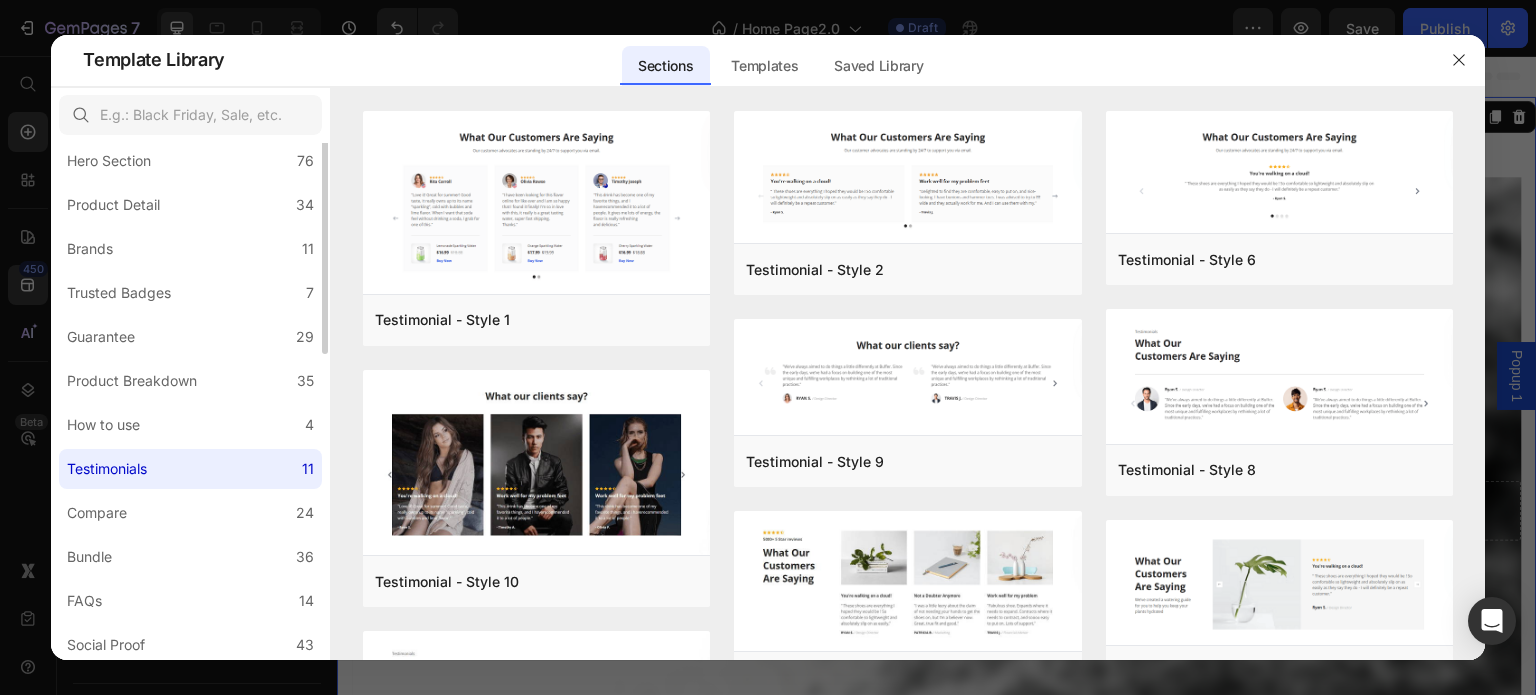 scroll, scrollTop: 0, scrollLeft: 0, axis: both 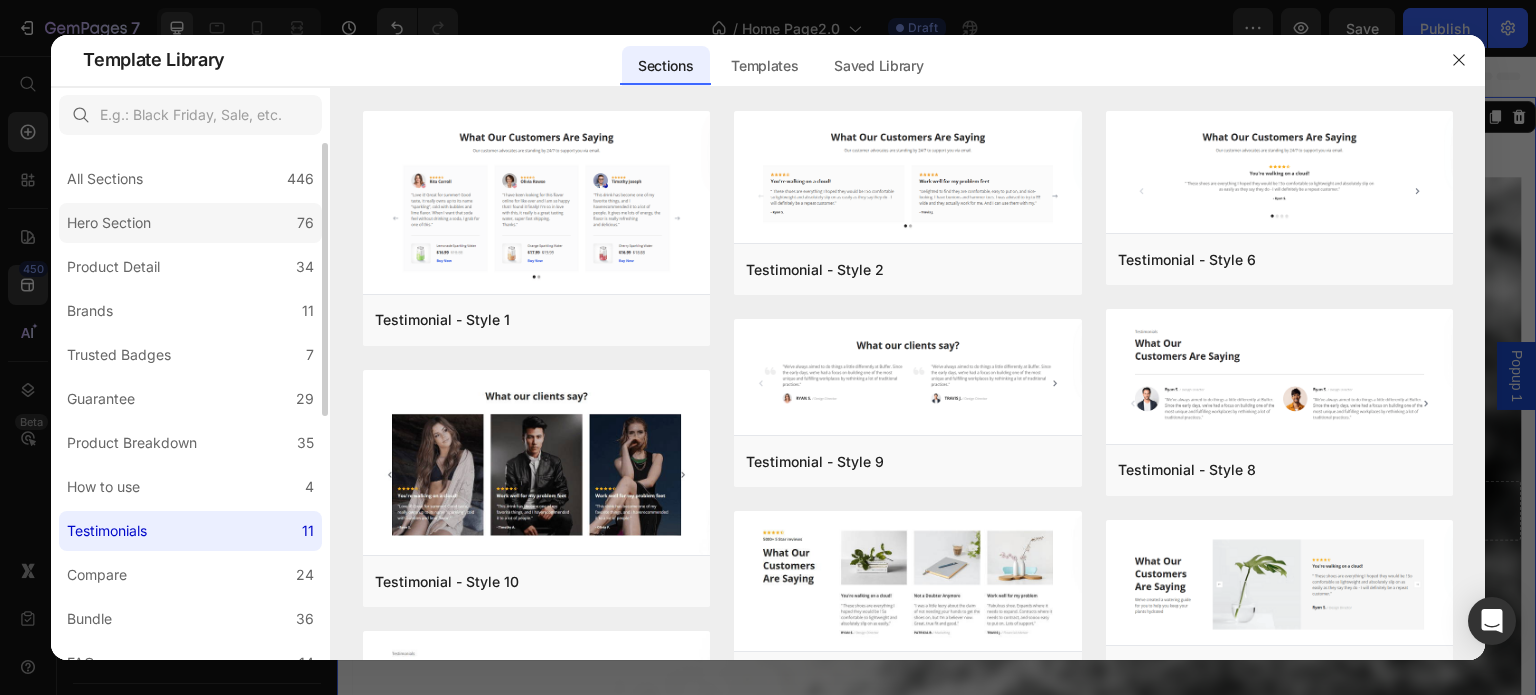 click on "Hero Section" at bounding box center (109, 223) 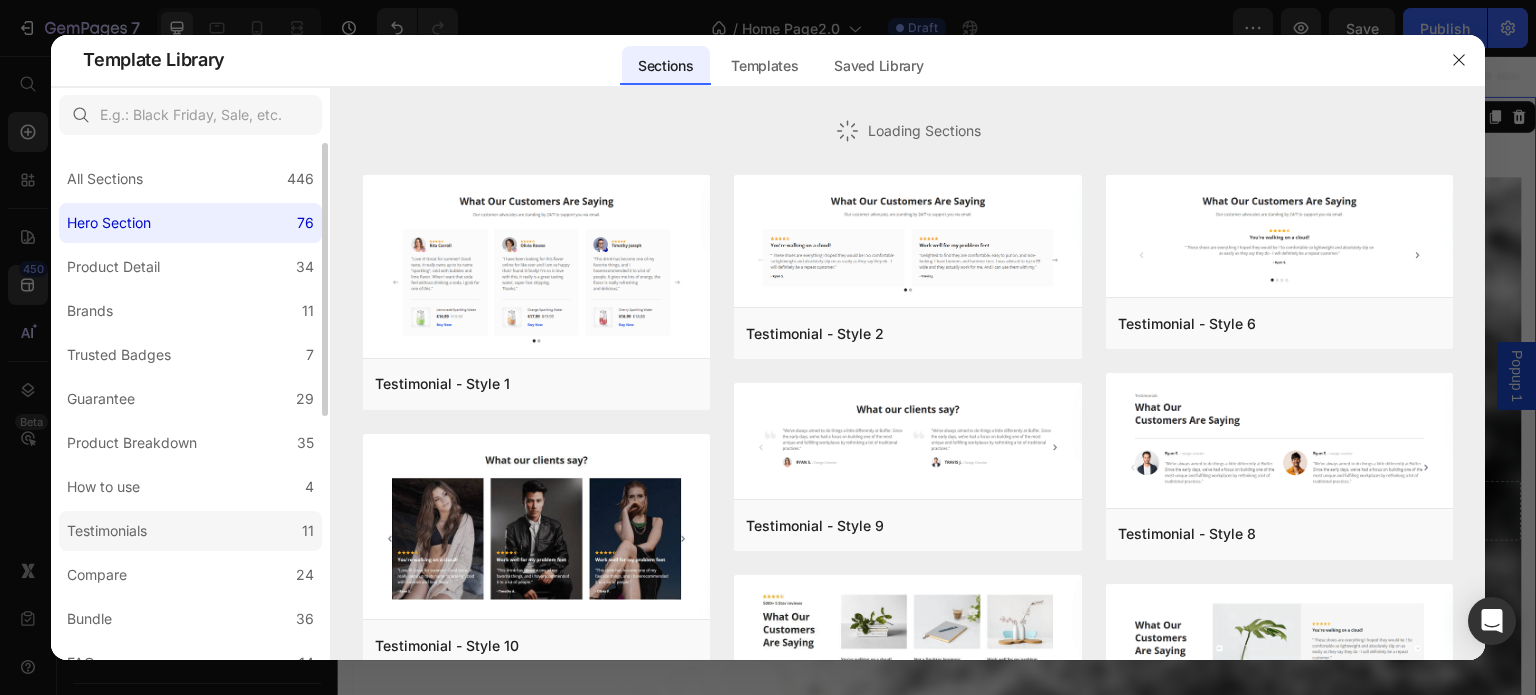scroll, scrollTop: 462, scrollLeft: 0, axis: vertical 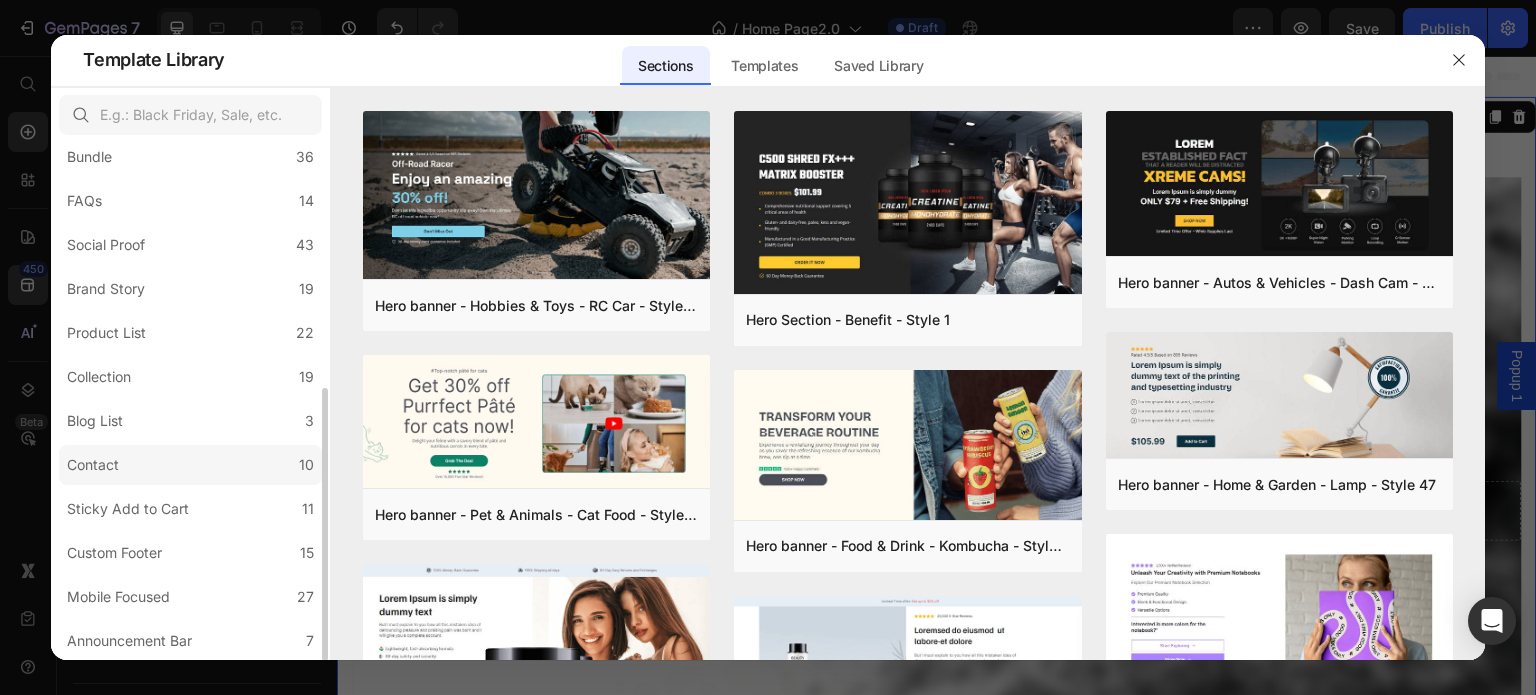 click on "Contact 10" 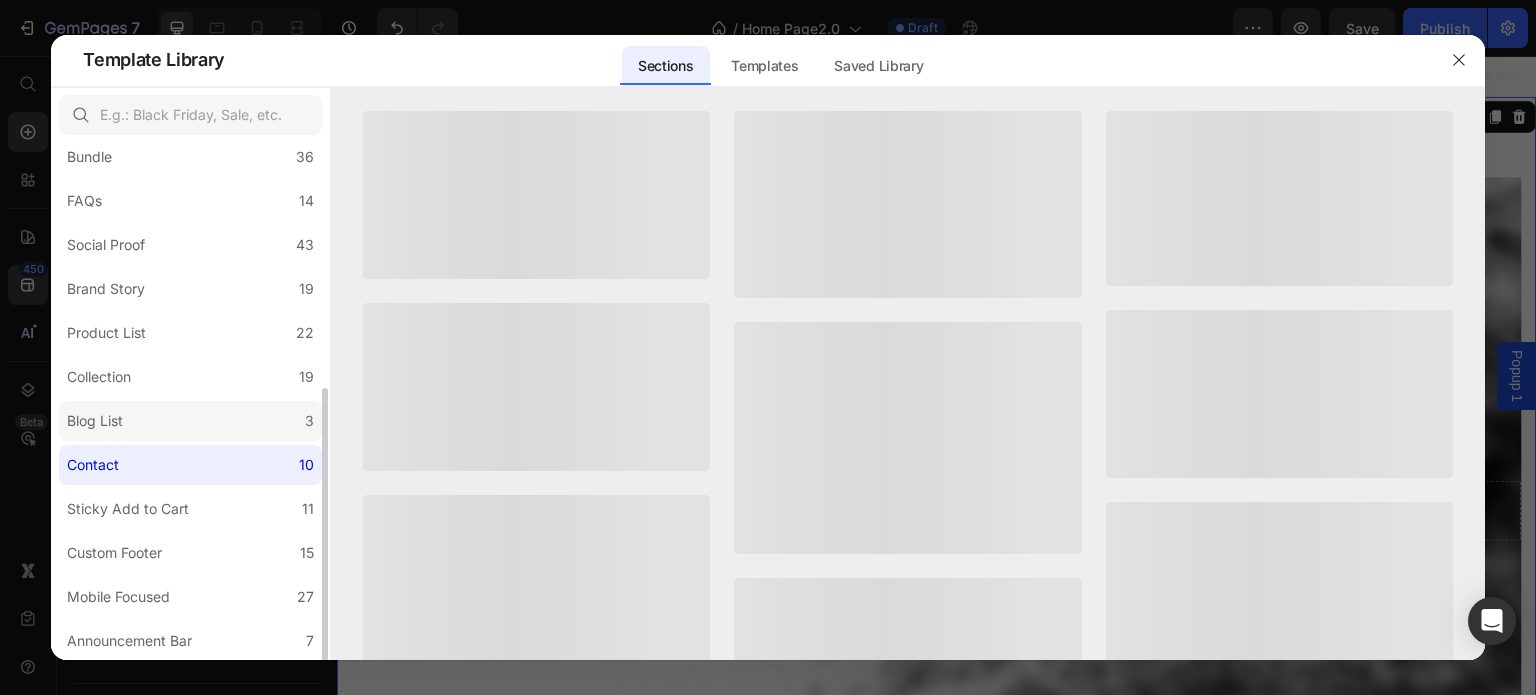 click on "Blog List 3" 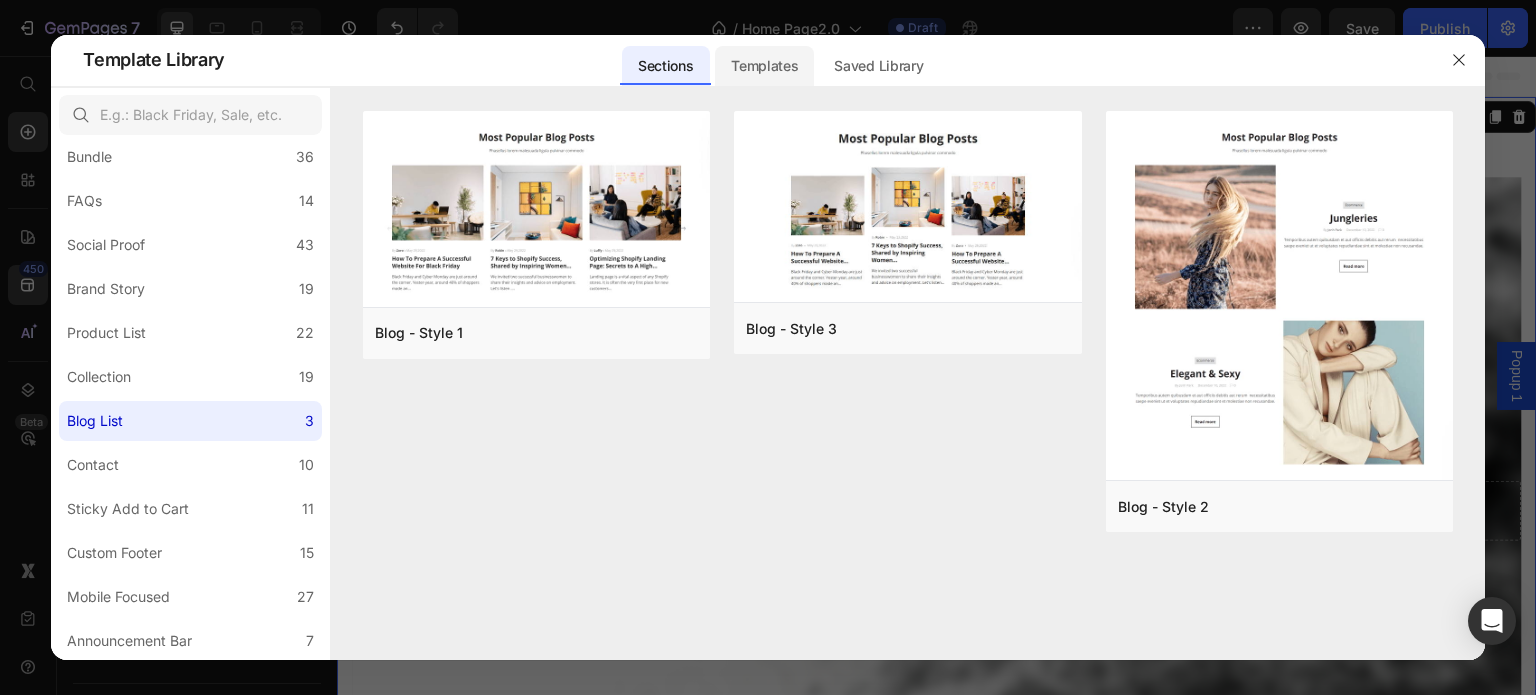 click on "Templates" 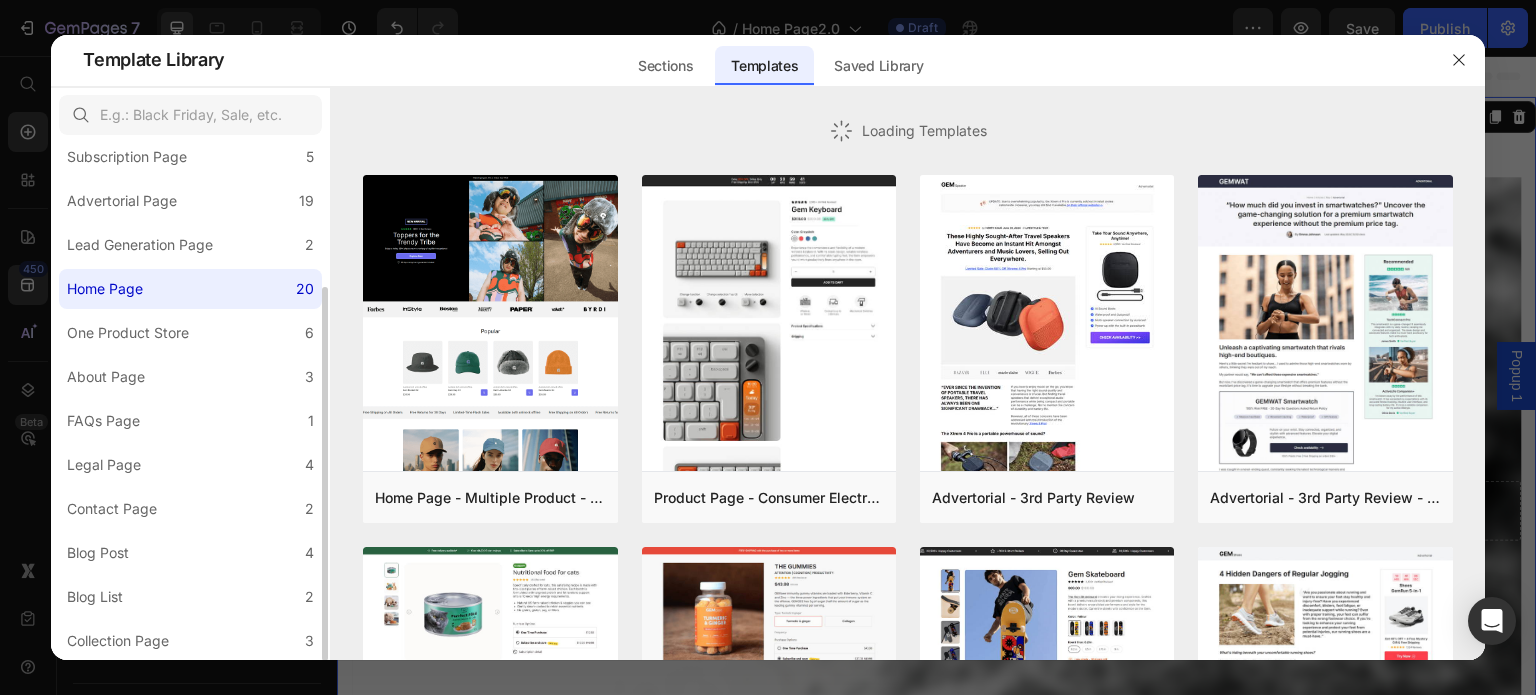scroll, scrollTop: 198, scrollLeft: 0, axis: vertical 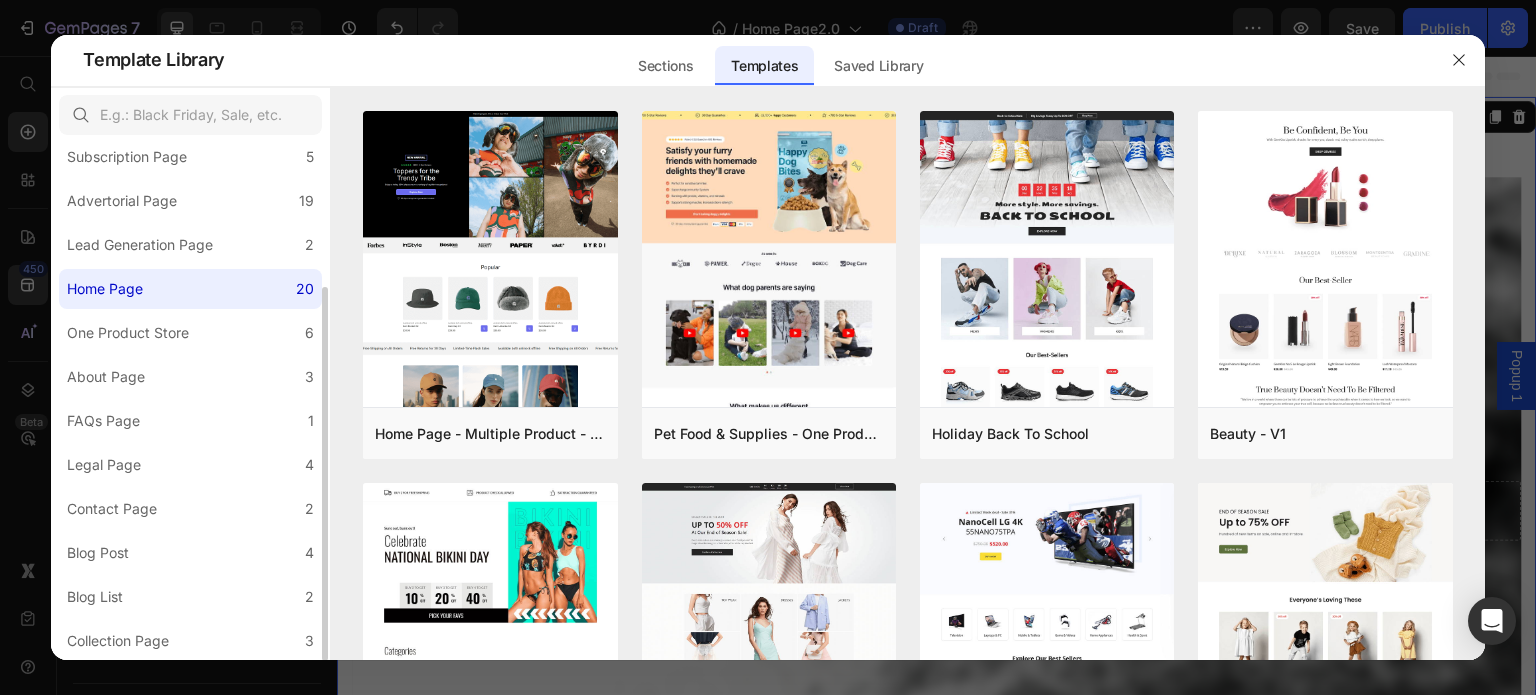 click on "Home Page 20" 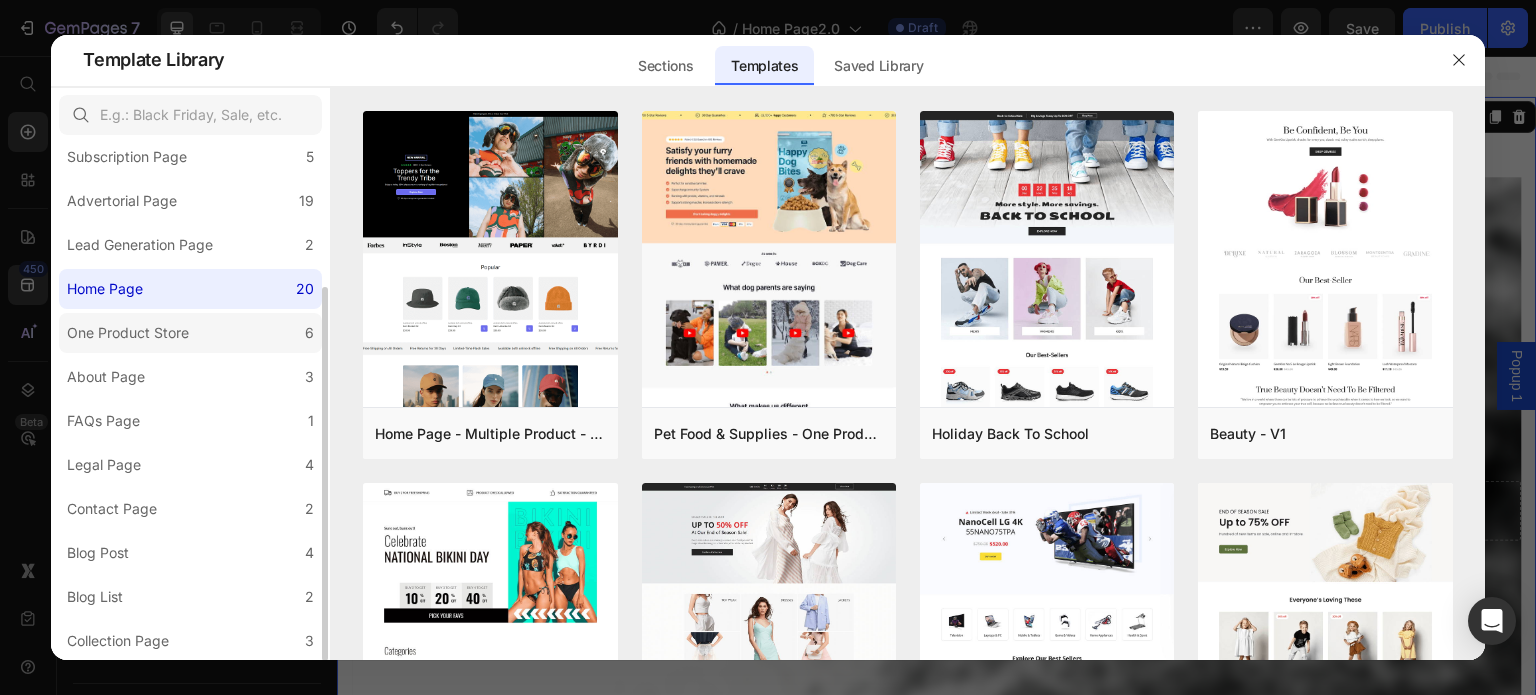 click on "One Product Store 6" 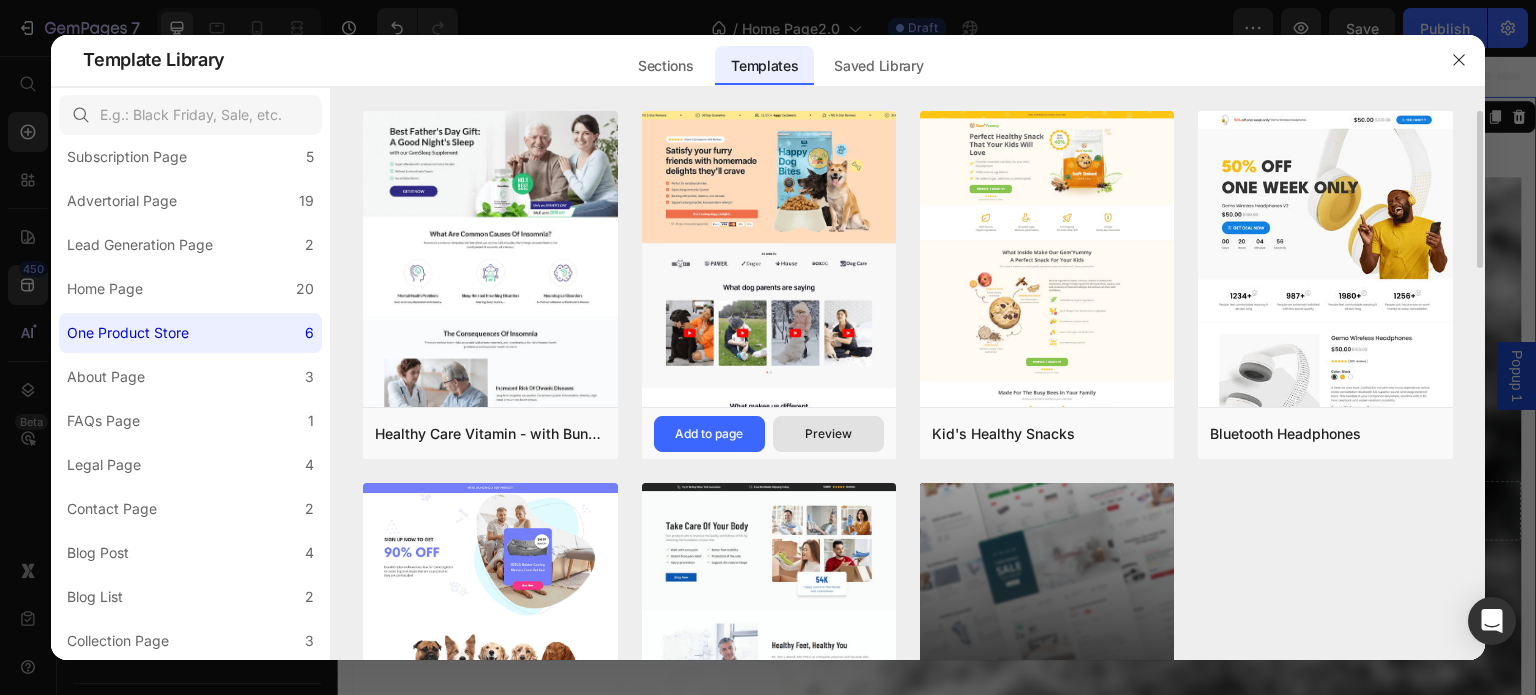 click on "Preview" at bounding box center [828, 434] 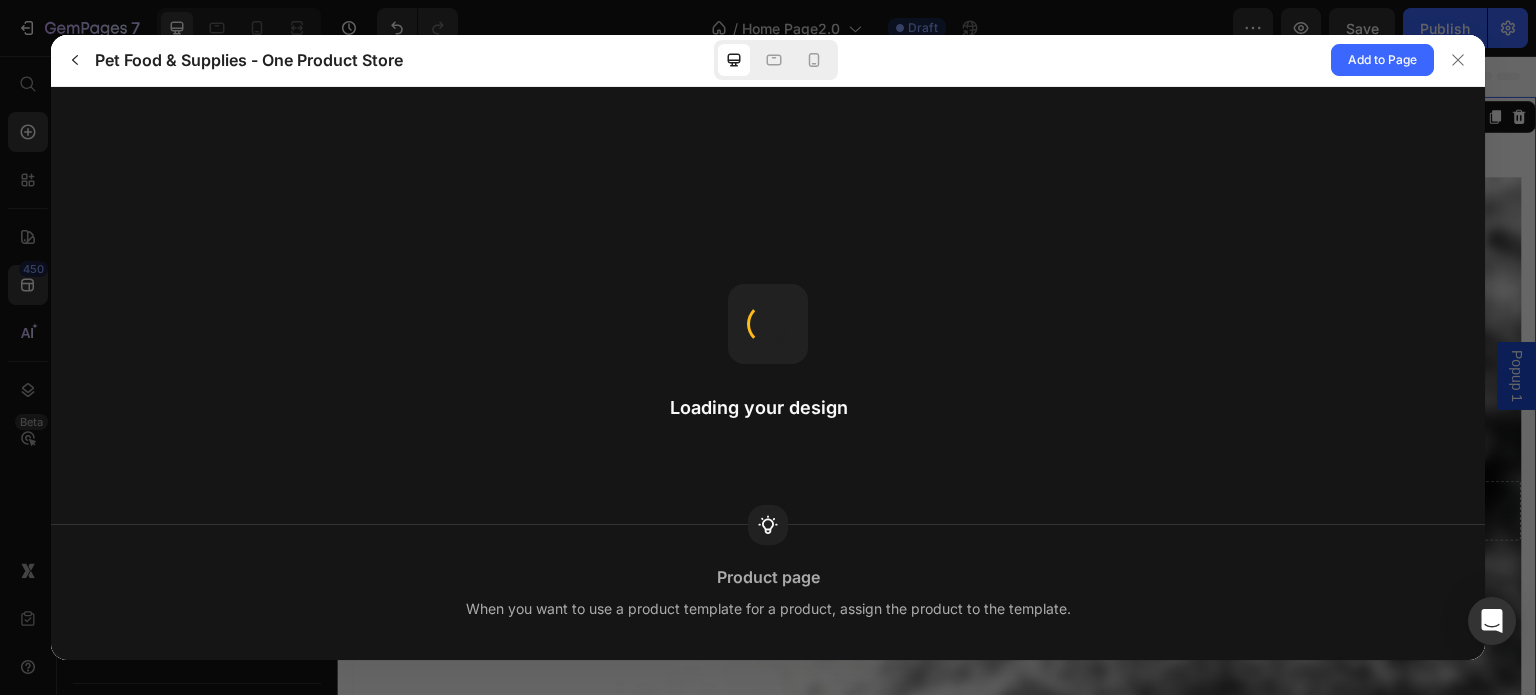 scroll, scrollTop: 0, scrollLeft: 0, axis: both 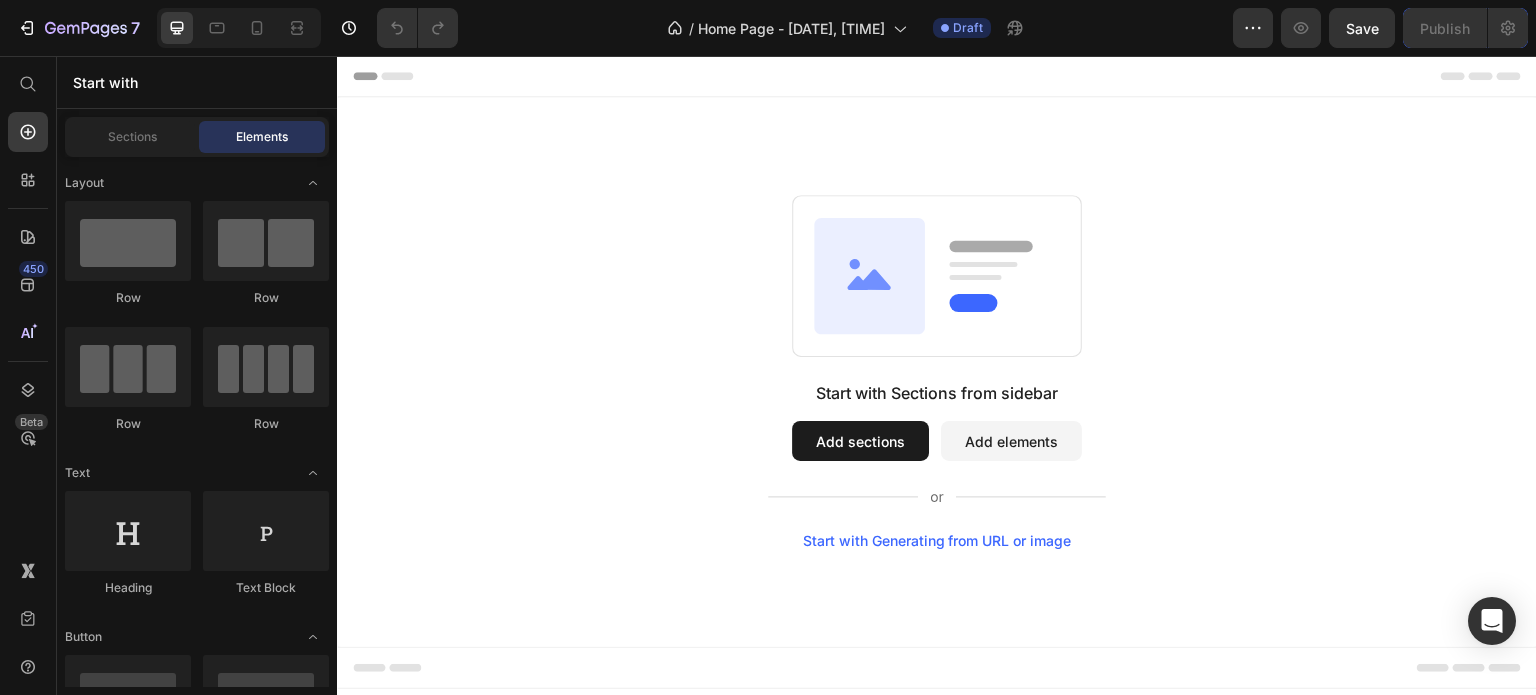 click on "Add elements" at bounding box center (1011, 441) 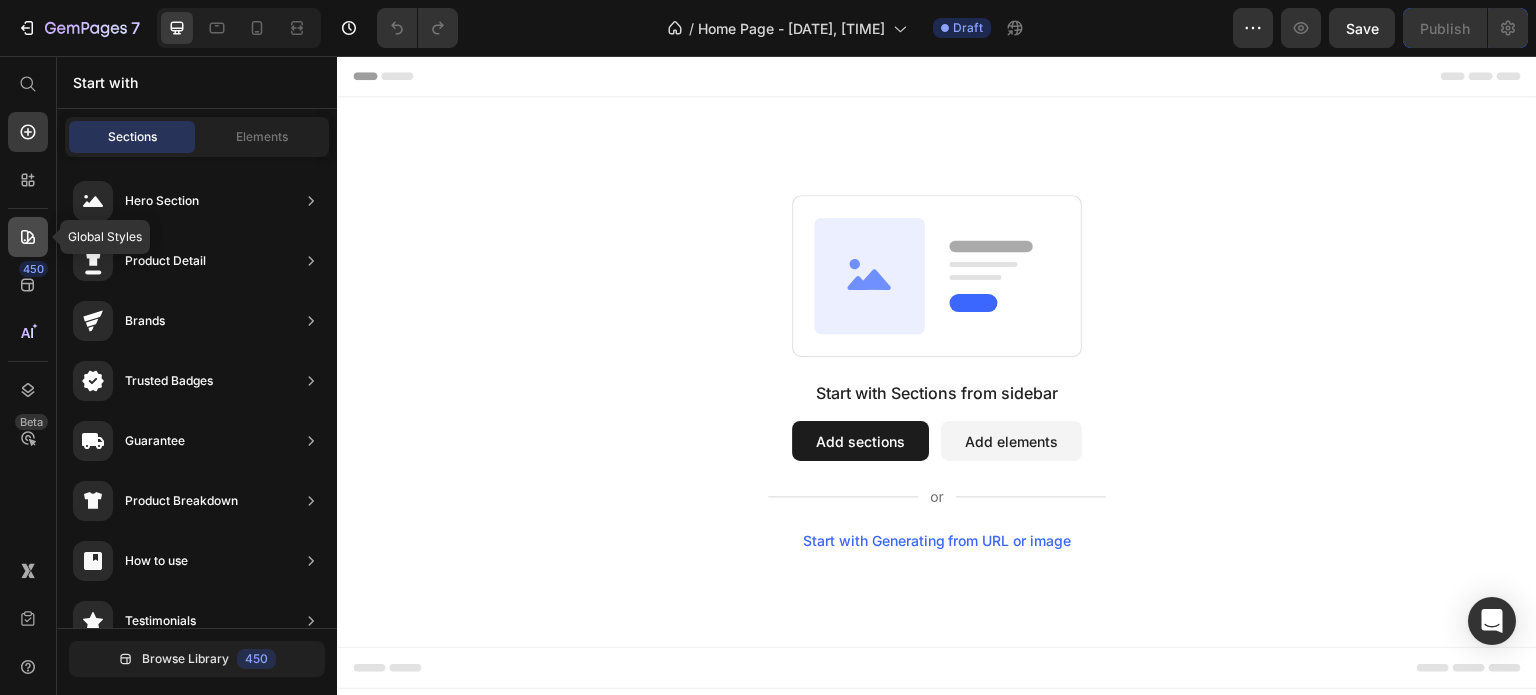 click 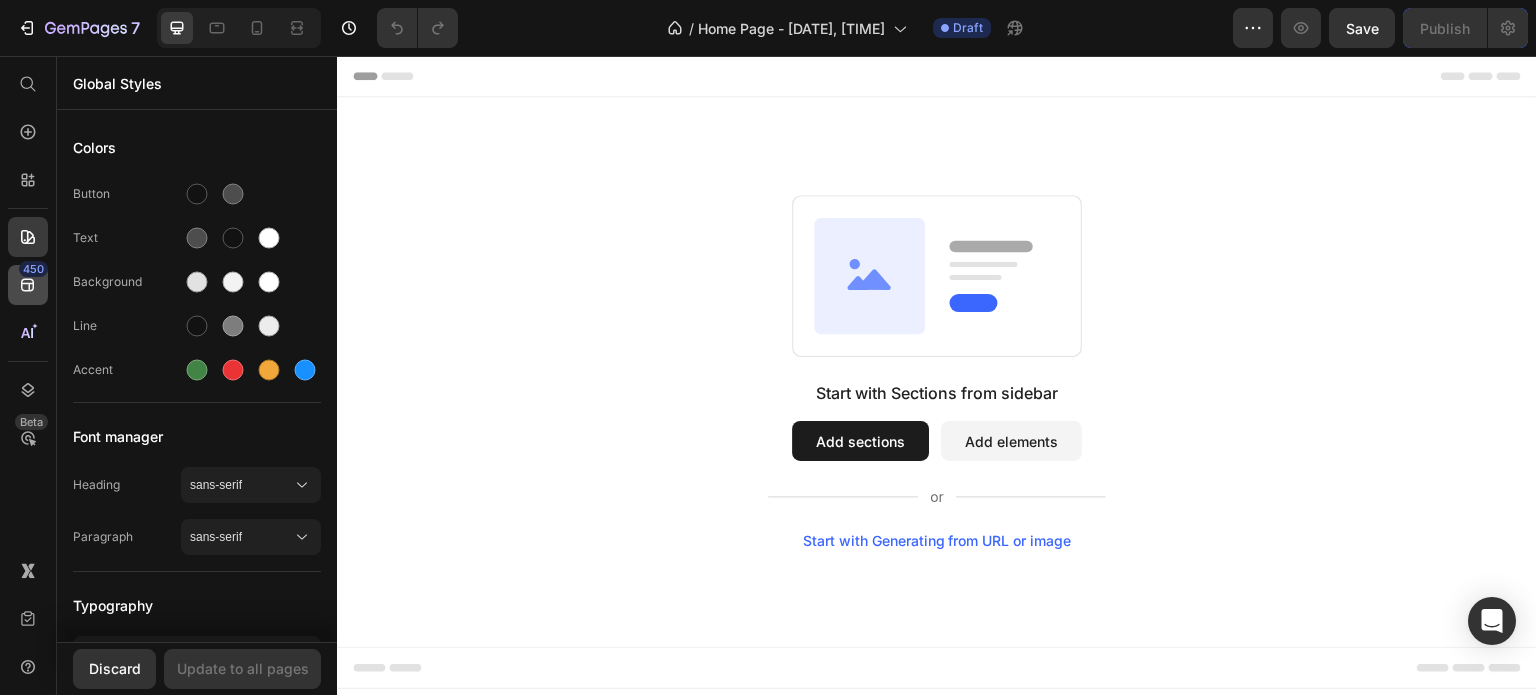 click on "450" at bounding box center (33, 269) 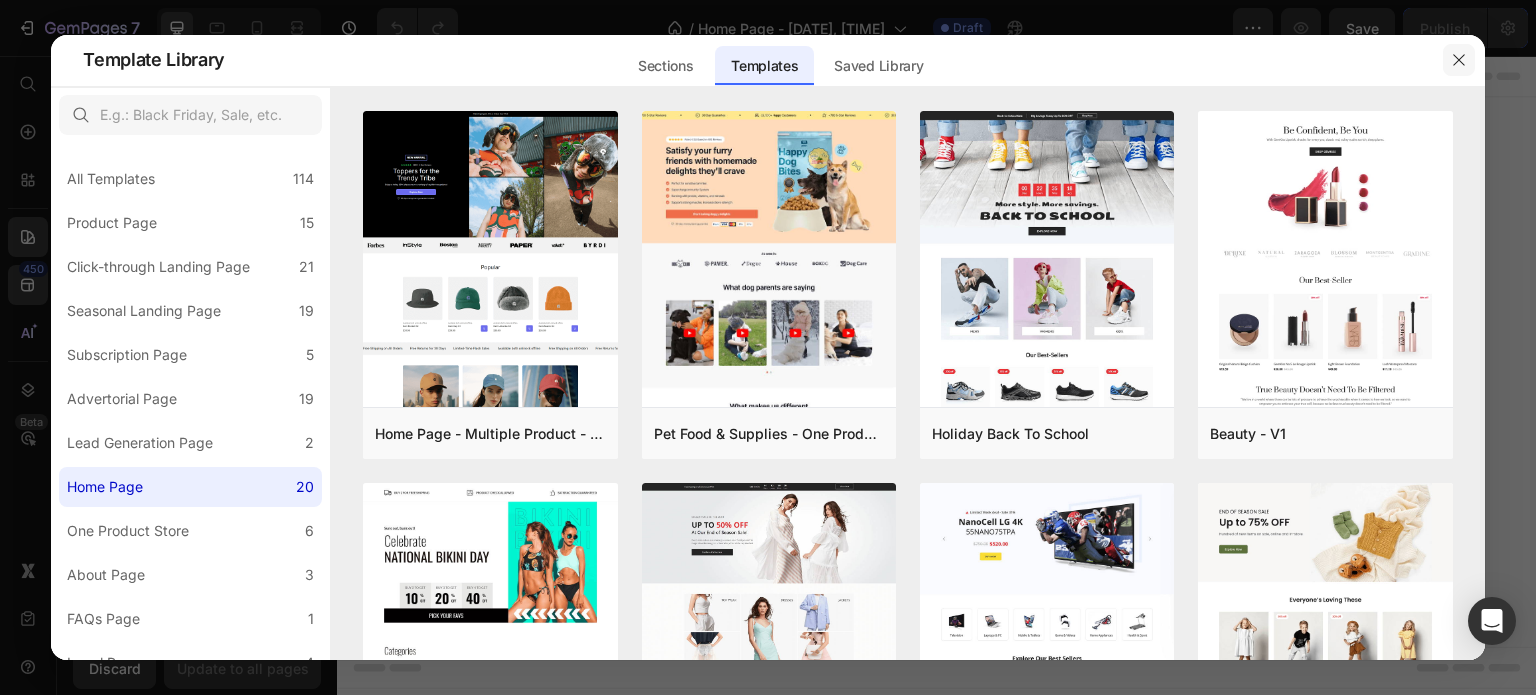 click 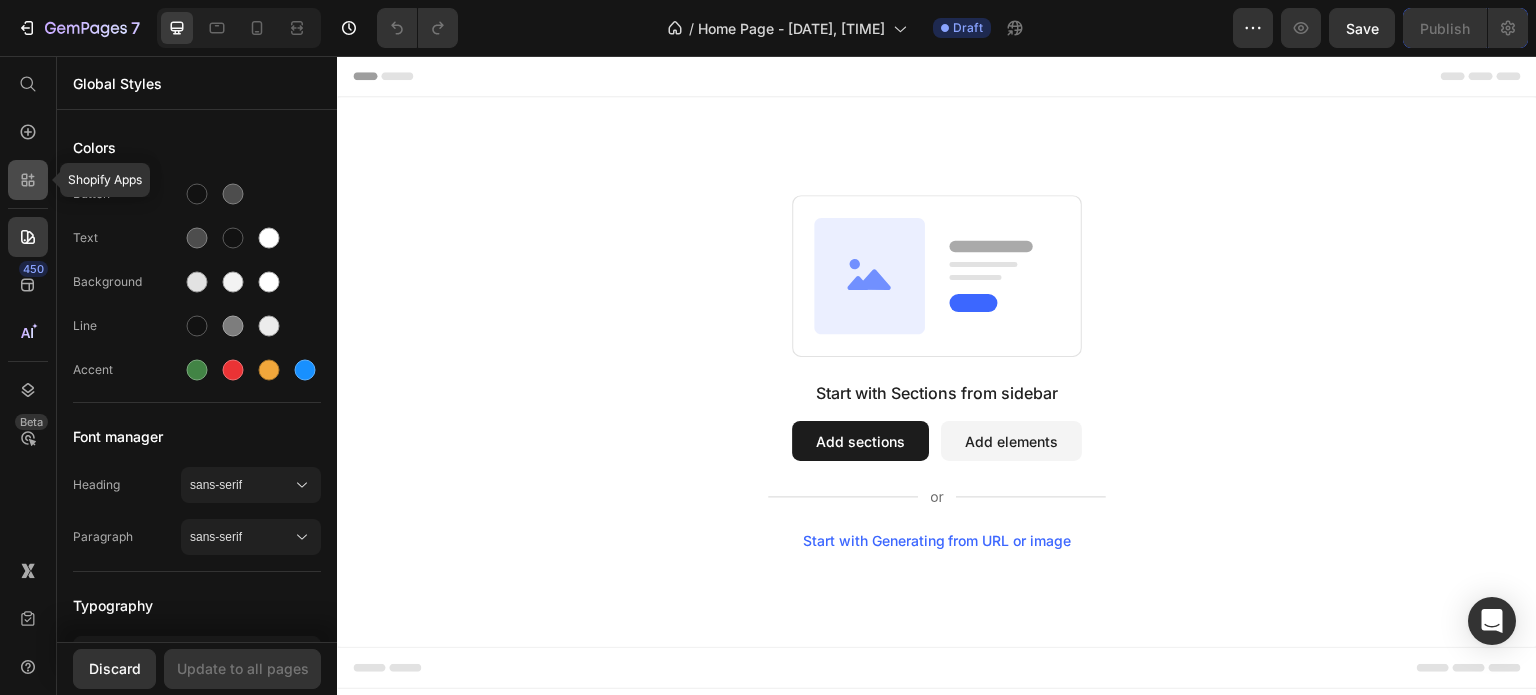 click 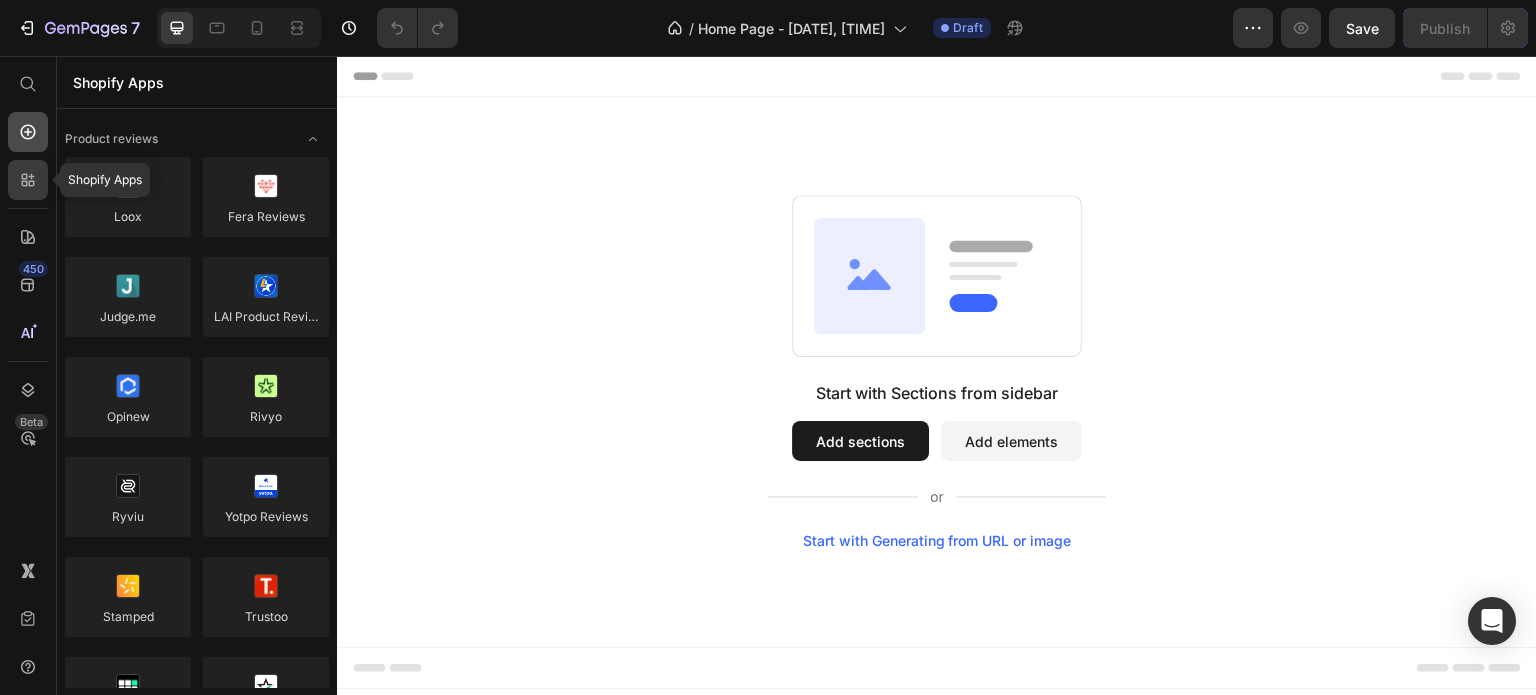 click 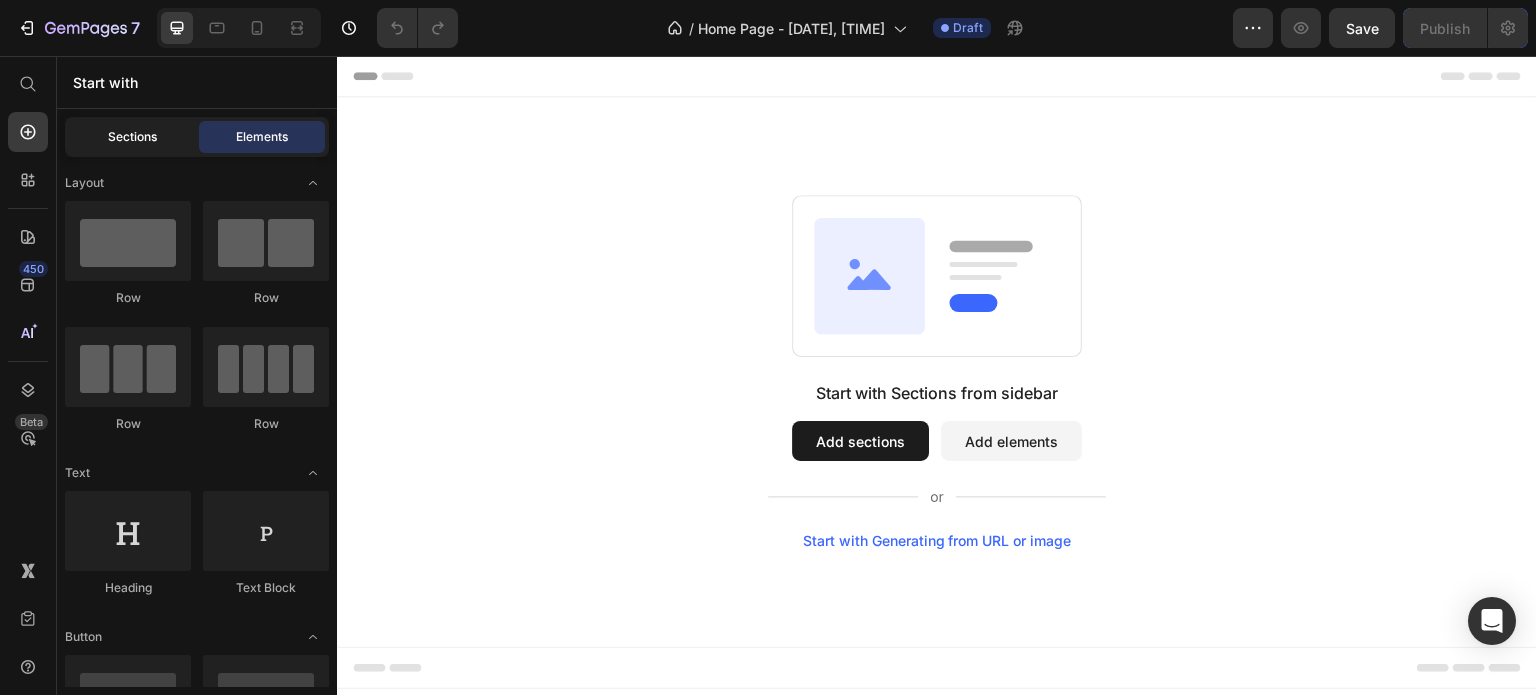 click on "Sections" 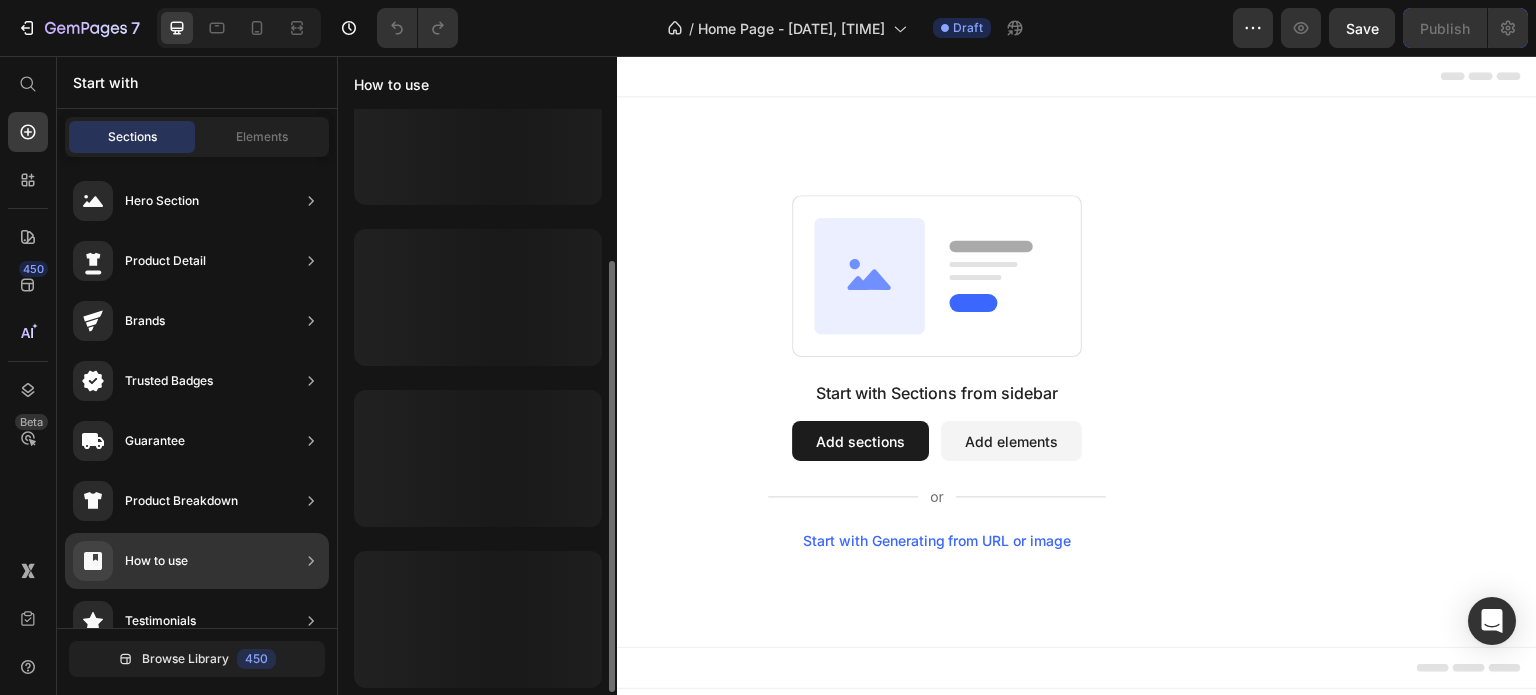 scroll, scrollTop: 207, scrollLeft: 0, axis: vertical 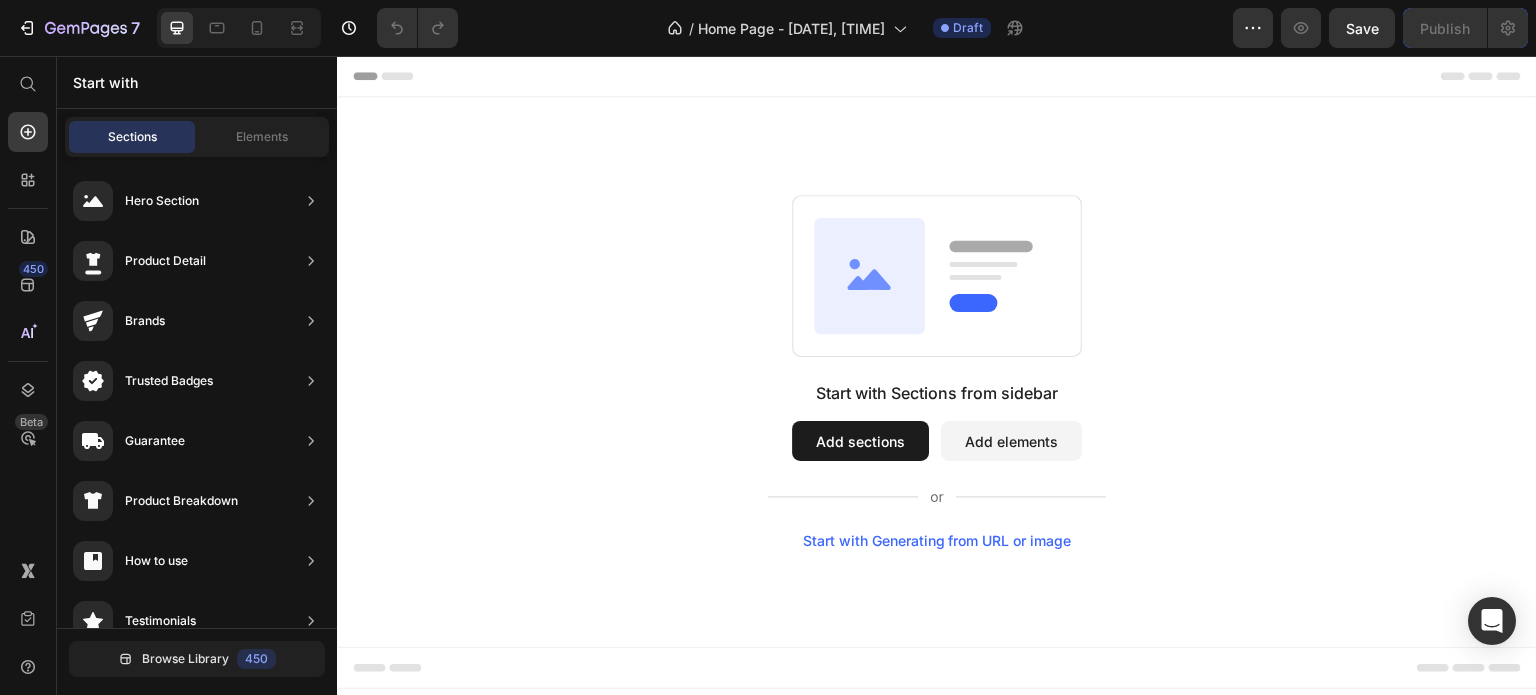 click on "450 Beta" at bounding box center (28, 375) 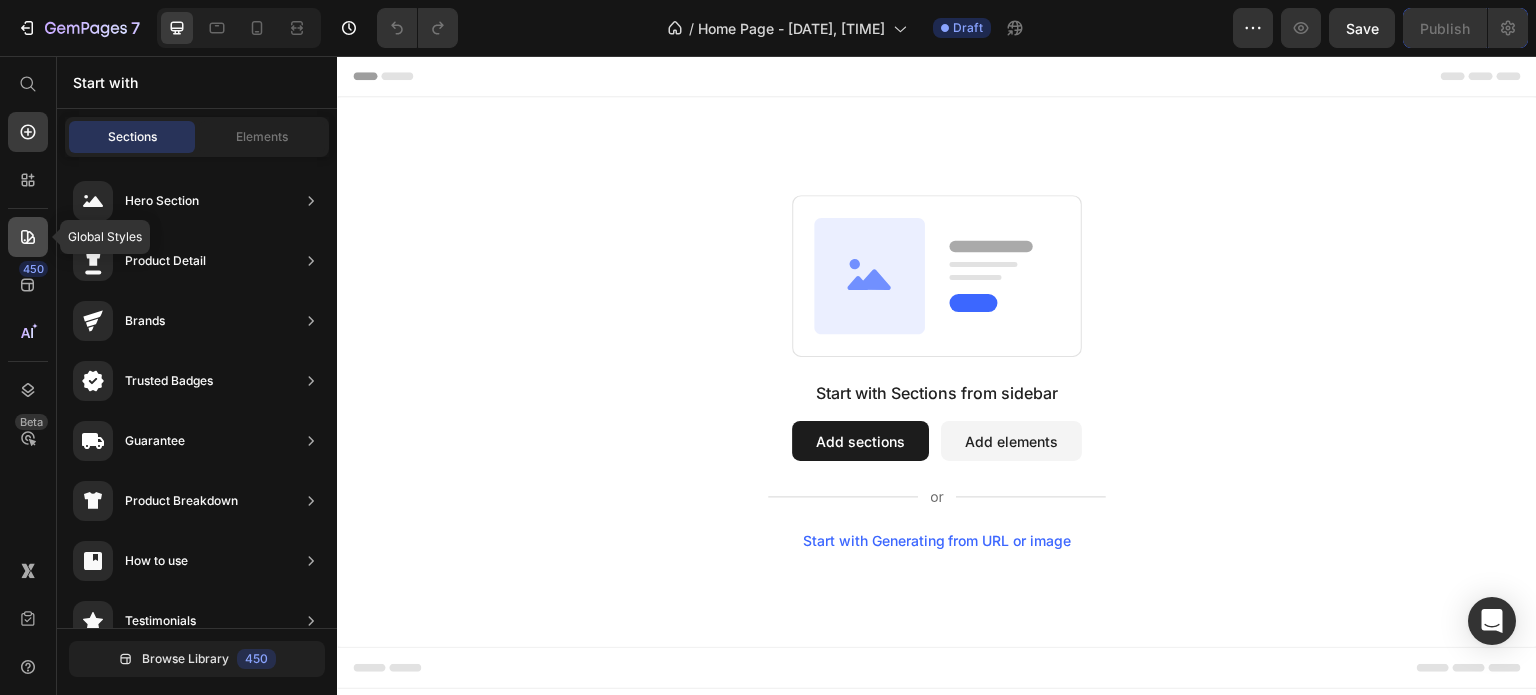 click 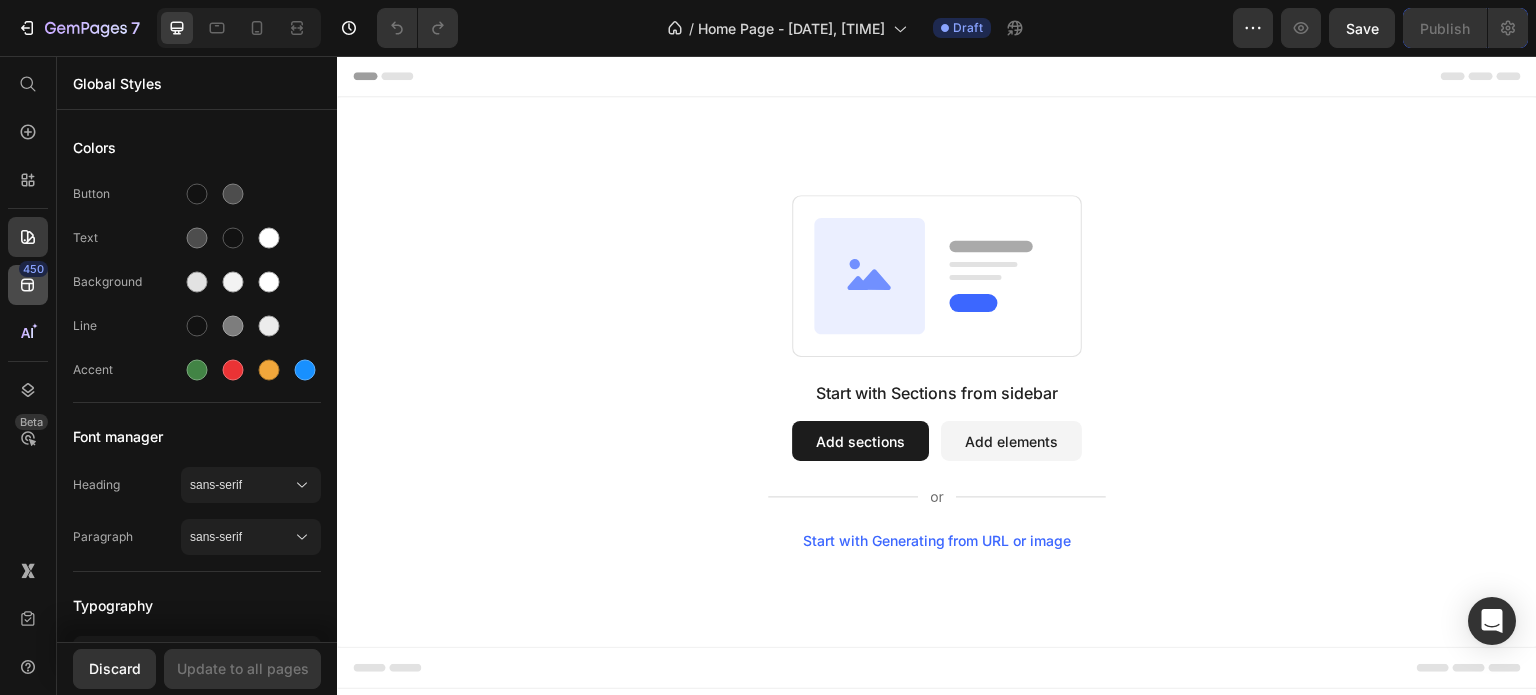 click on "450" 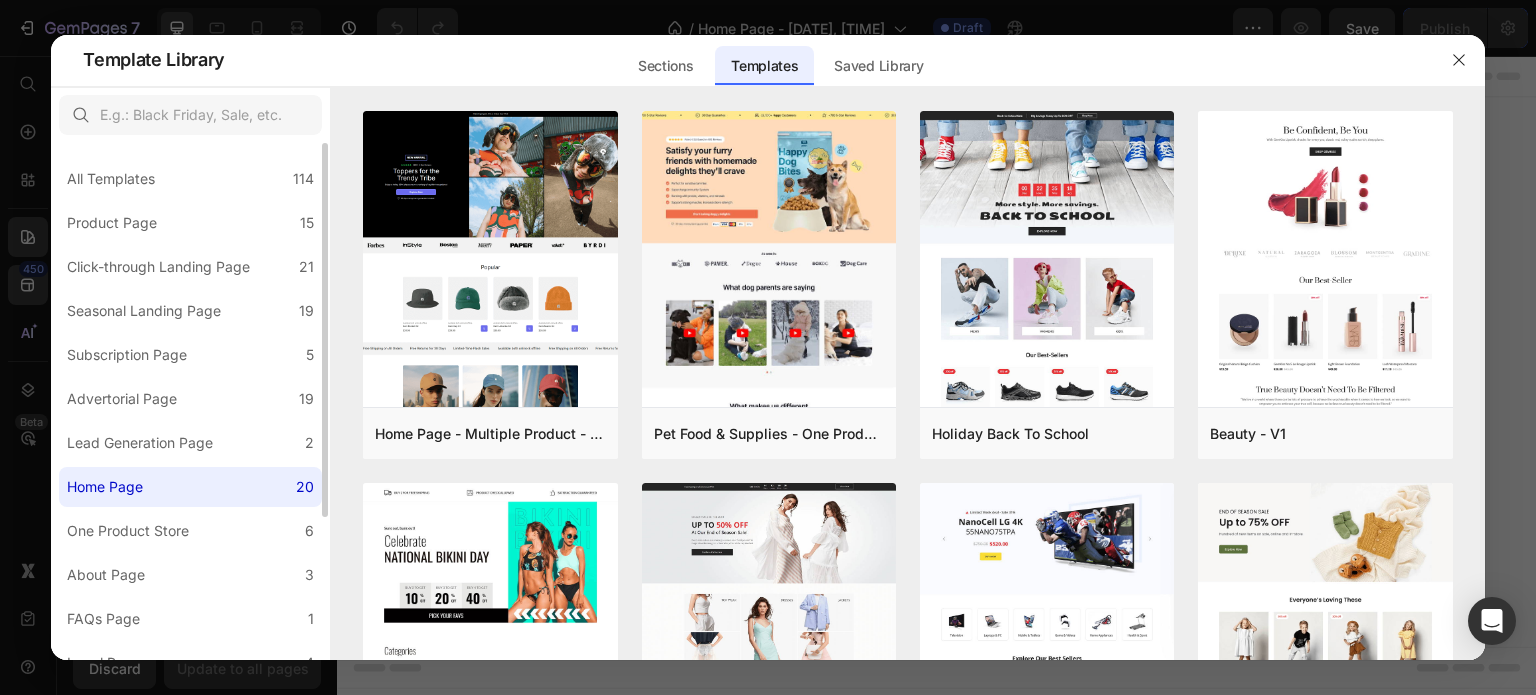 click on "Home Page 20" 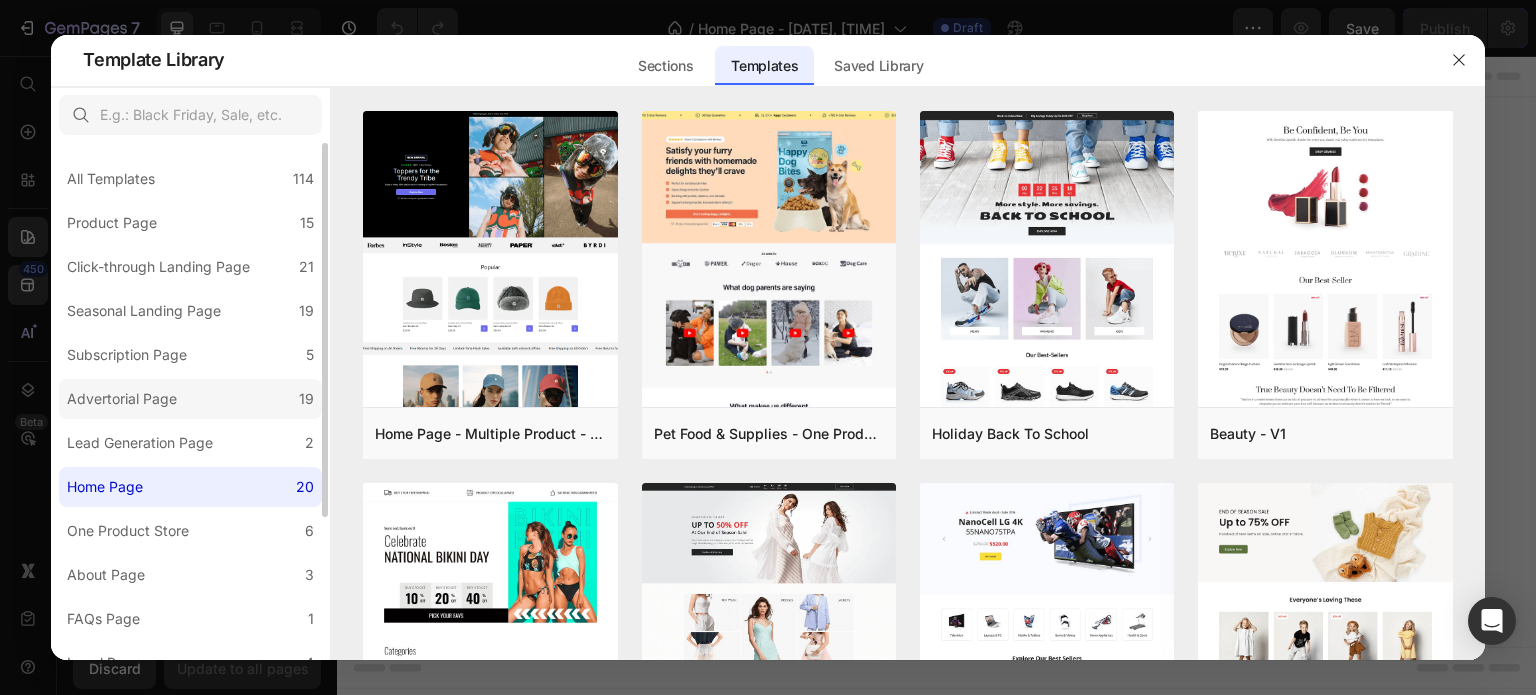 click on "Advertorial Page 19" 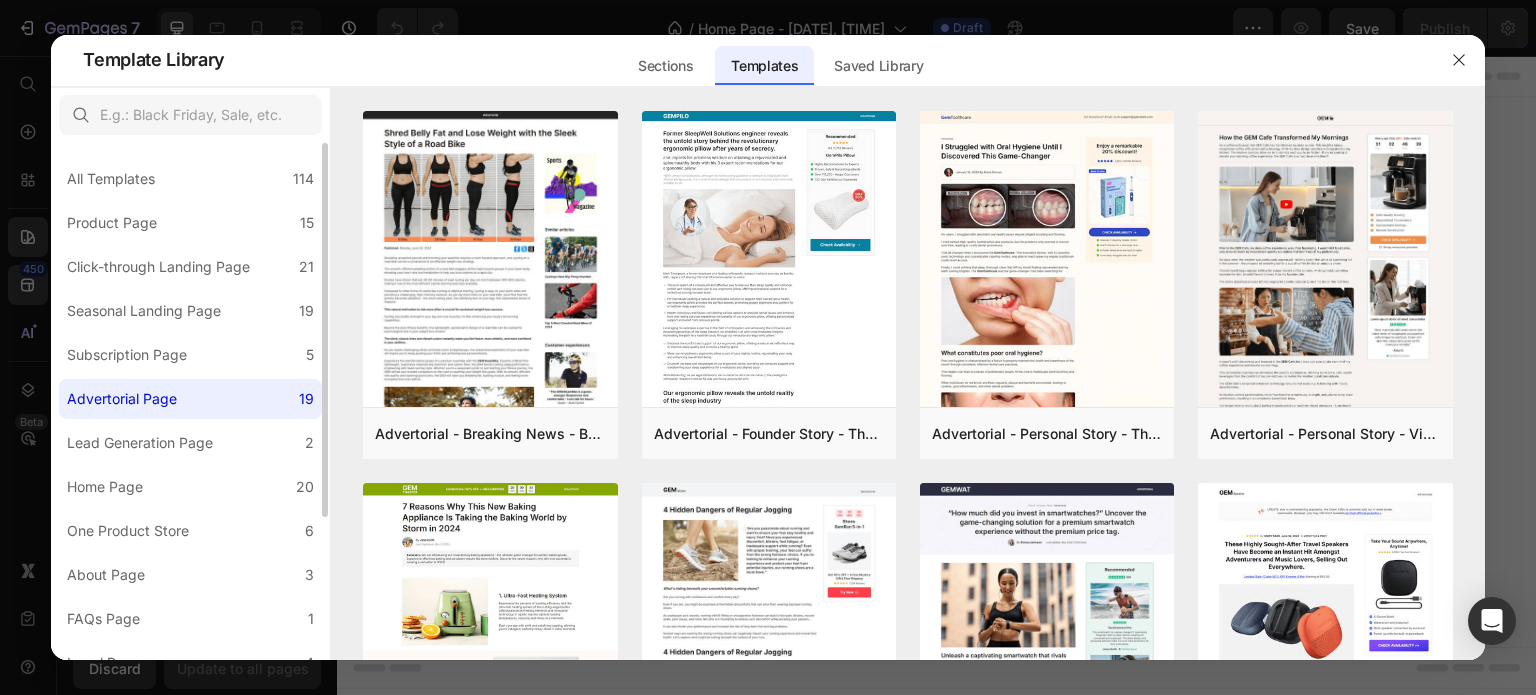 click on "All Templates 114 Product Page 15 Click-through Landing Page 21 Seasonal Landing Page 19 Subscription Page 5 Advertorial Page 19 Lead Generation Page 2 Home Page 20 One Product Store 6 About Page 3 FAQs Page 1 Legal Page 4 Contact Page 2 Blog Post 4 Blog List 2 Collection Page 3" at bounding box center [190, 501] 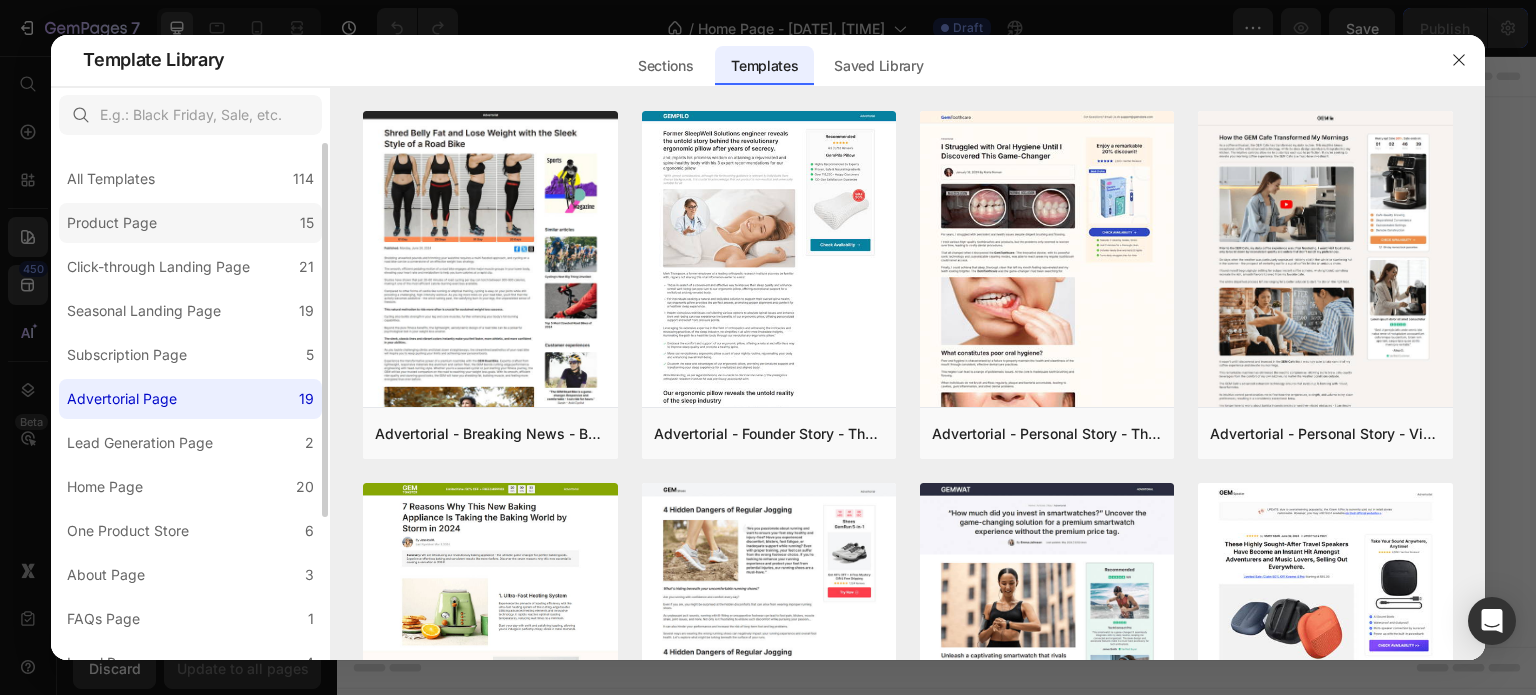 click on "Product Page 15" 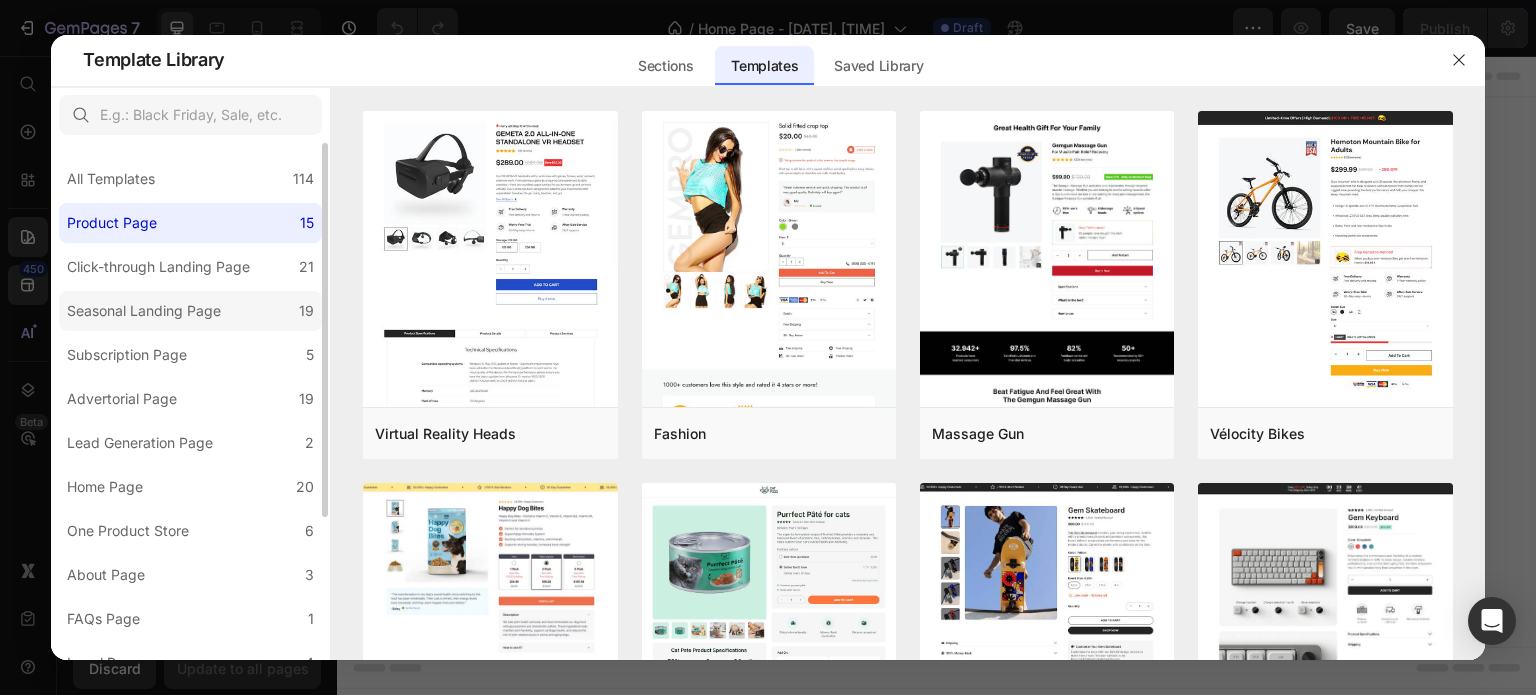 click on "Seasonal Landing Page 19" 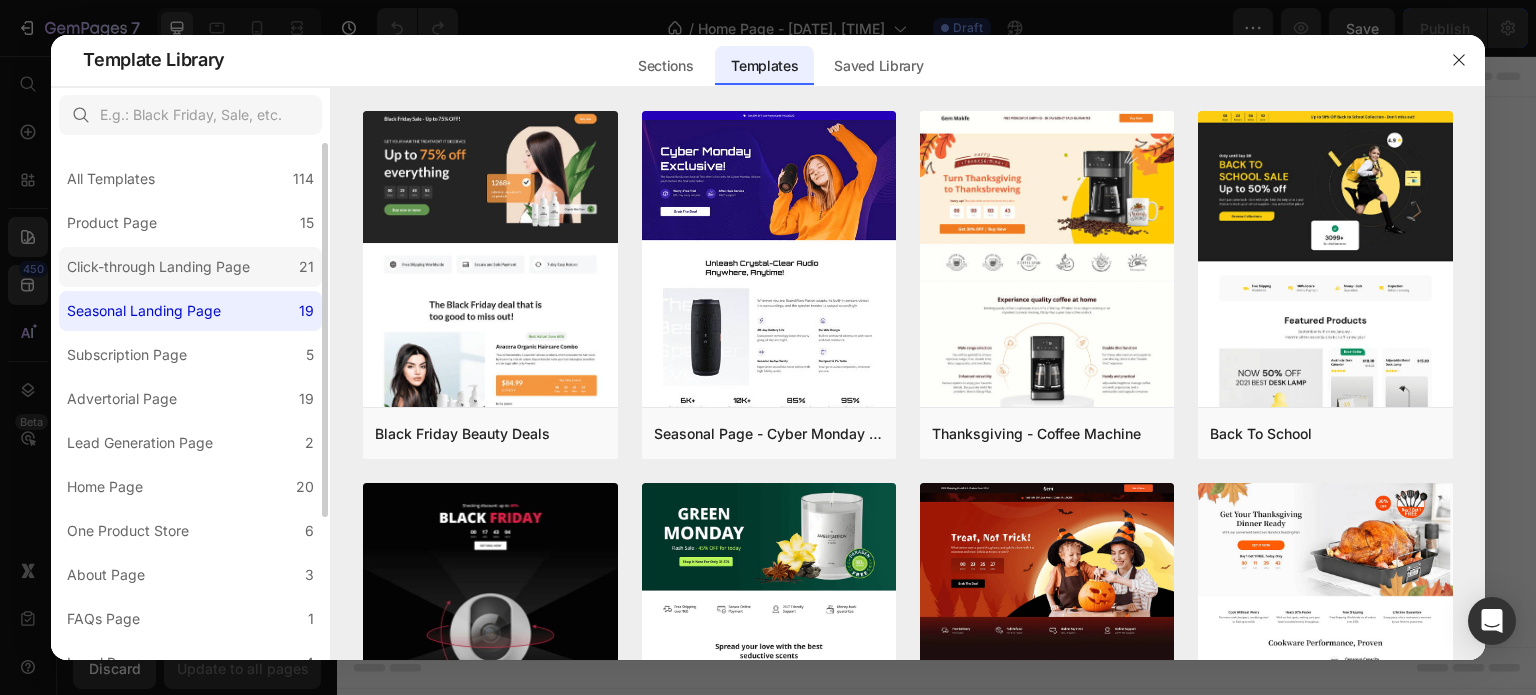 click on "Click-through Landing Page" at bounding box center [162, 267] 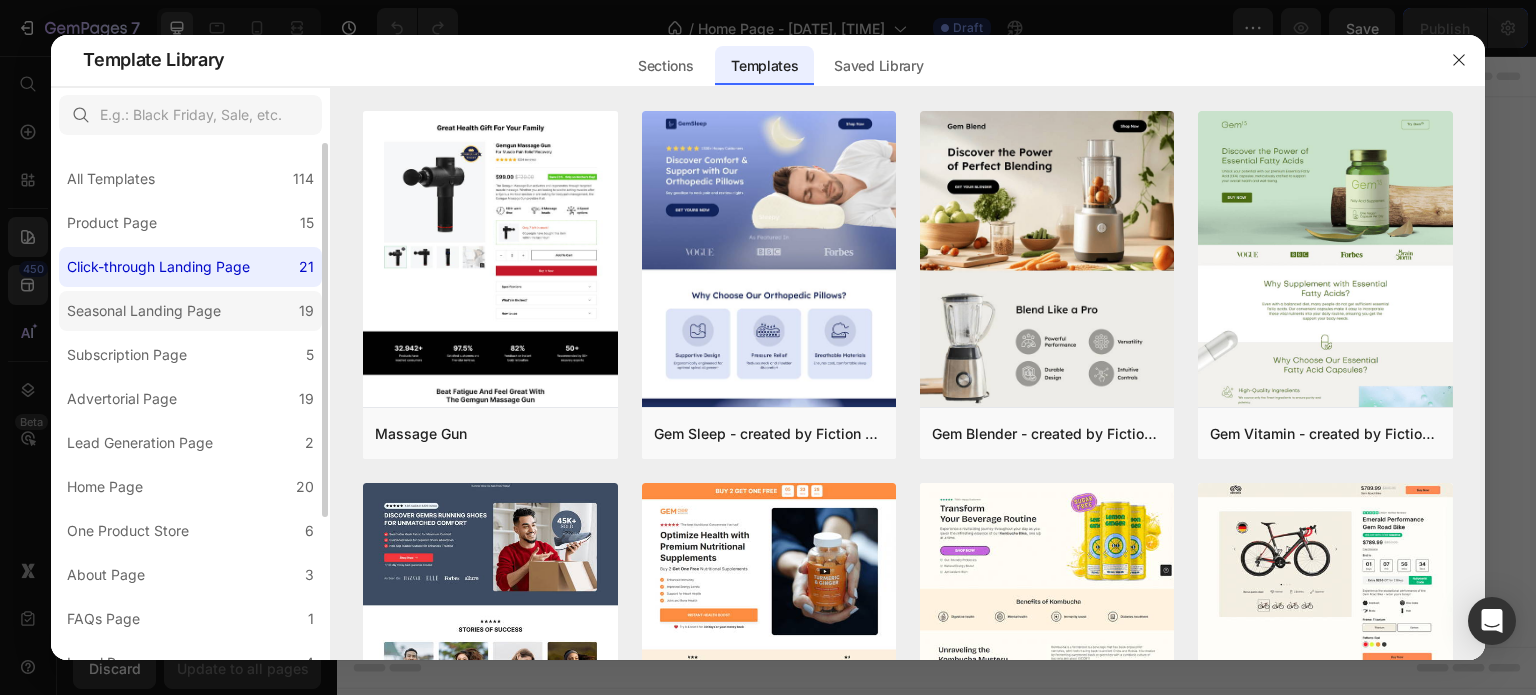 click on "Seasonal Landing Page" at bounding box center [144, 311] 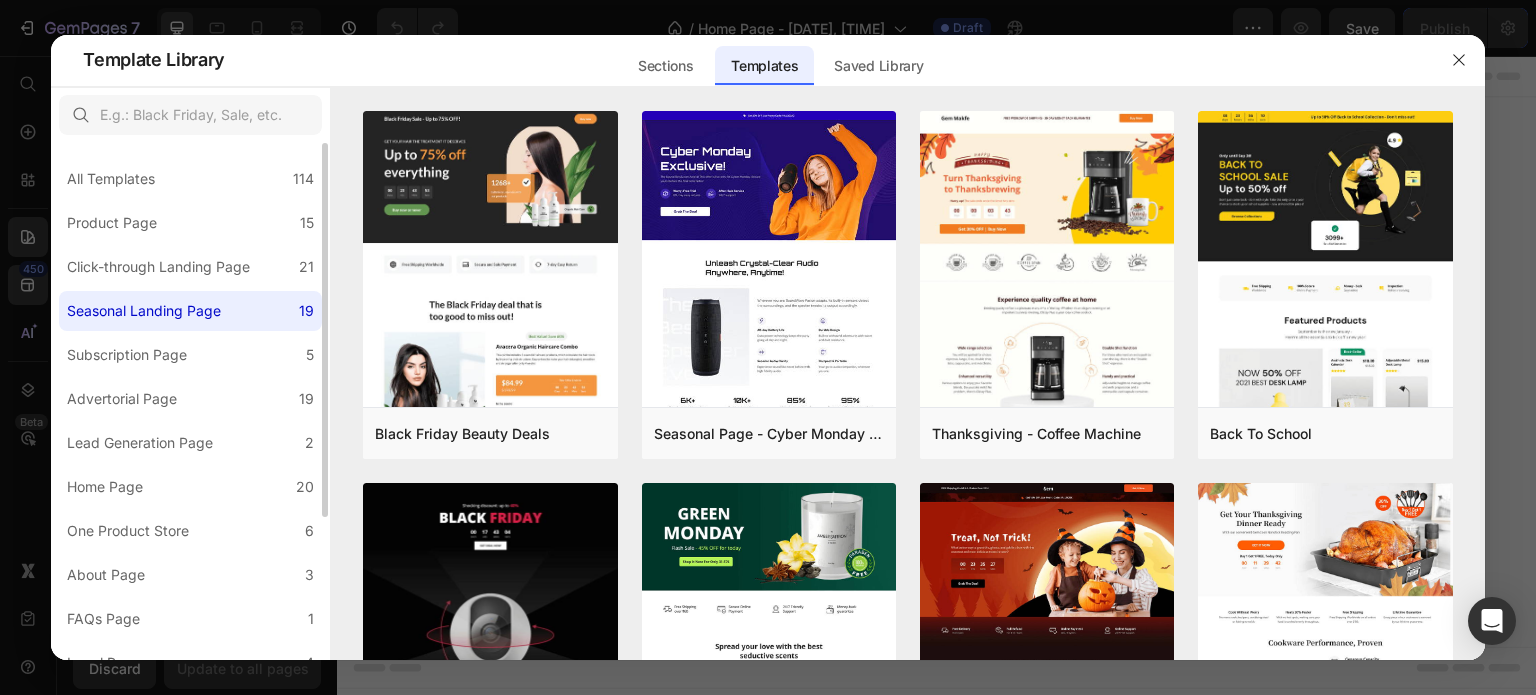 click on "Seasonal Landing Page 19" 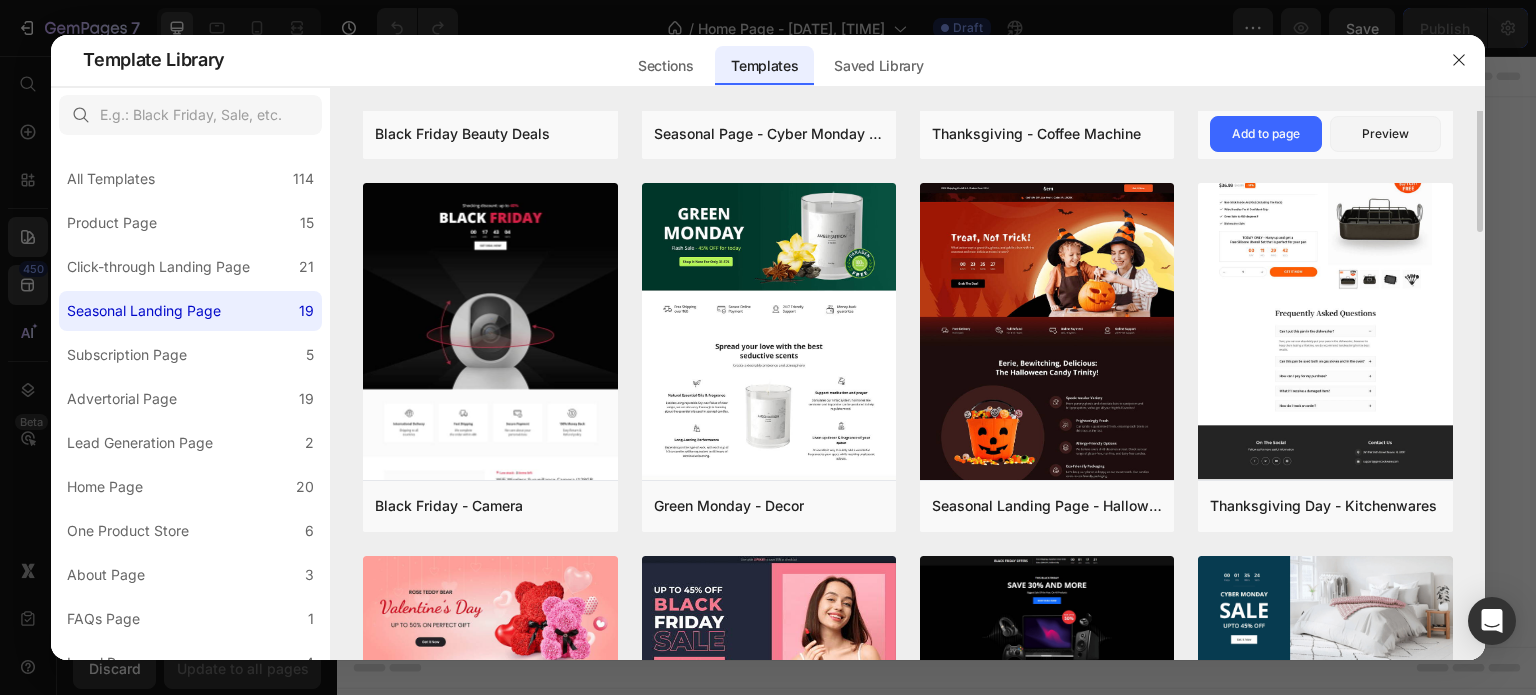 scroll, scrollTop: 0, scrollLeft: 0, axis: both 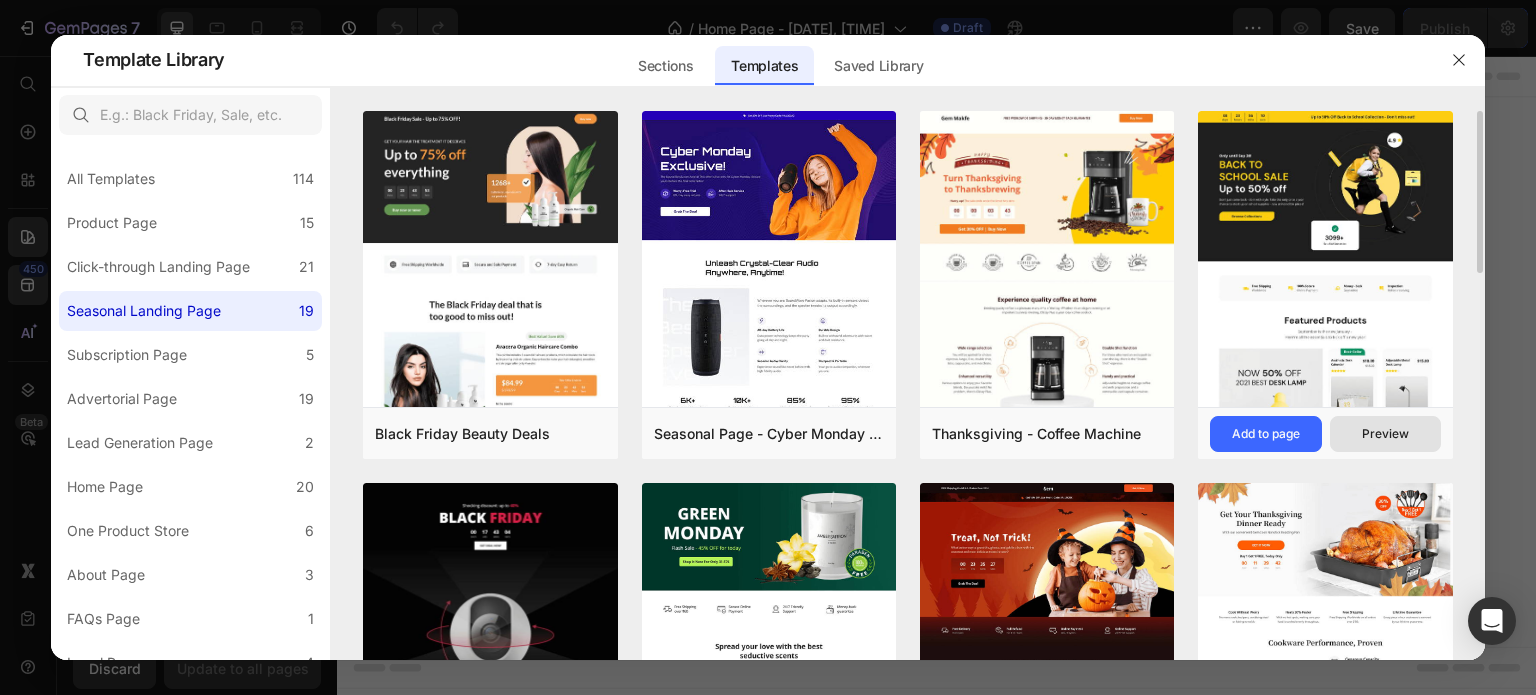click on "Preview" at bounding box center (1385, 434) 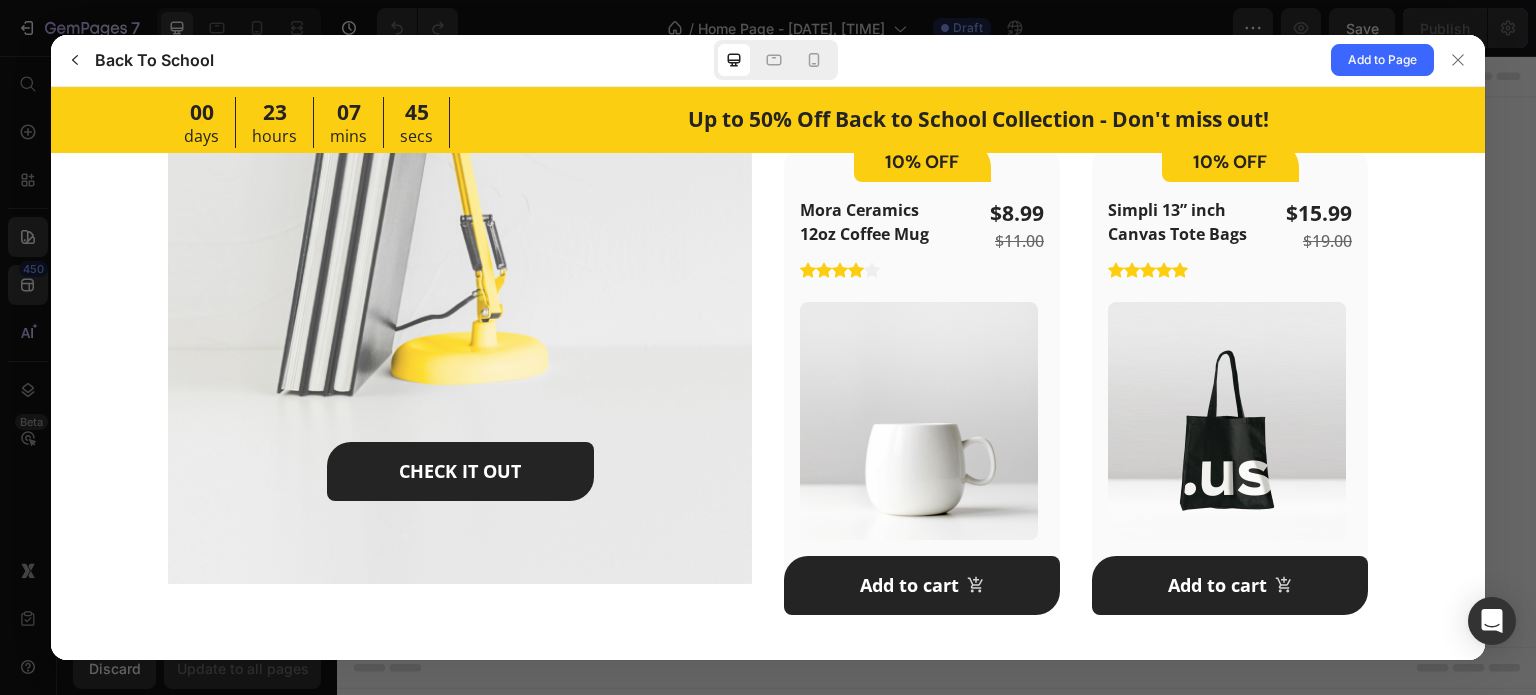 scroll, scrollTop: 2300, scrollLeft: 0, axis: vertical 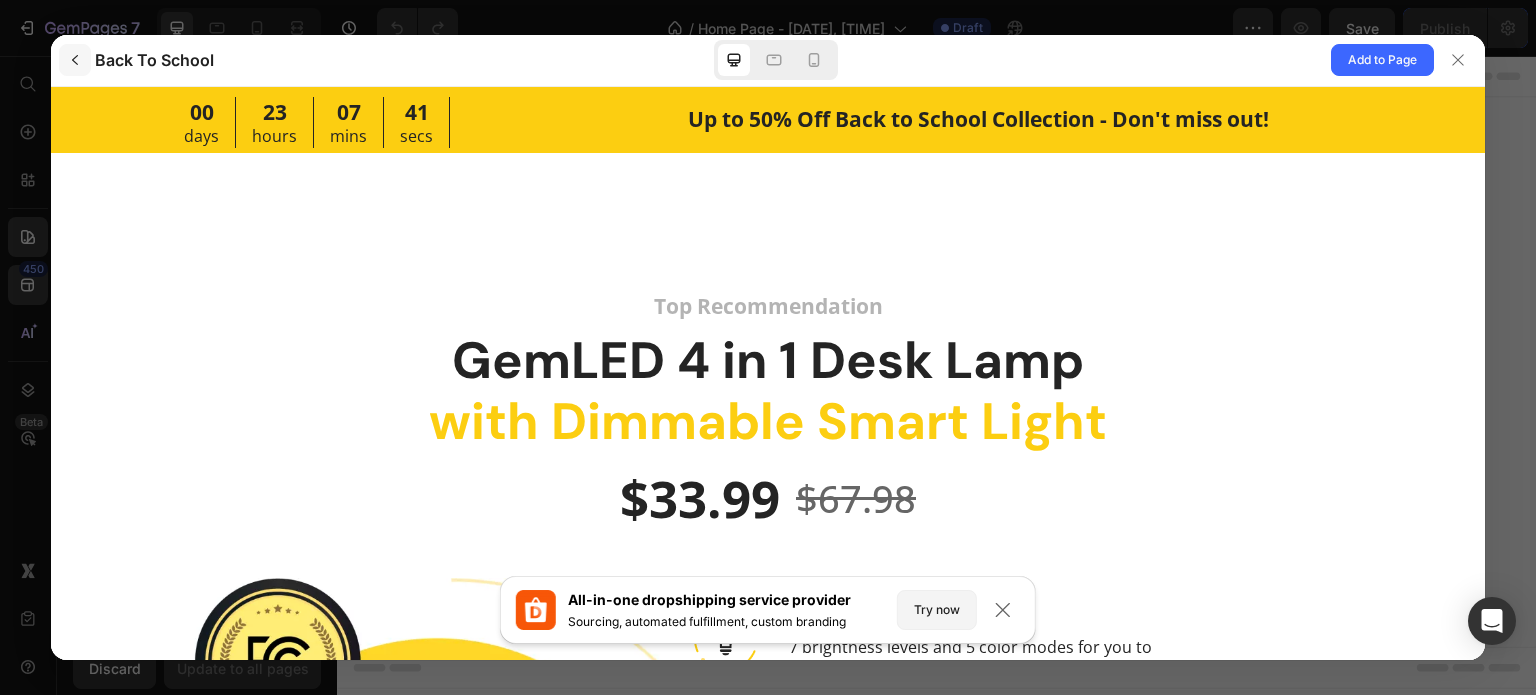 click at bounding box center [75, 60] 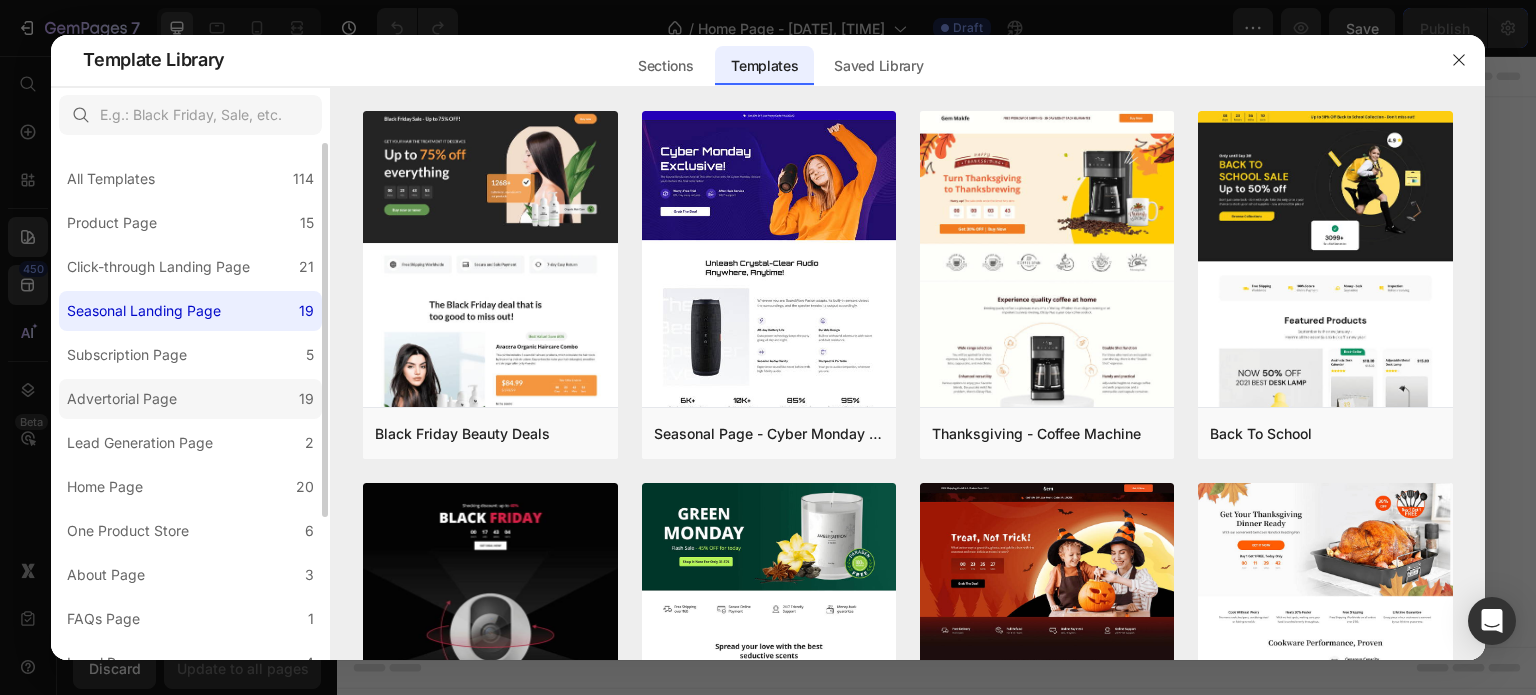 click on "Advertorial Page 19" 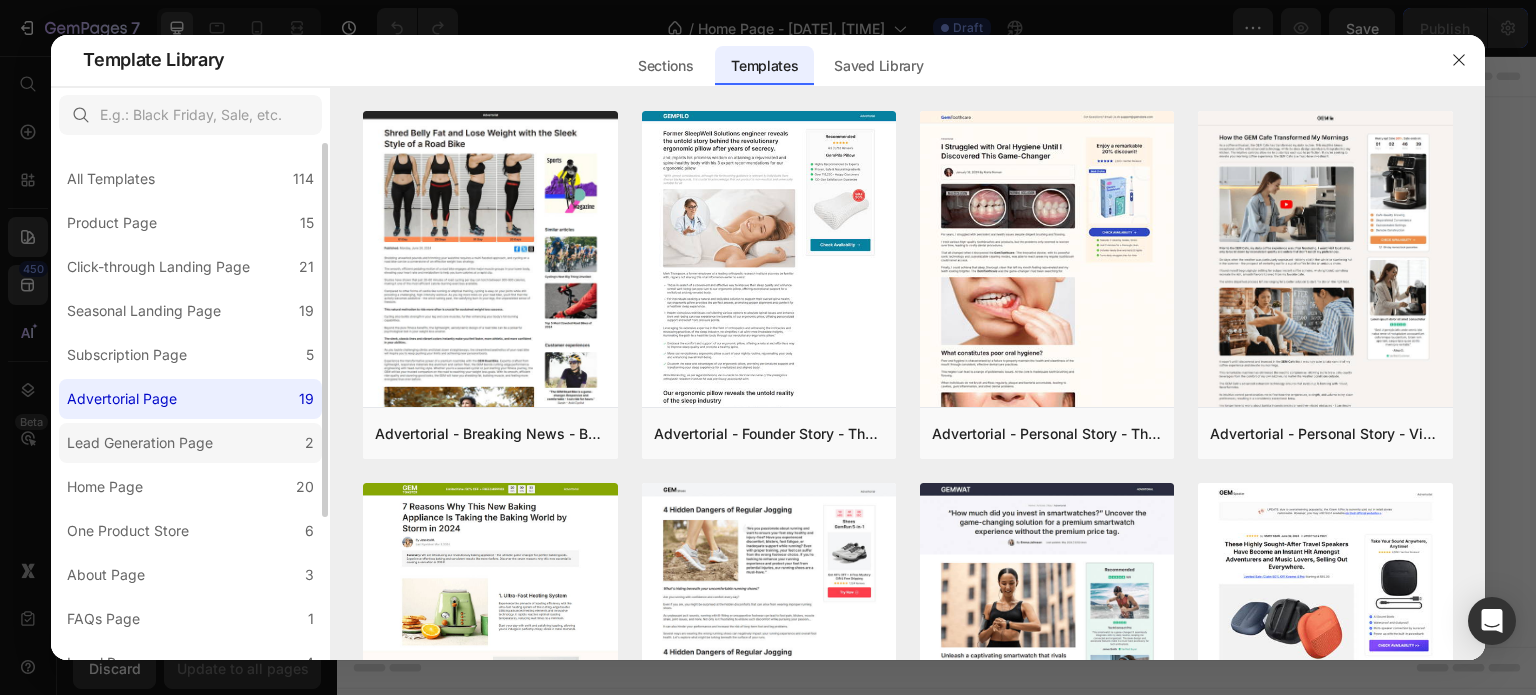click on "Lead Generation Page 2" 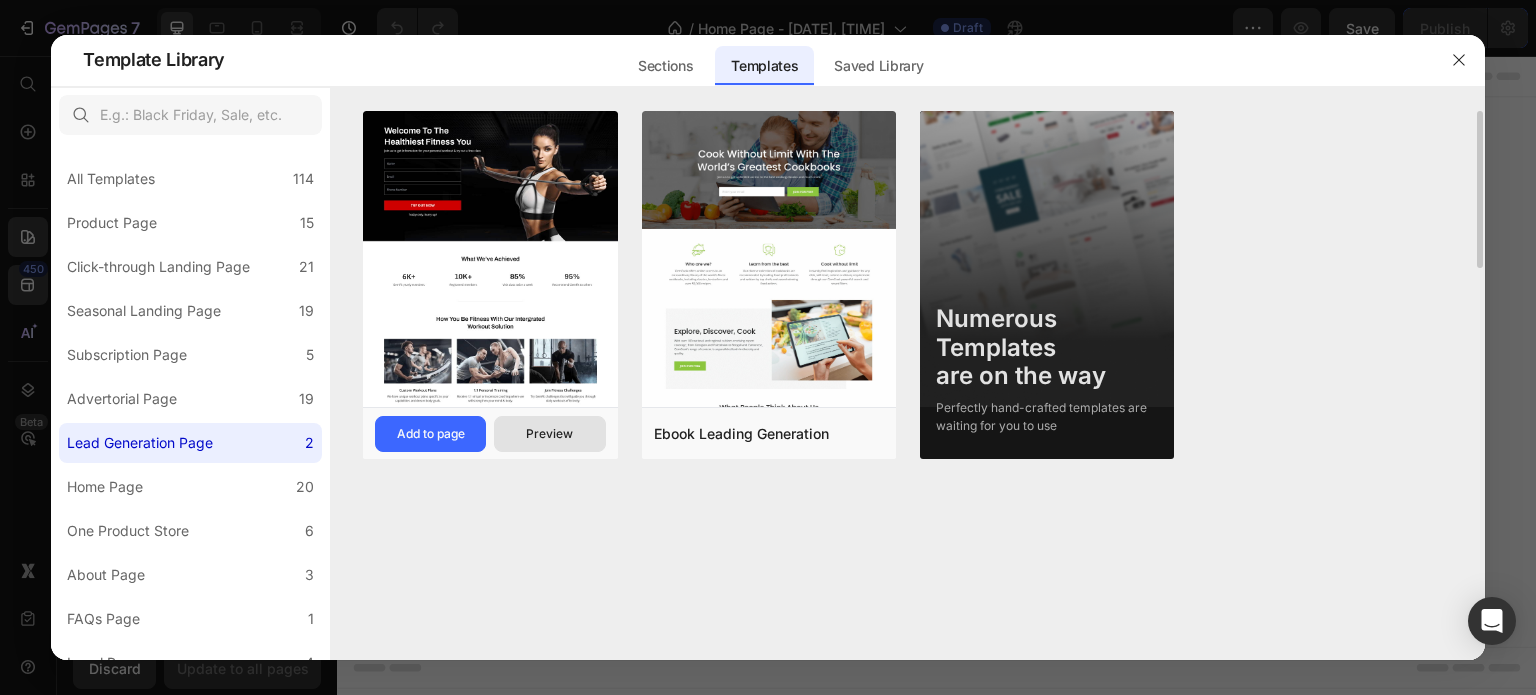 click on "Preview" at bounding box center [549, 434] 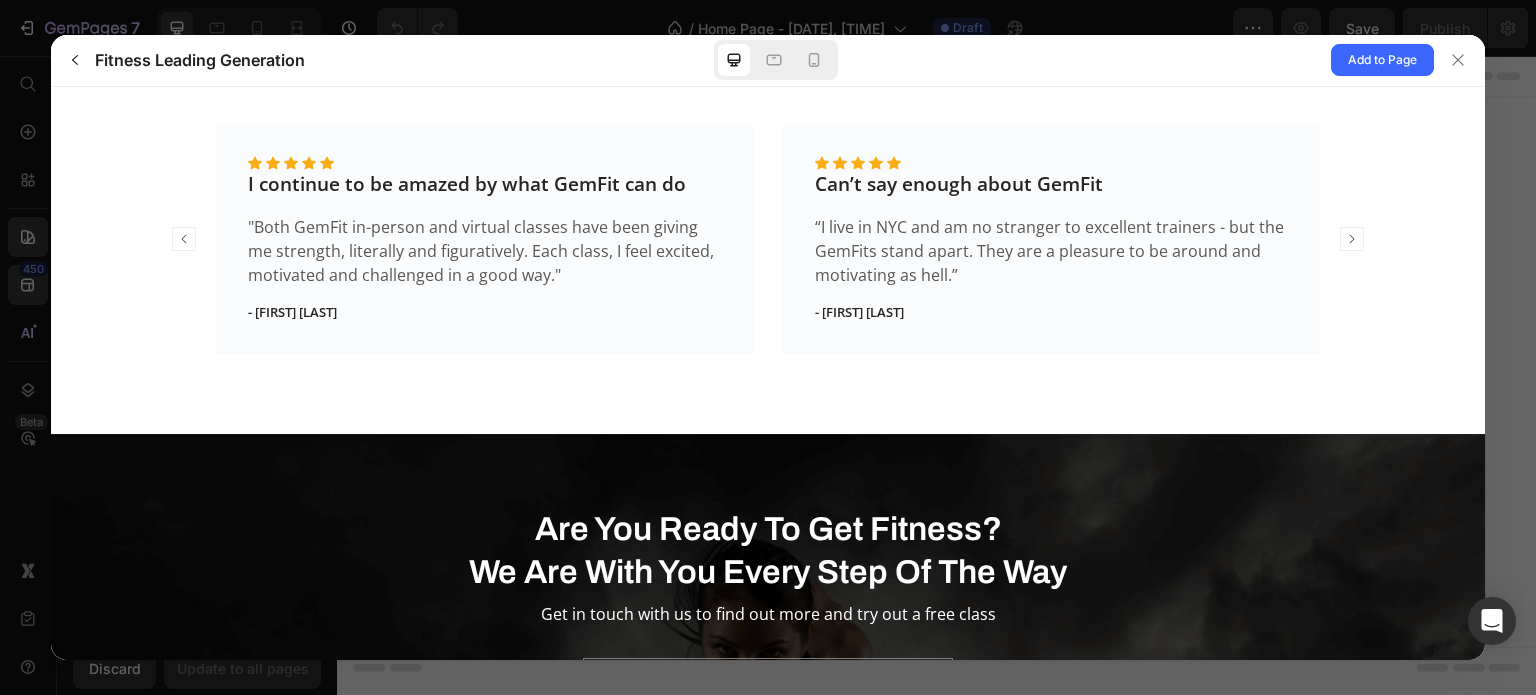 scroll, scrollTop: 2000, scrollLeft: 0, axis: vertical 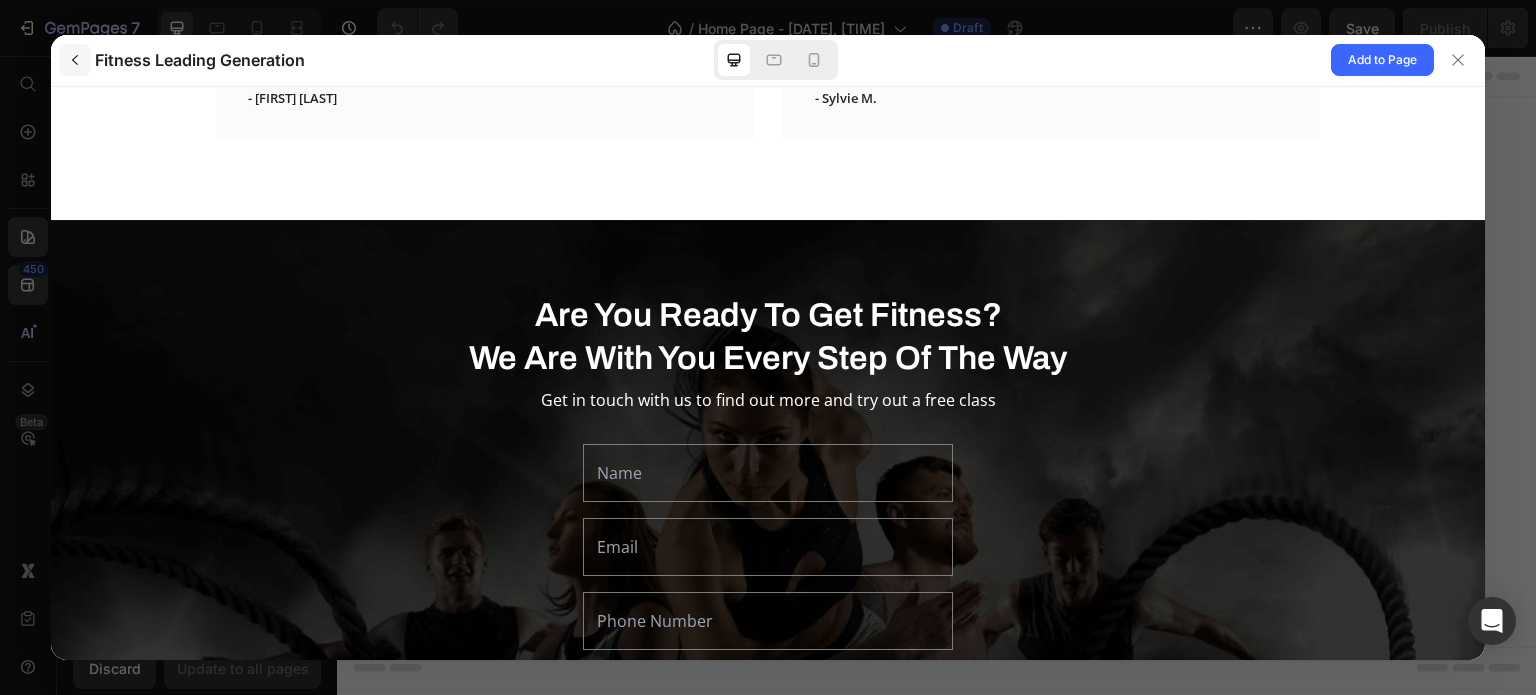 click at bounding box center (75, 60) 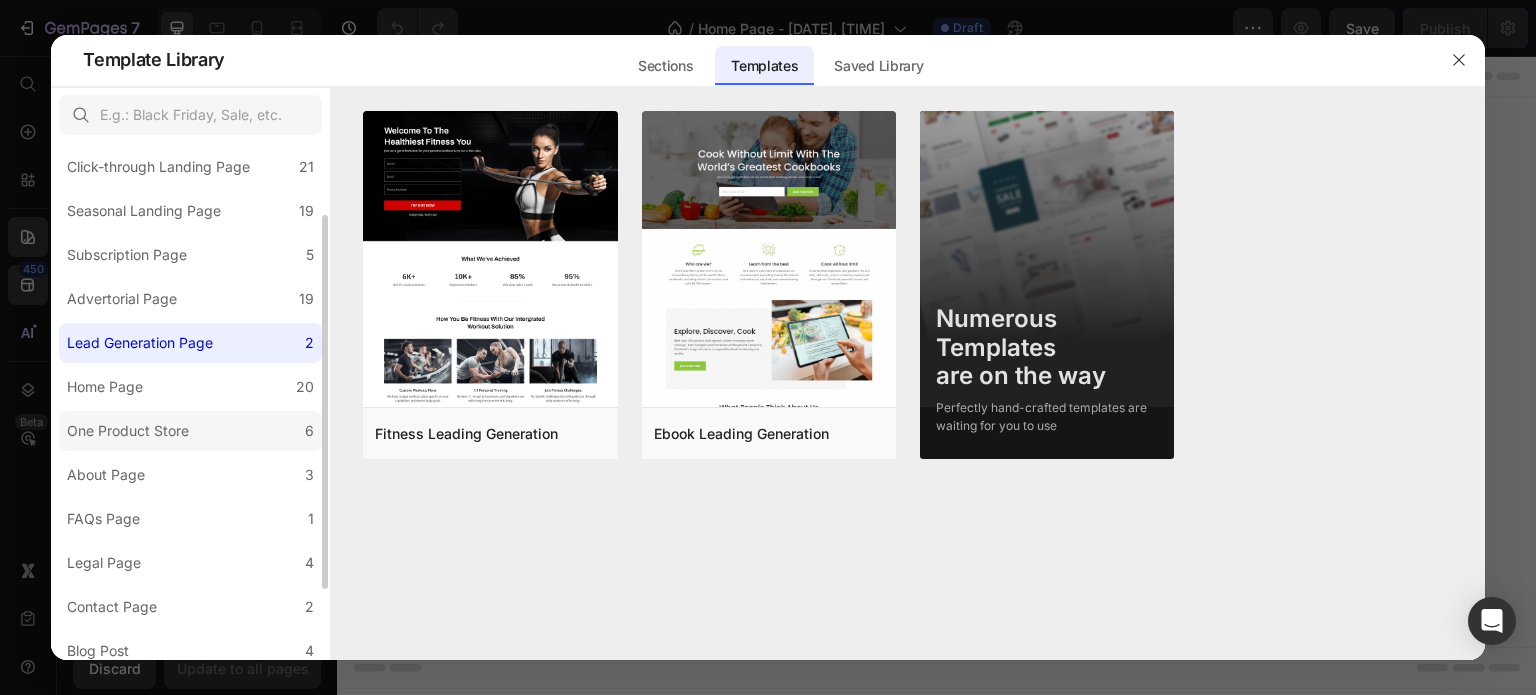 scroll, scrollTop: 198, scrollLeft: 0, axis: vertical 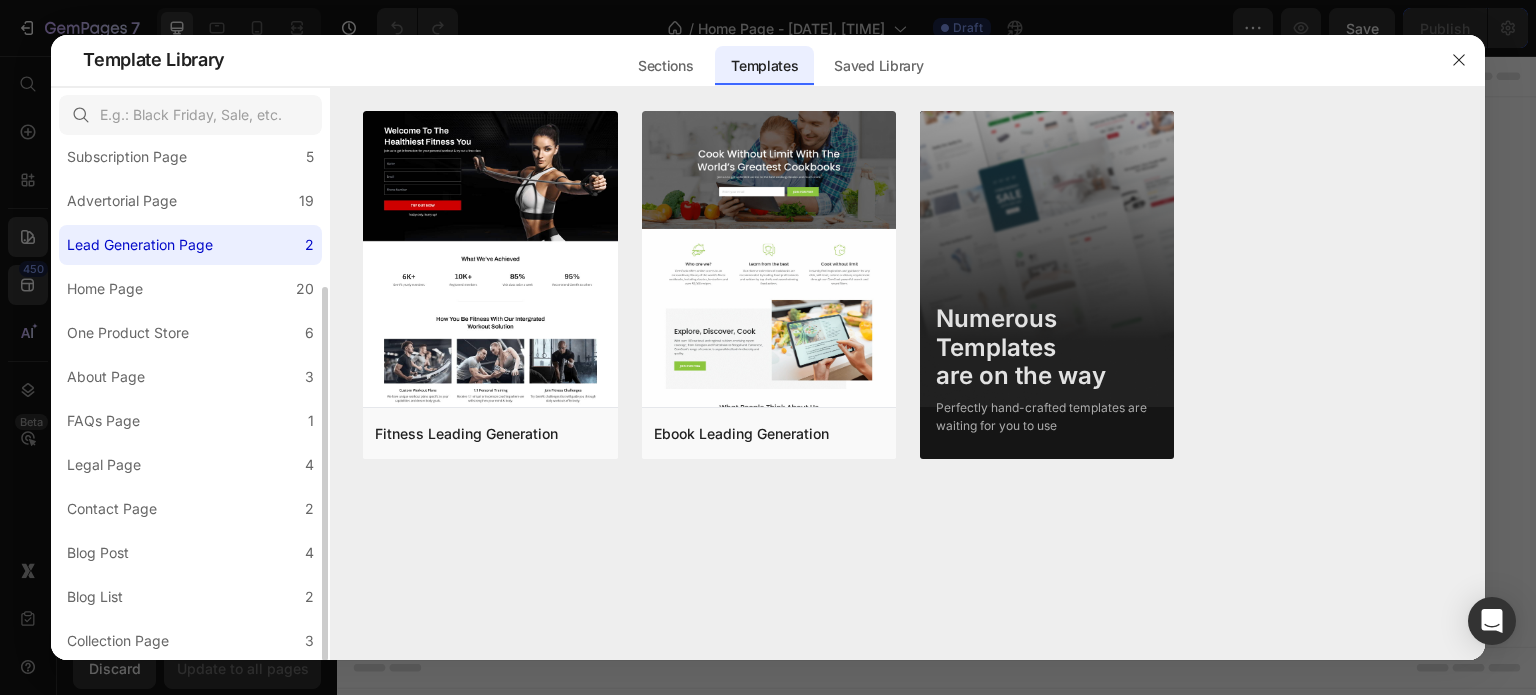 click on "All Templates 114 Product Page 15 Click-through Landing Page 21 Seasonal Landing Page 19 Subscription Page 5 Advertorial Page 19 Lead Generation Page 2 Home Page 20 One Product Store 6 About Page 3 FAQs Page 1 Legal Page 4 Contact Page 2 Blog Post 4 Blog List 2 Collection Page 3" at bounding box center (190, 303) 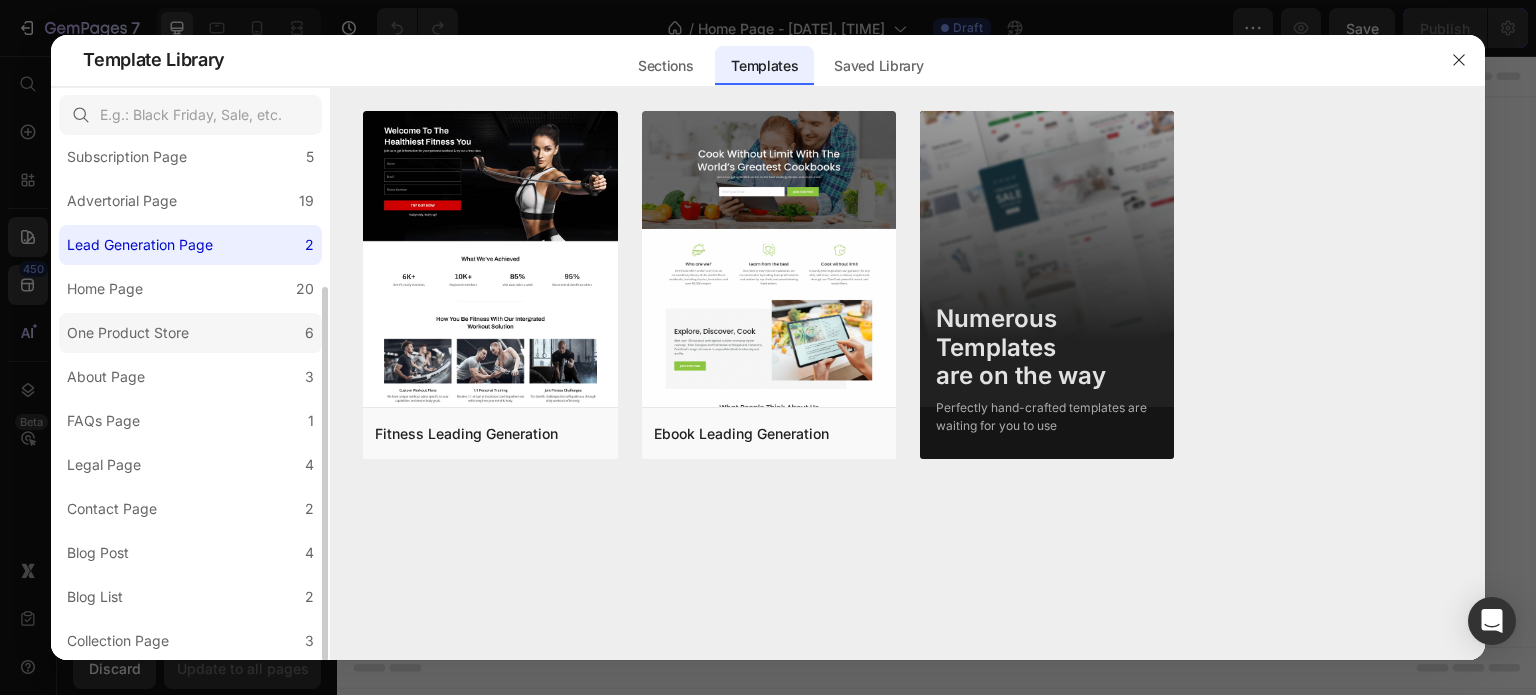 click on "One Product Store" at bounding box center (132, 333) 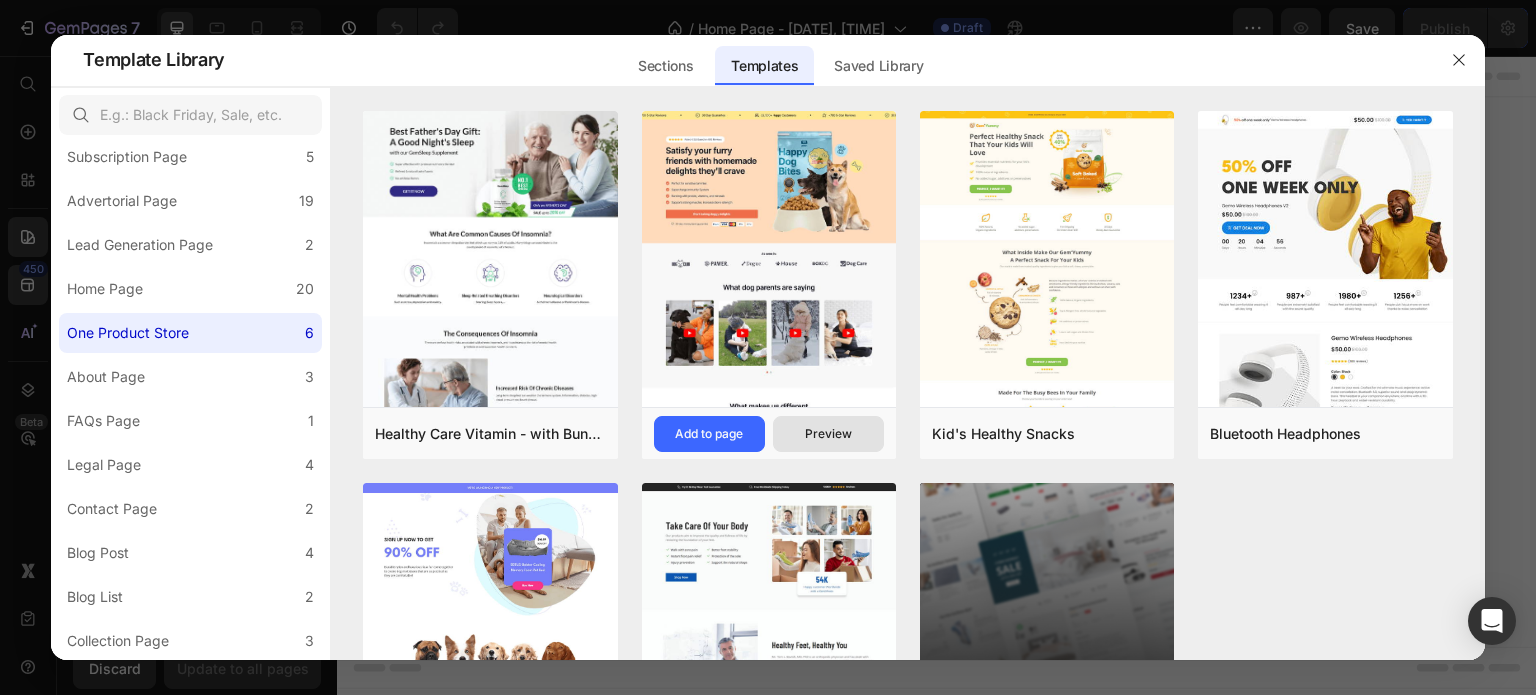 click on "Preview" at bounding box center (828, 434) 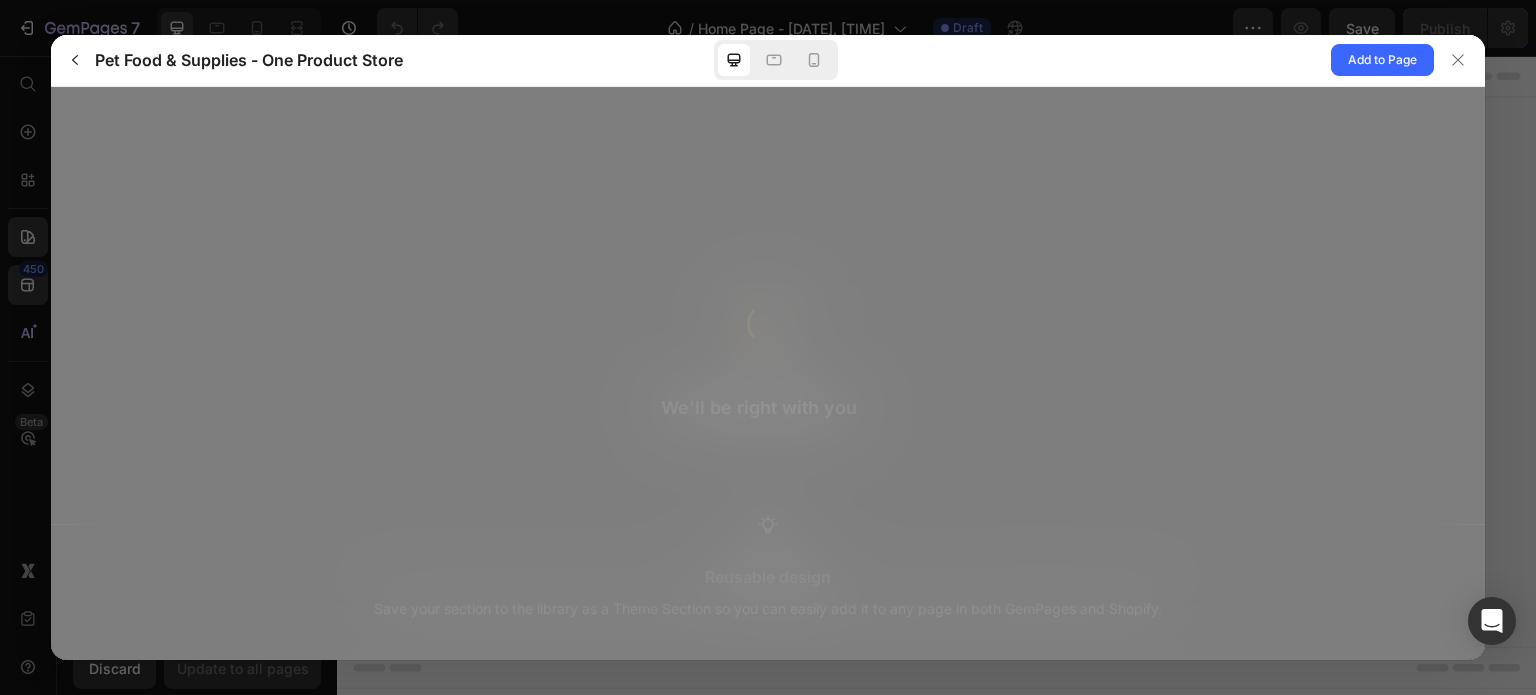 scroll, scrollTop: 0, scrollLeft: 0, axis: both 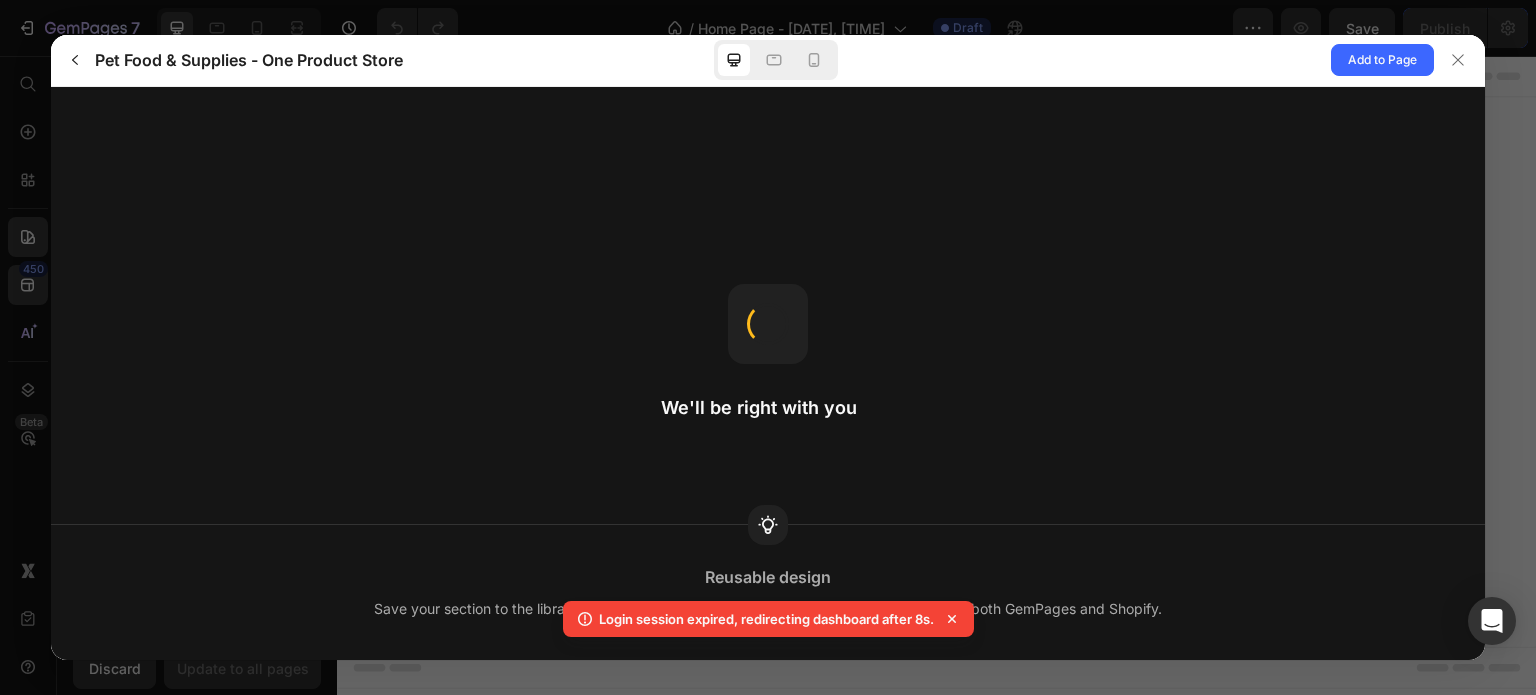 click 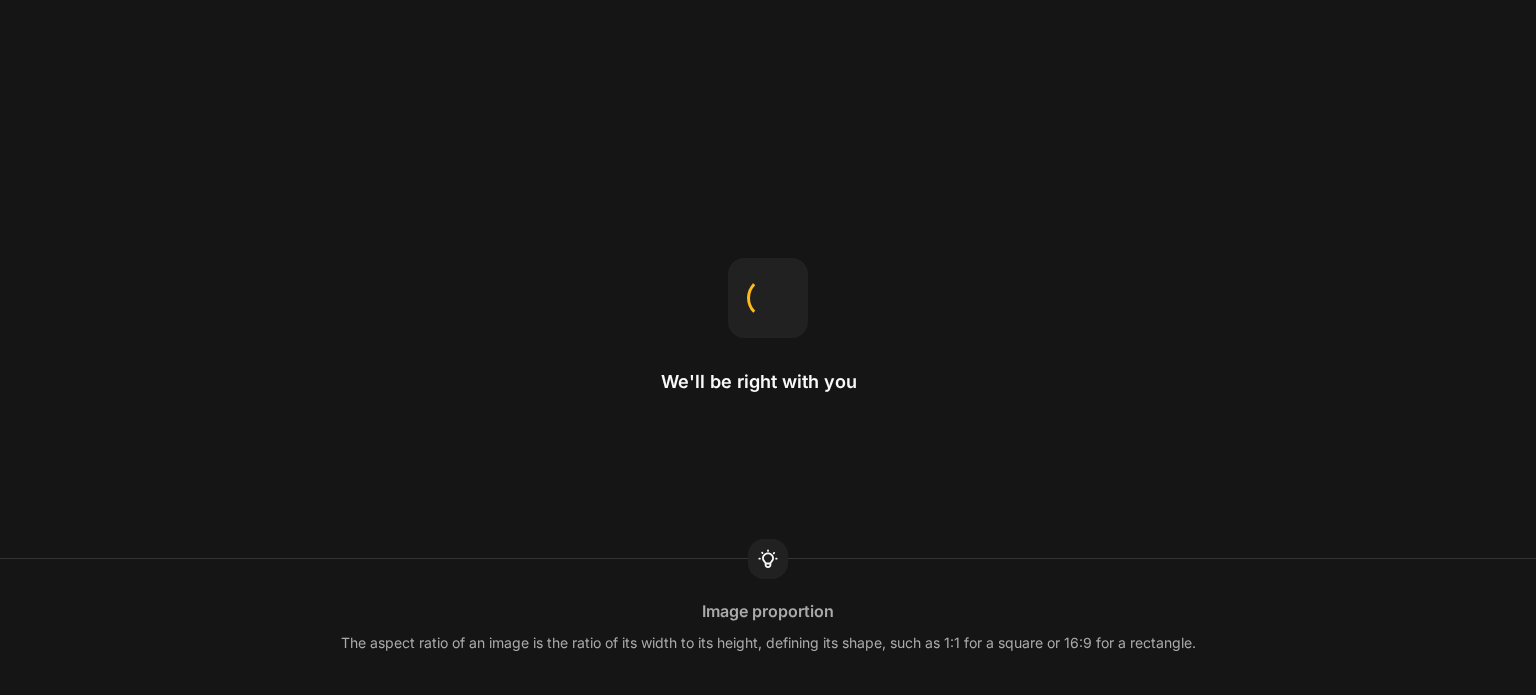 scroll, scrollTop: 0, scrollLeft: 0, axis: both 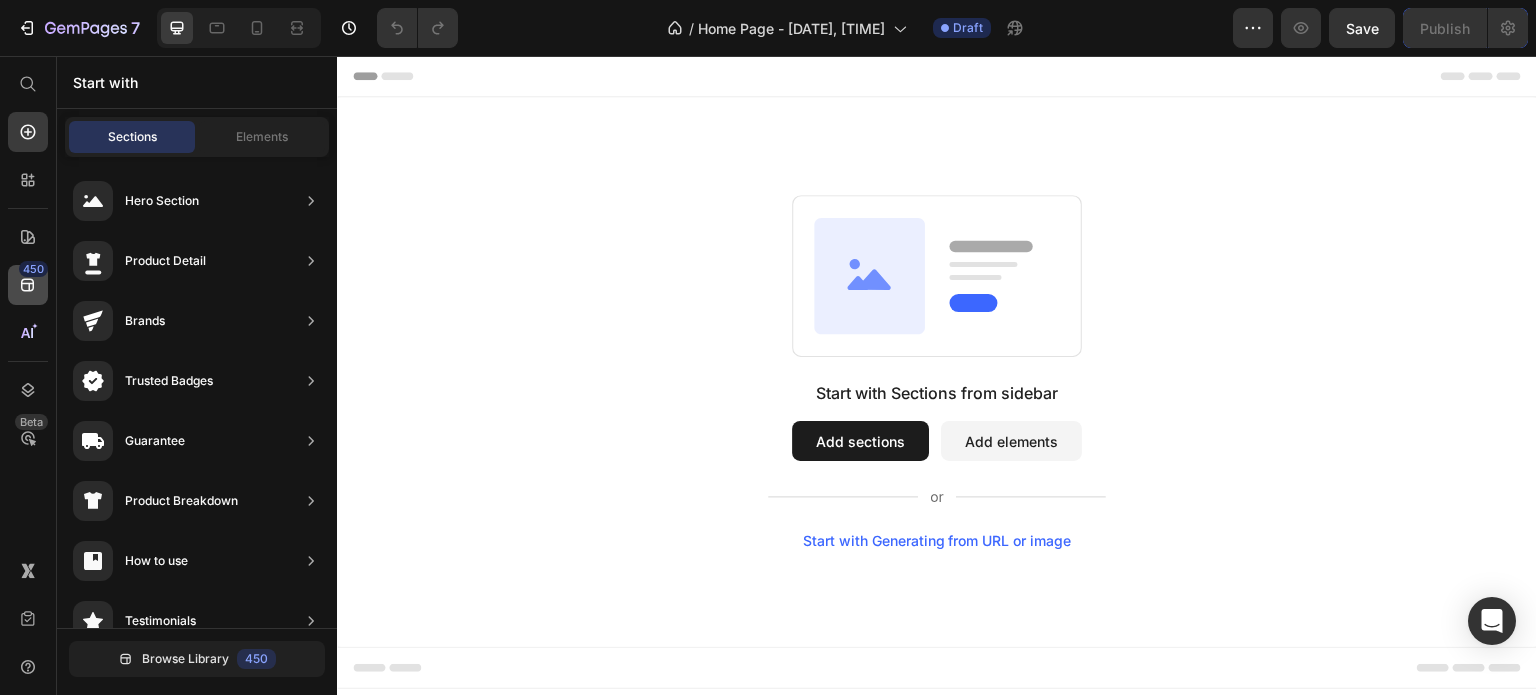 click on "450" at bounding box center (33, 269) 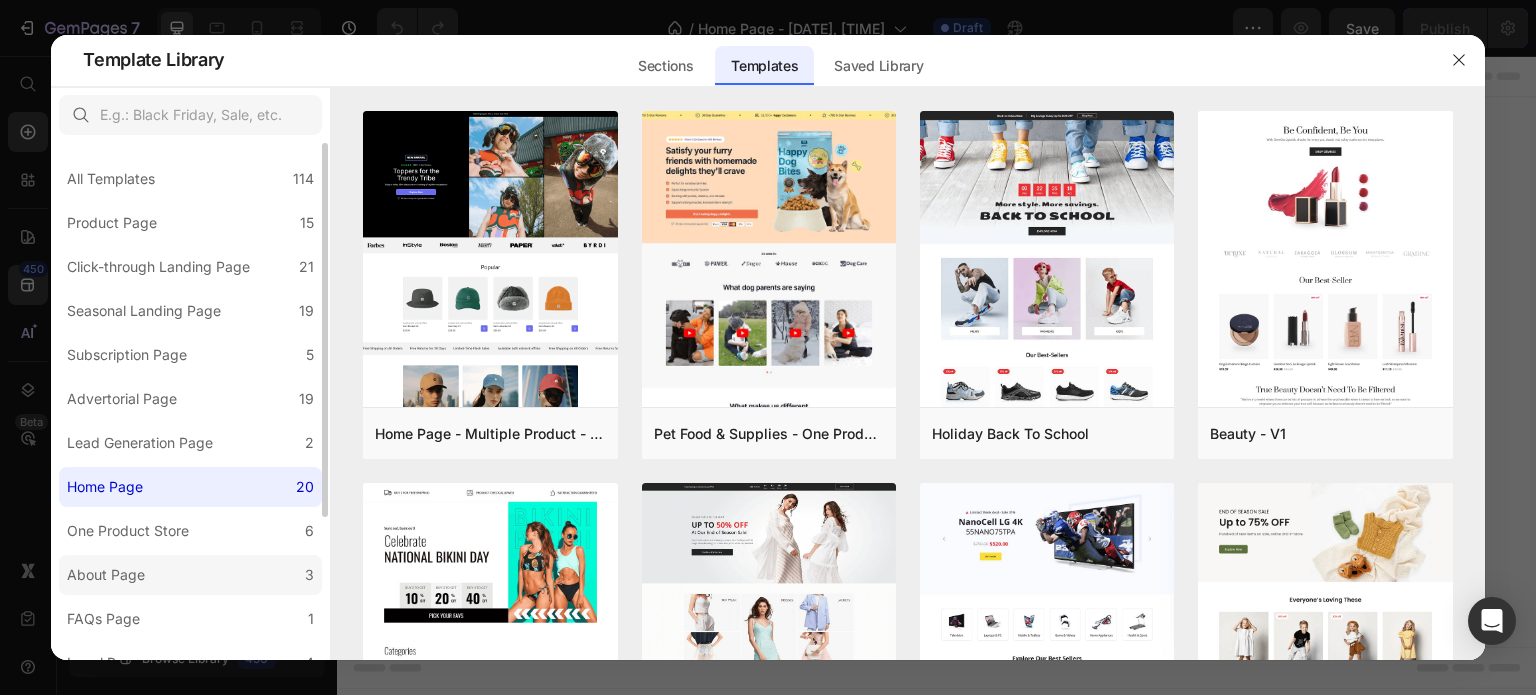 scroll, scrollTop: 198, scrollLeft: 0, axis: vertical 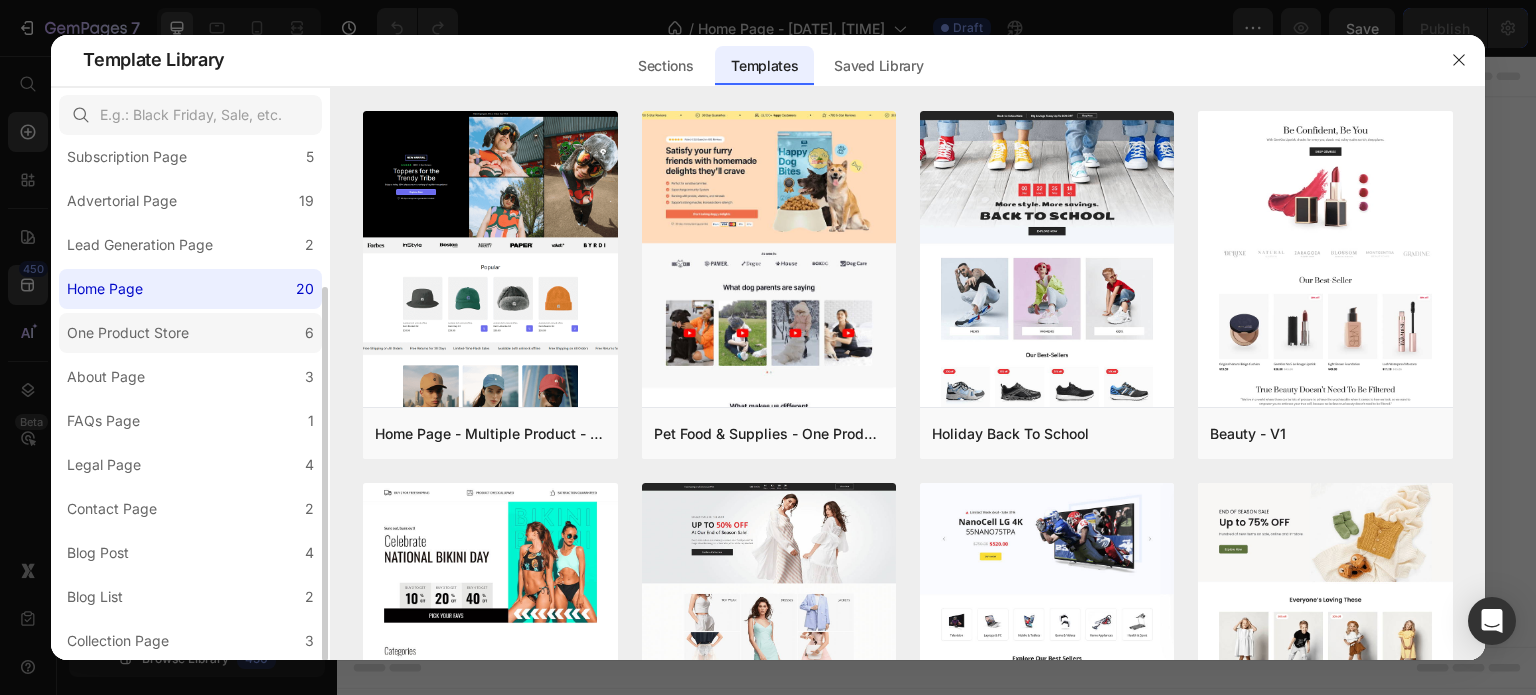 click on "One Product Store 6" 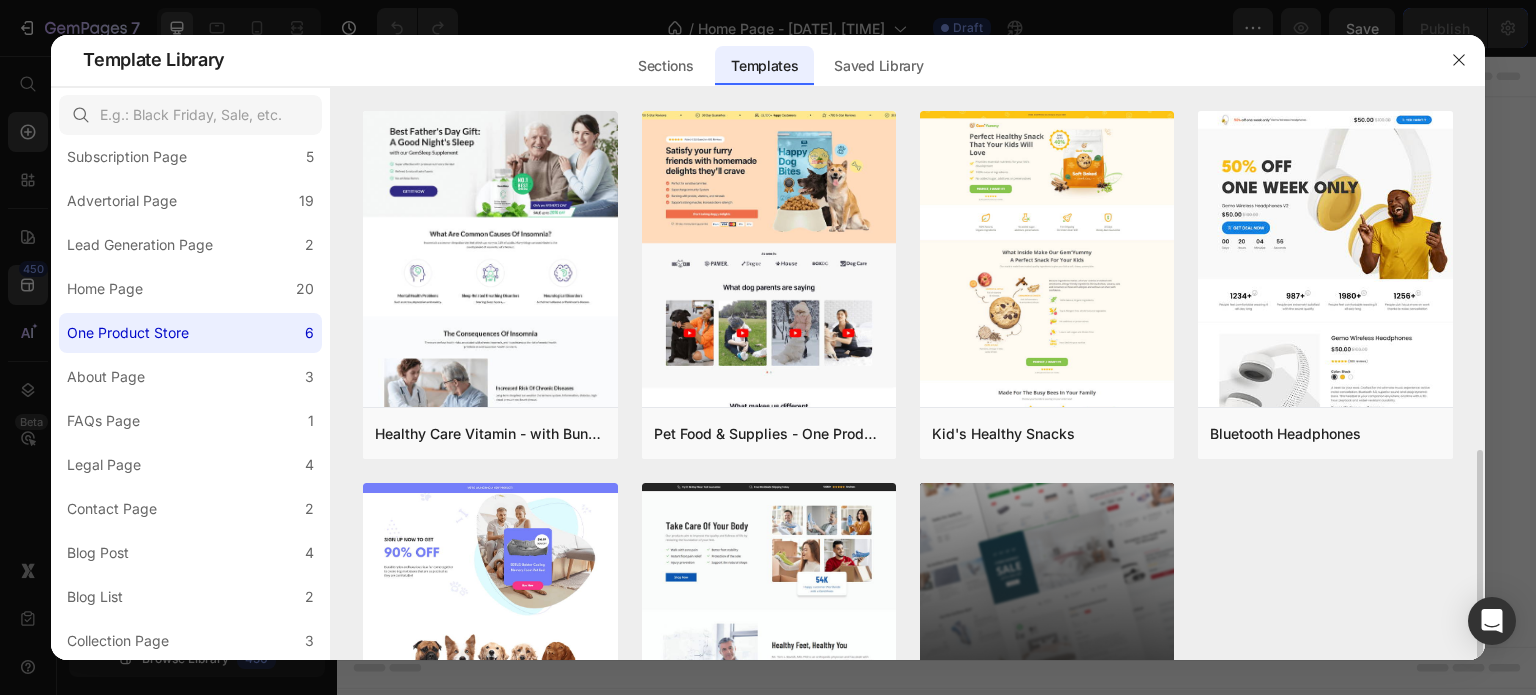 scroll, scrollTop: 195, scrollLeft: 0, axis: vertical 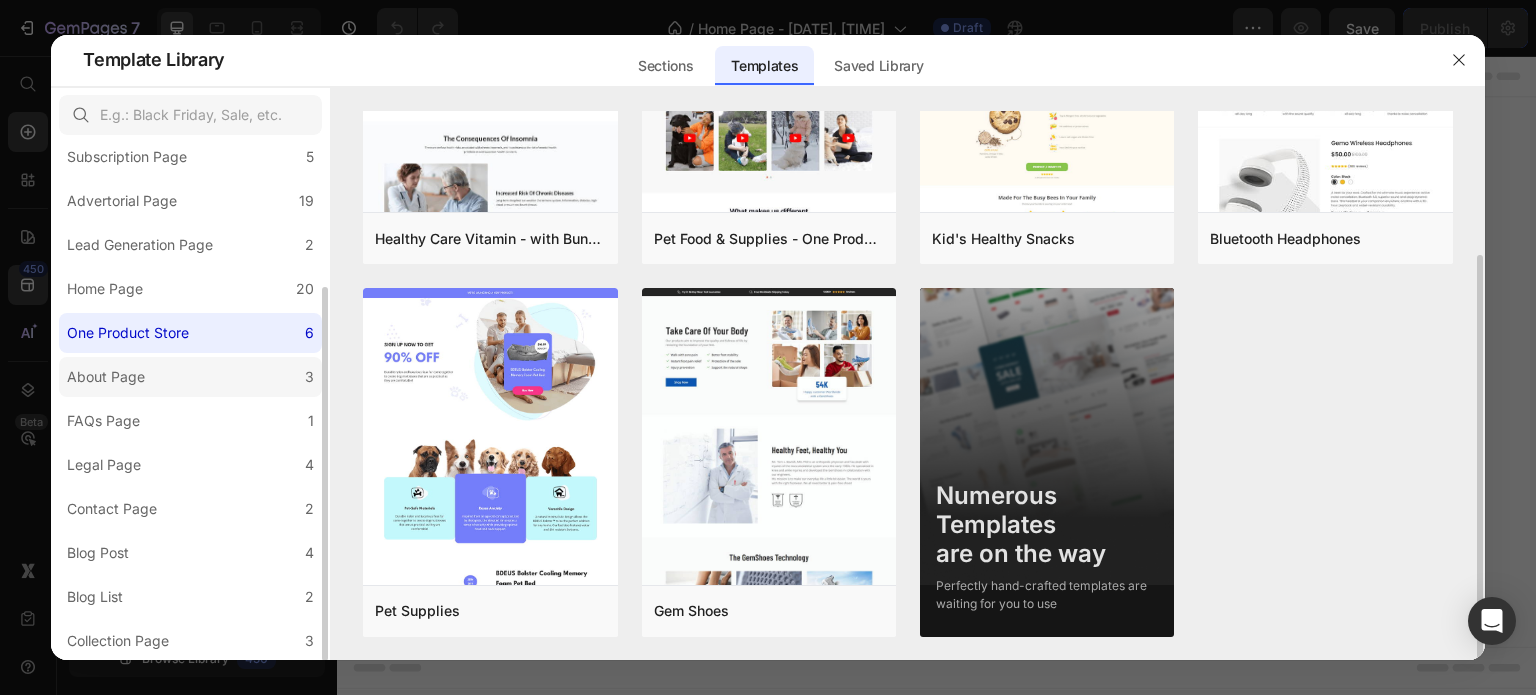 click on "About Page 3" 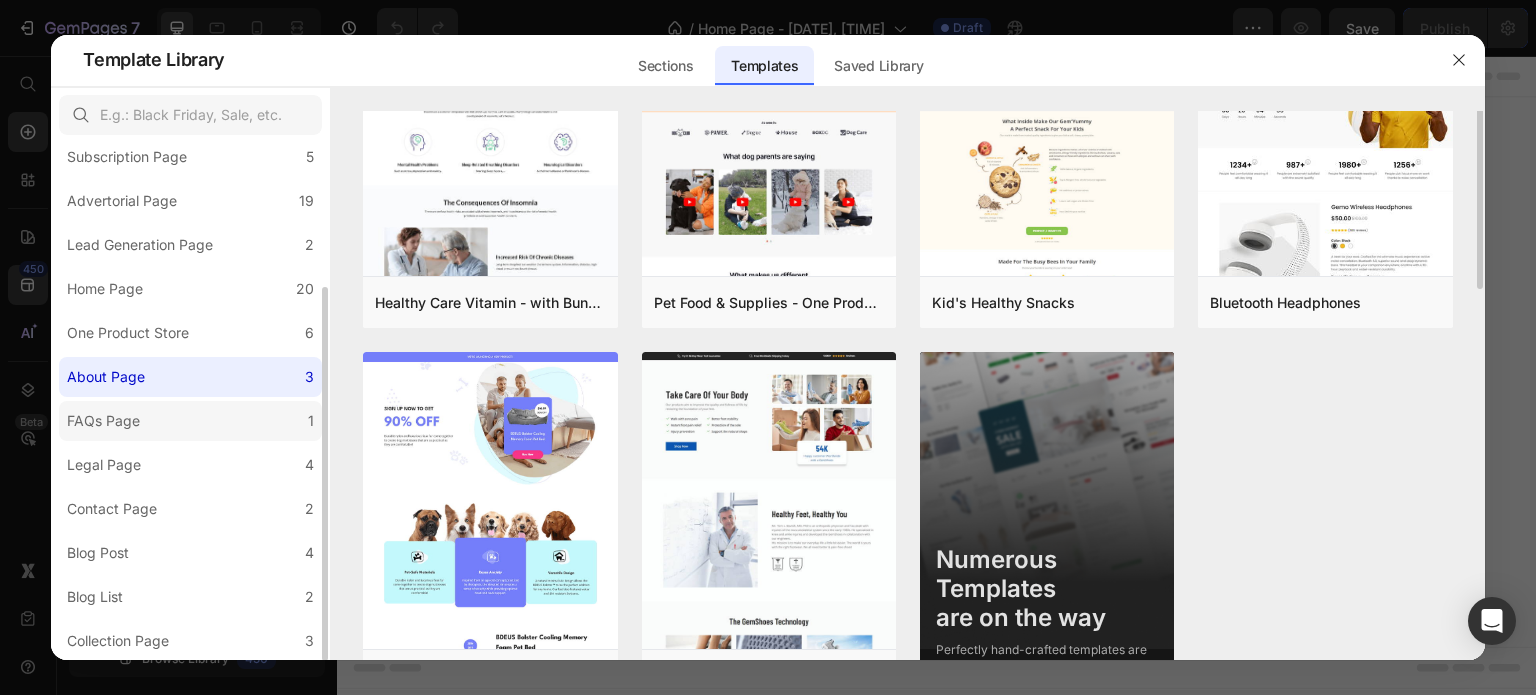 scroll, scrollTop: 0, scrollLeft: 0, axis: both 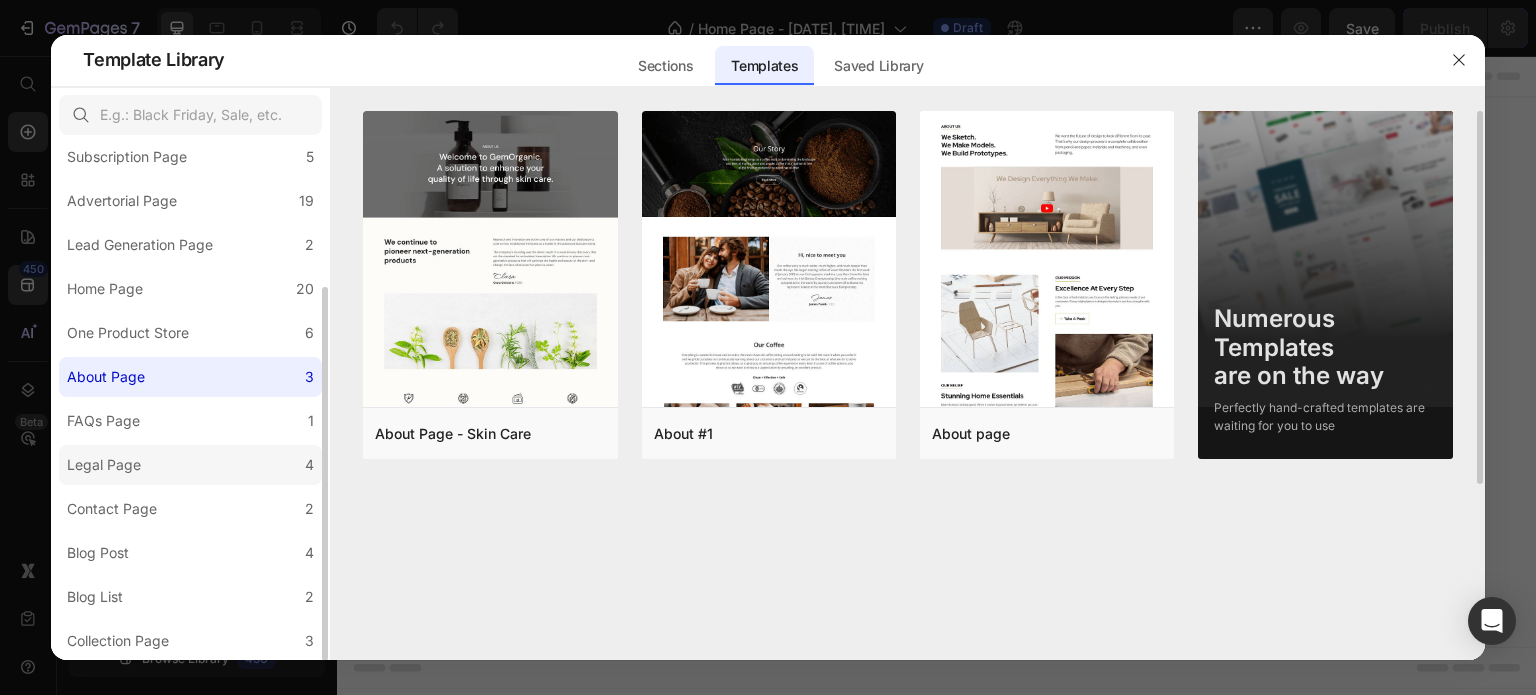 click on "Legal Page 4" 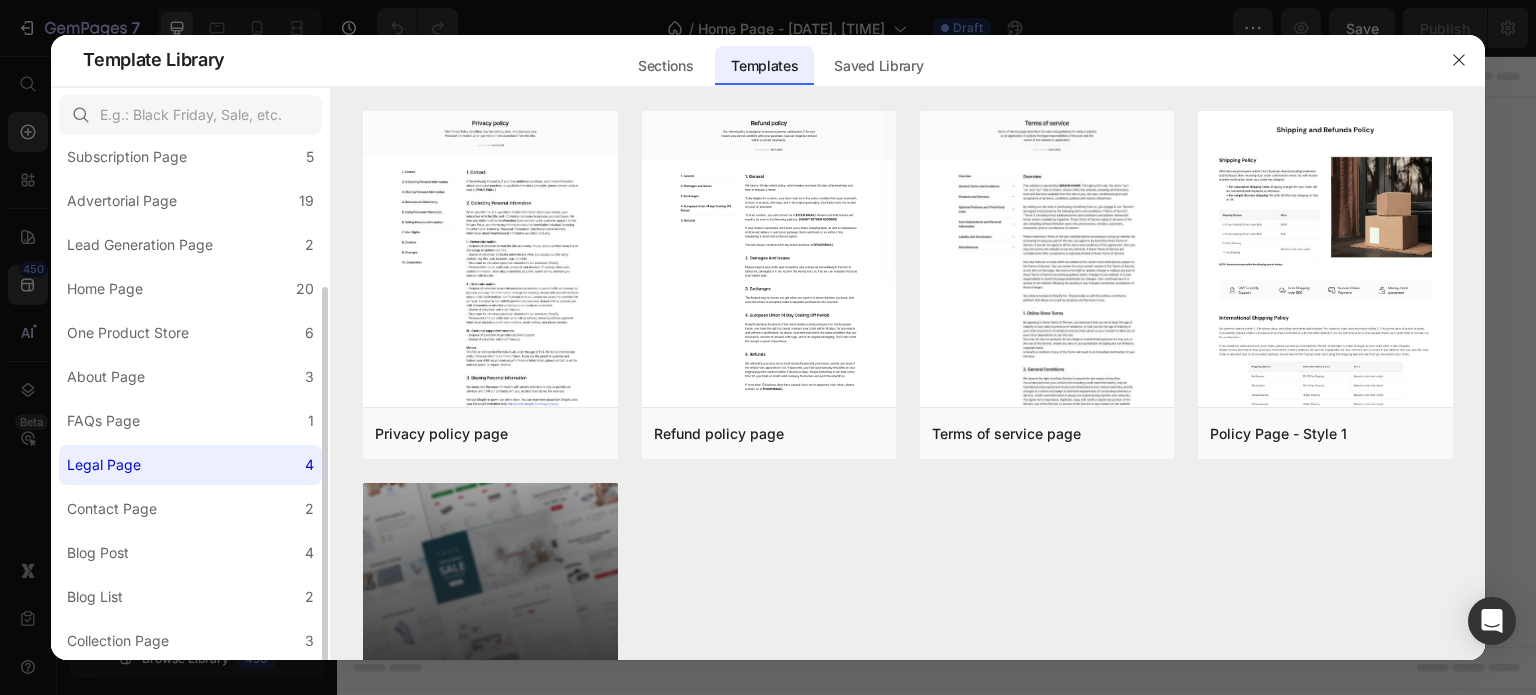 click on "All Templates 114 Product Page 15 Click-through Landing Page 21 Seasonal Landing Page 19 Subscription Page 5 Advertorial Page 19 Lead Generation Page 2 Home Page 20 One Product Store 6 About Page 3 FAQs Page 1 Legal Page 4 Contact Page 2 Blog Post 4 Blog List 2 Collection Page 3" at bounding box center (190, 303) 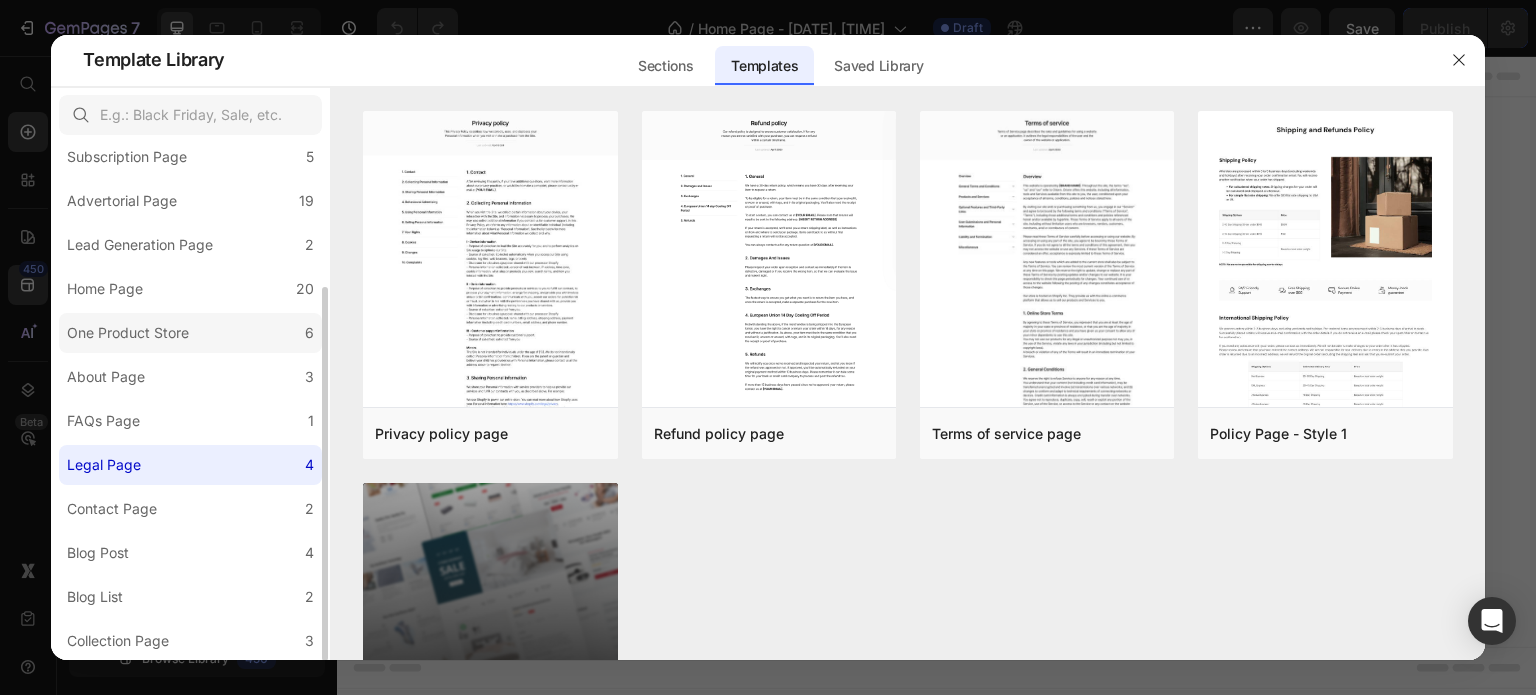click on "One Product Store 6" 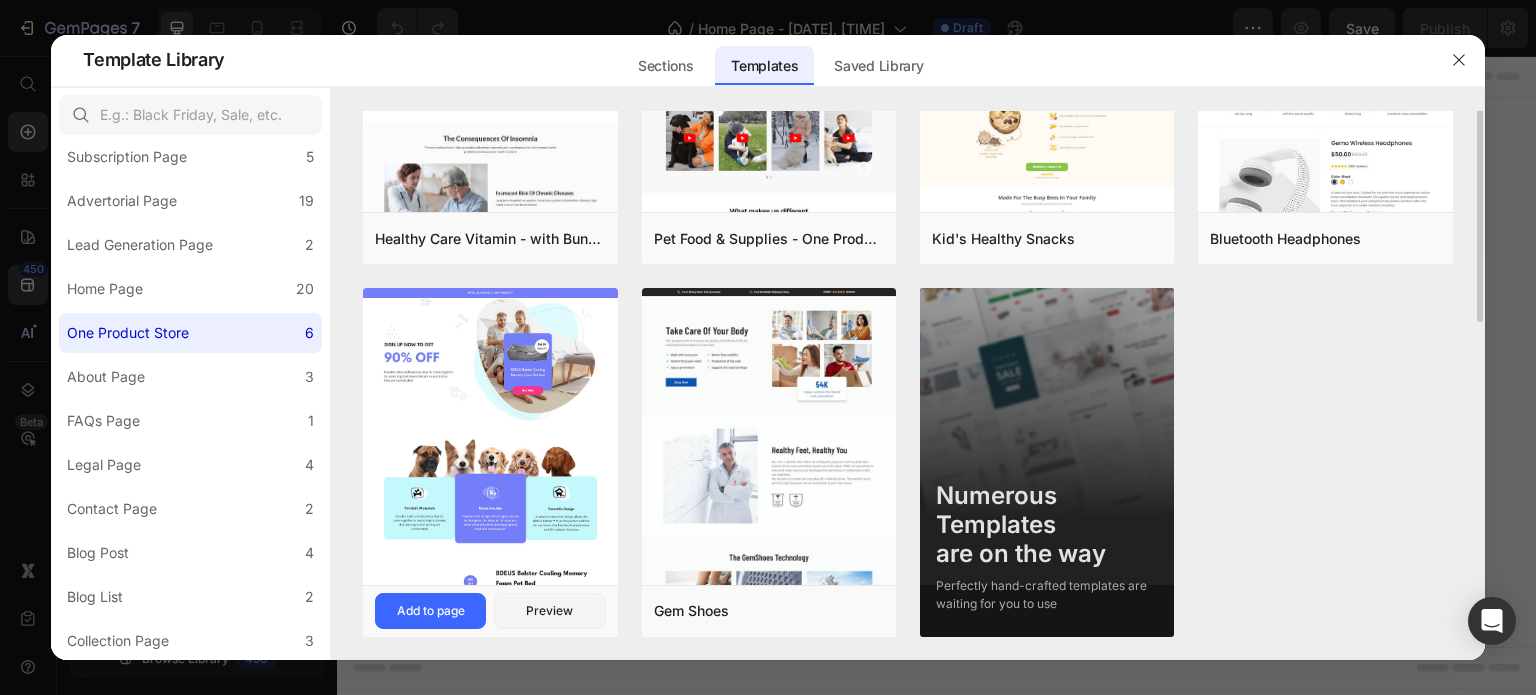 scroll, scrollTop: 0, scrollLeft: 0, axis: both 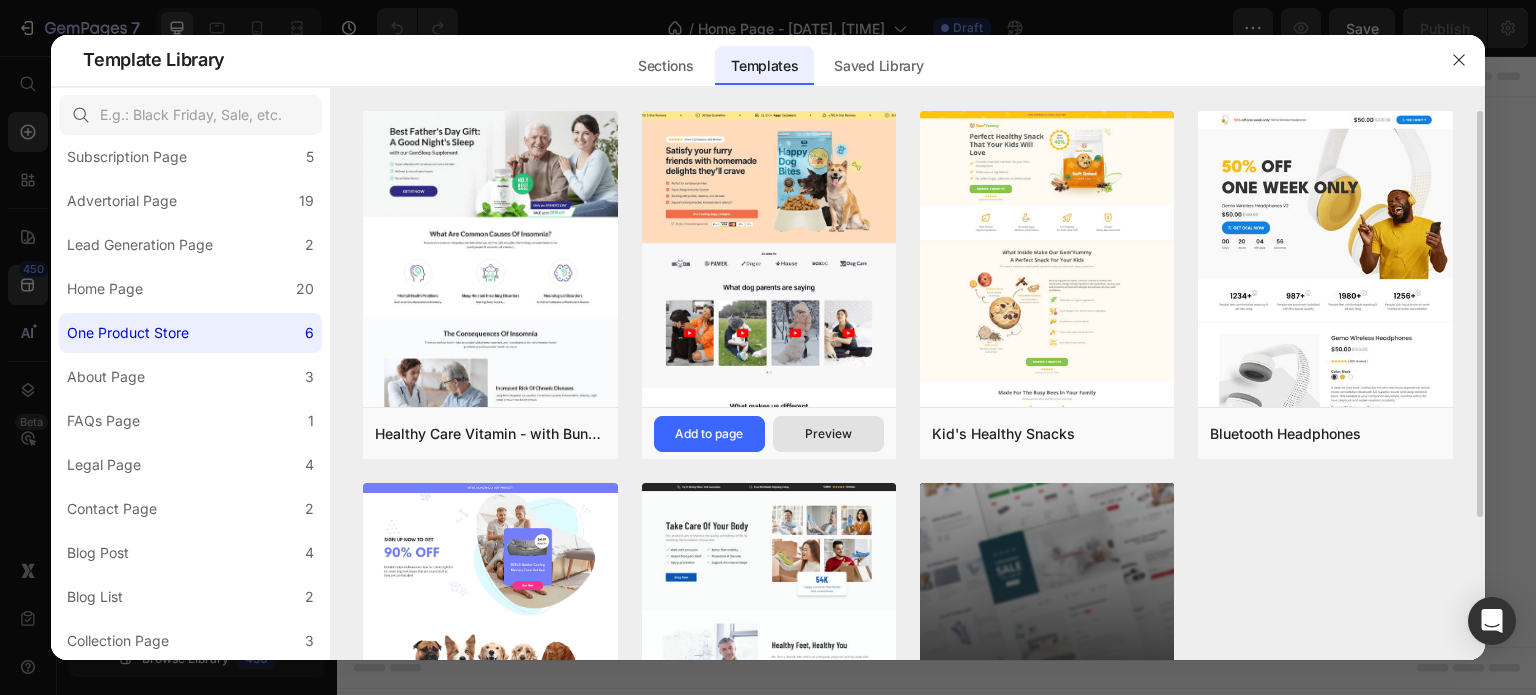 click on "Preview" at bounding box center [828, 434] 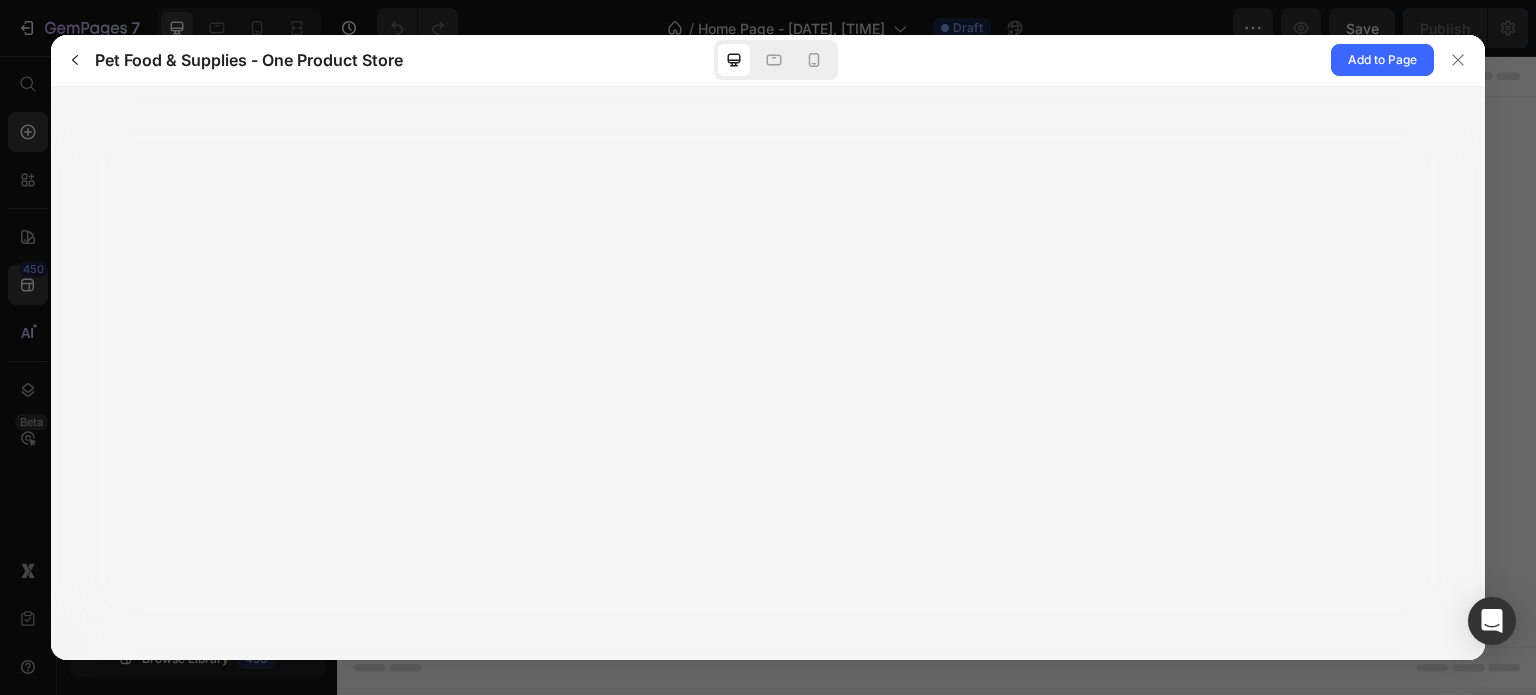 scroll, scrollTop: 0, scrollLeft: 0, axis: both 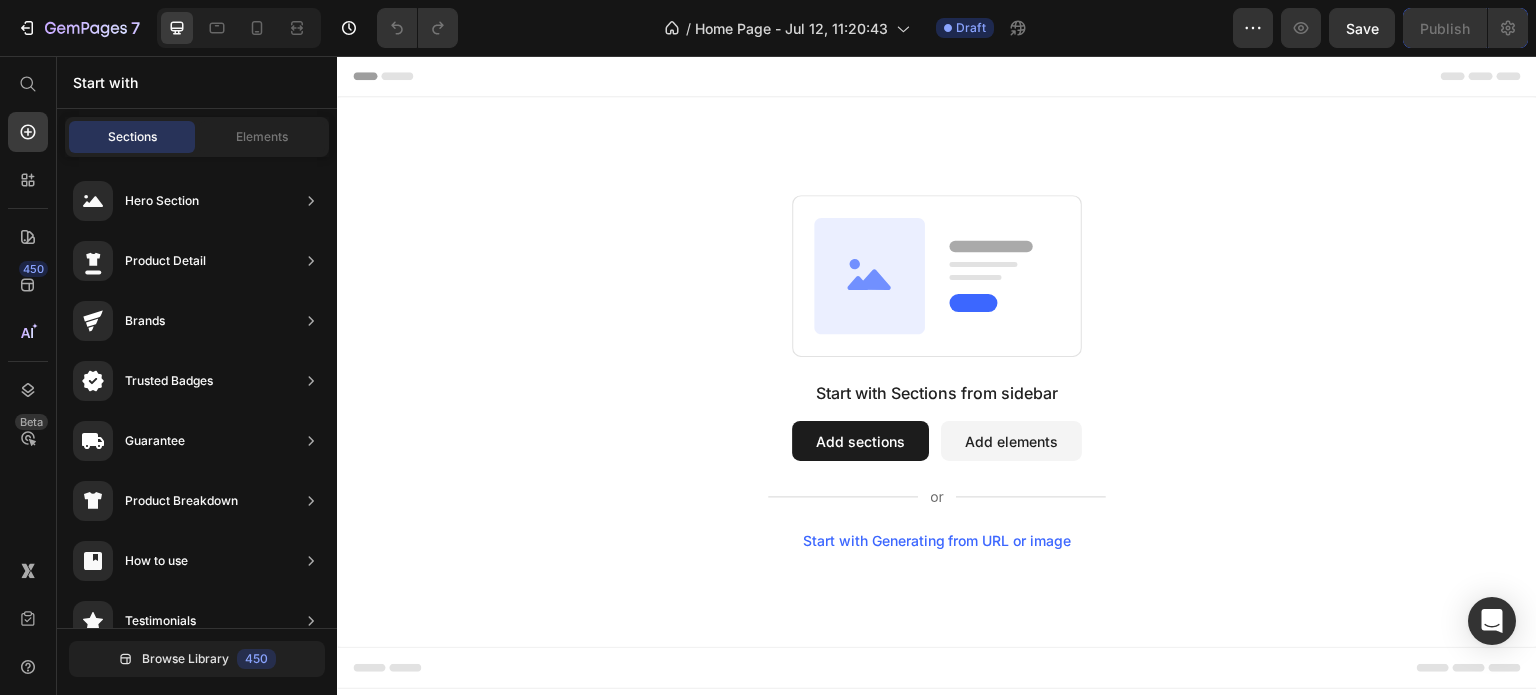 click on "450 Beta" at bounding box center (28, 307) 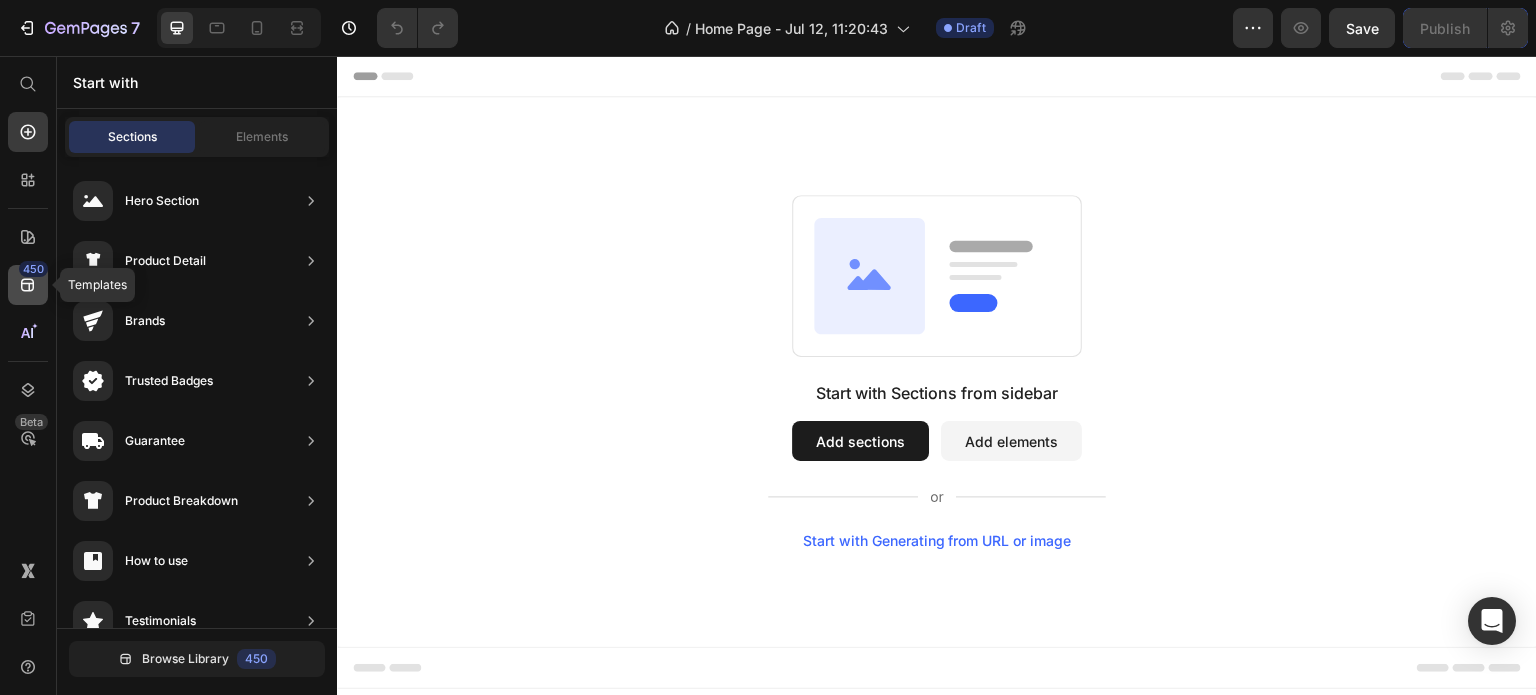 click on "450" 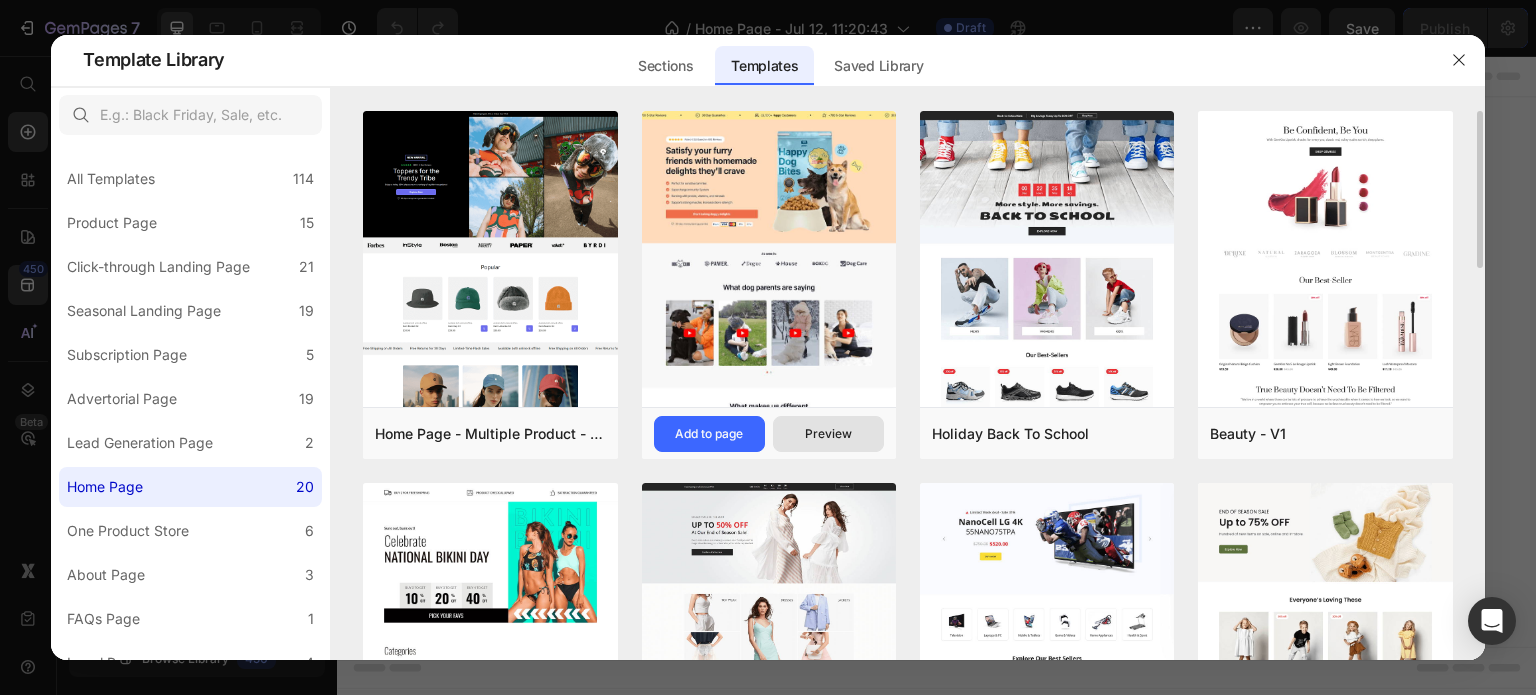 click on "Preview" at bounding box center (828, 434) 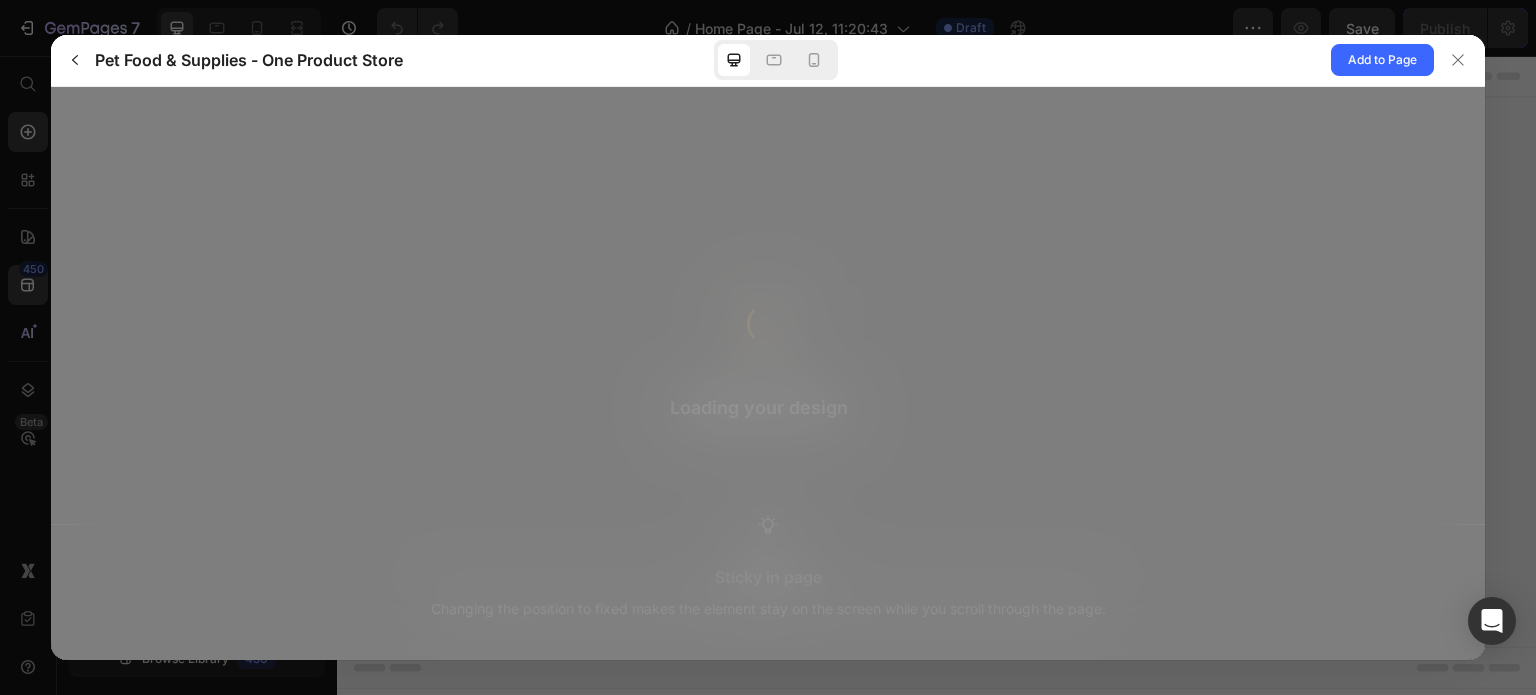 scroll, scrollTop: 0, scrollLeft: 0, axis: both 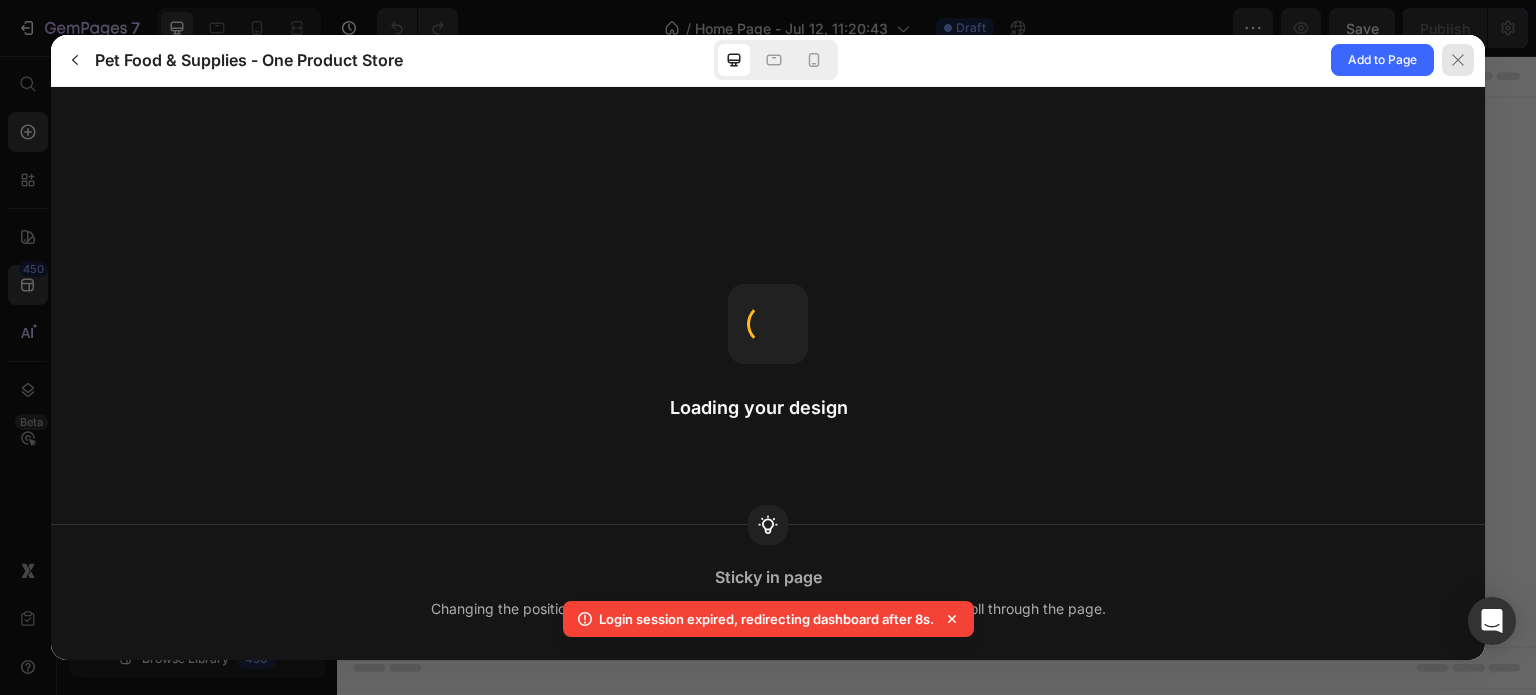 click 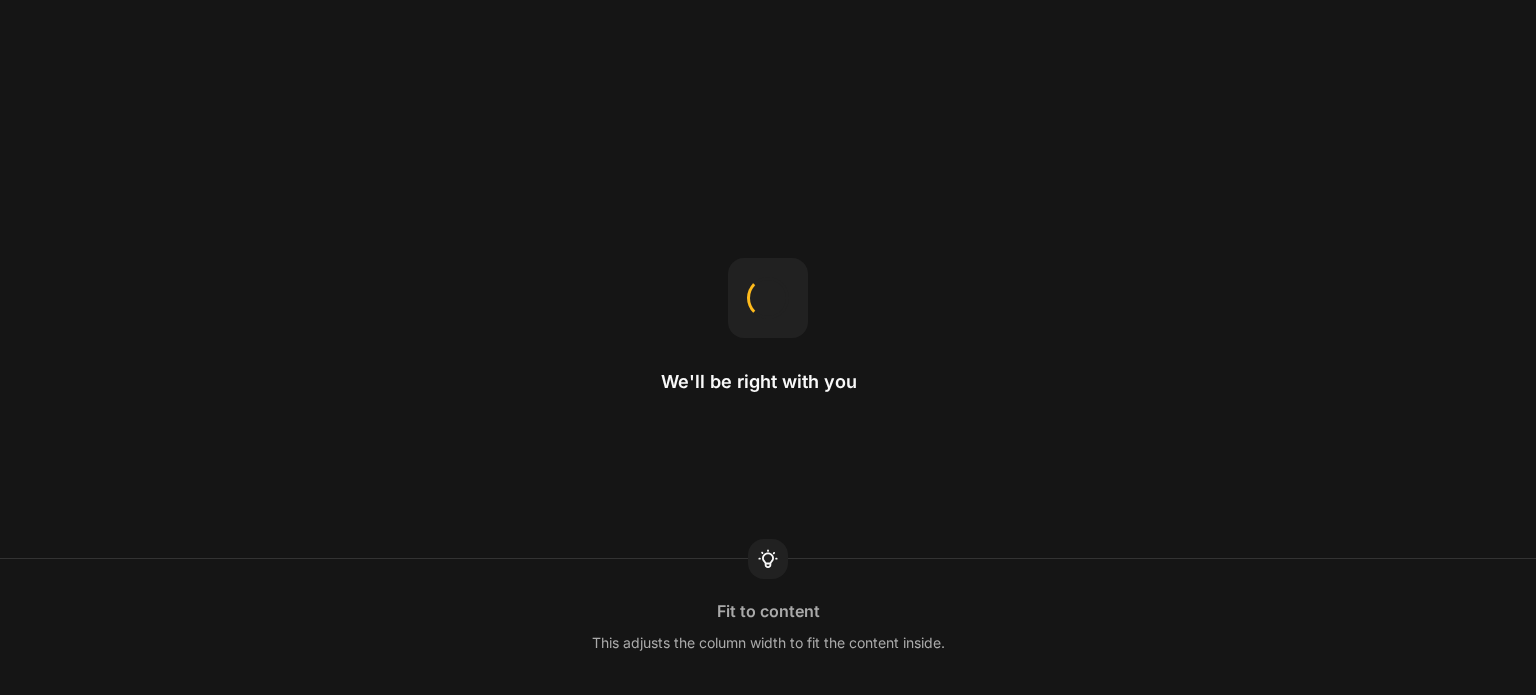 scroll, scrollTop: 0, scrollLeft: 0, axis: both 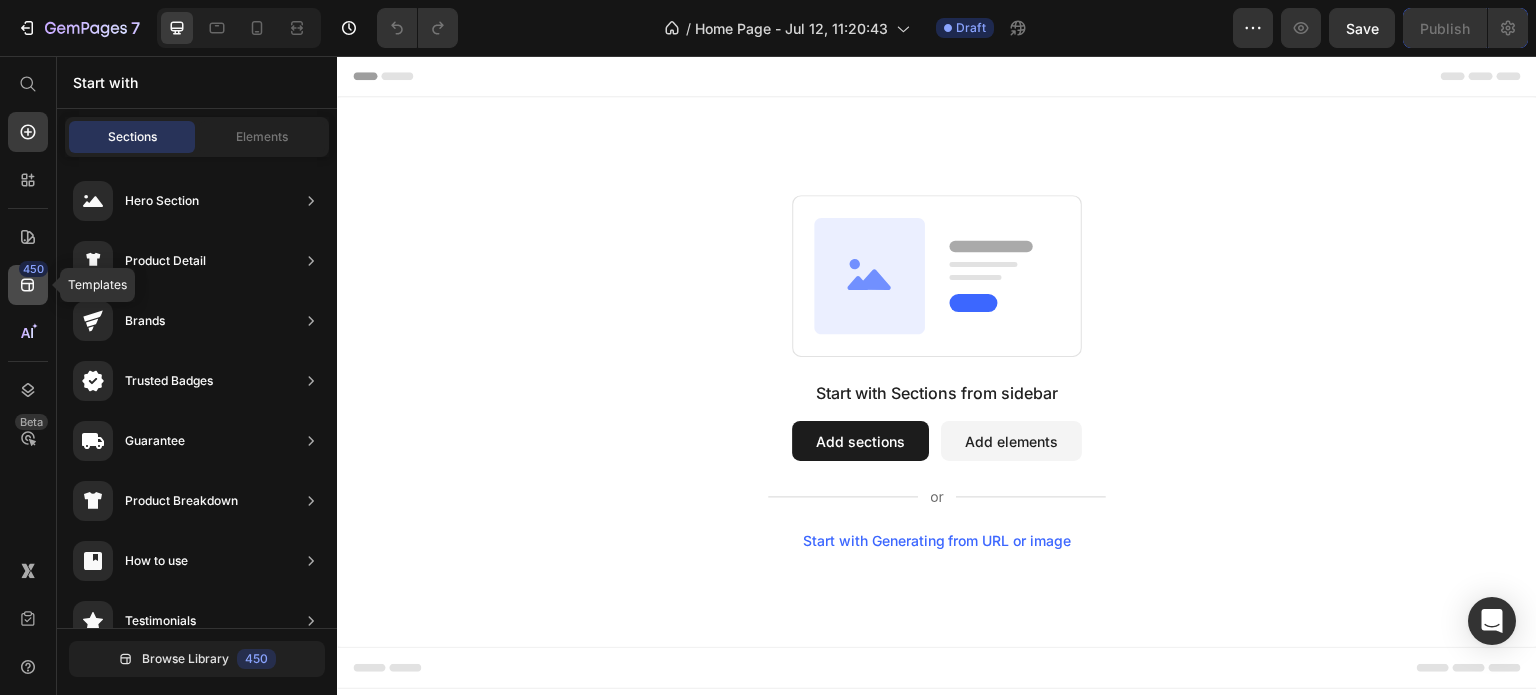 click on "450" 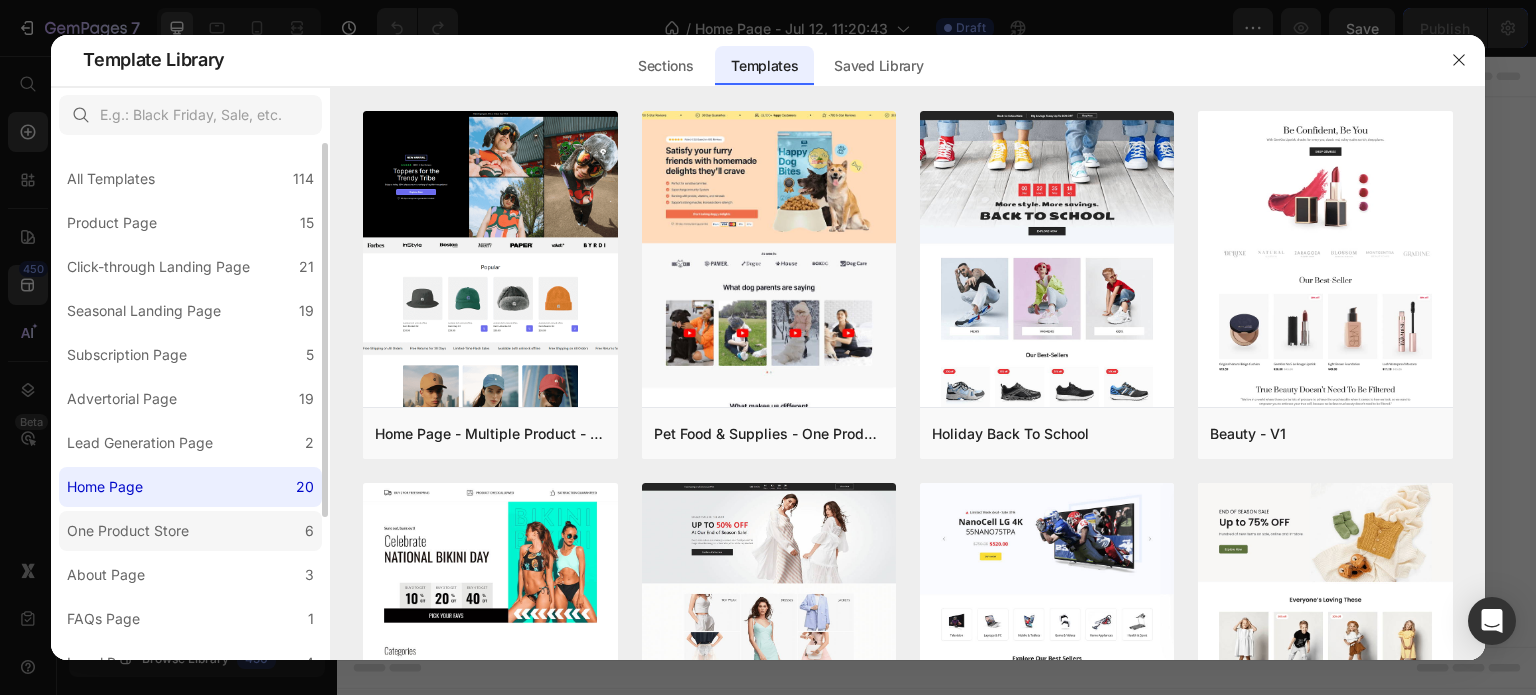 click on "One Product Store 6" 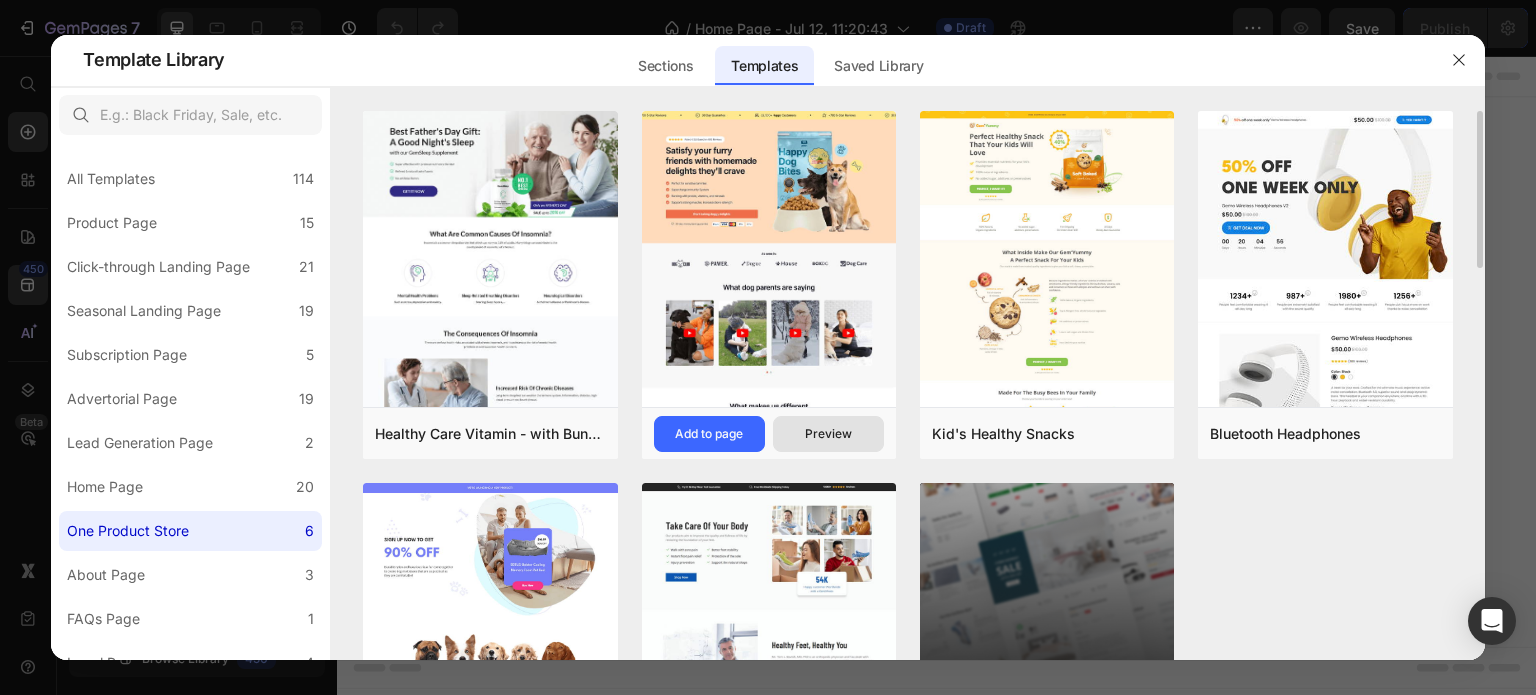 click on "Preview" at bounding box center (828, 434) 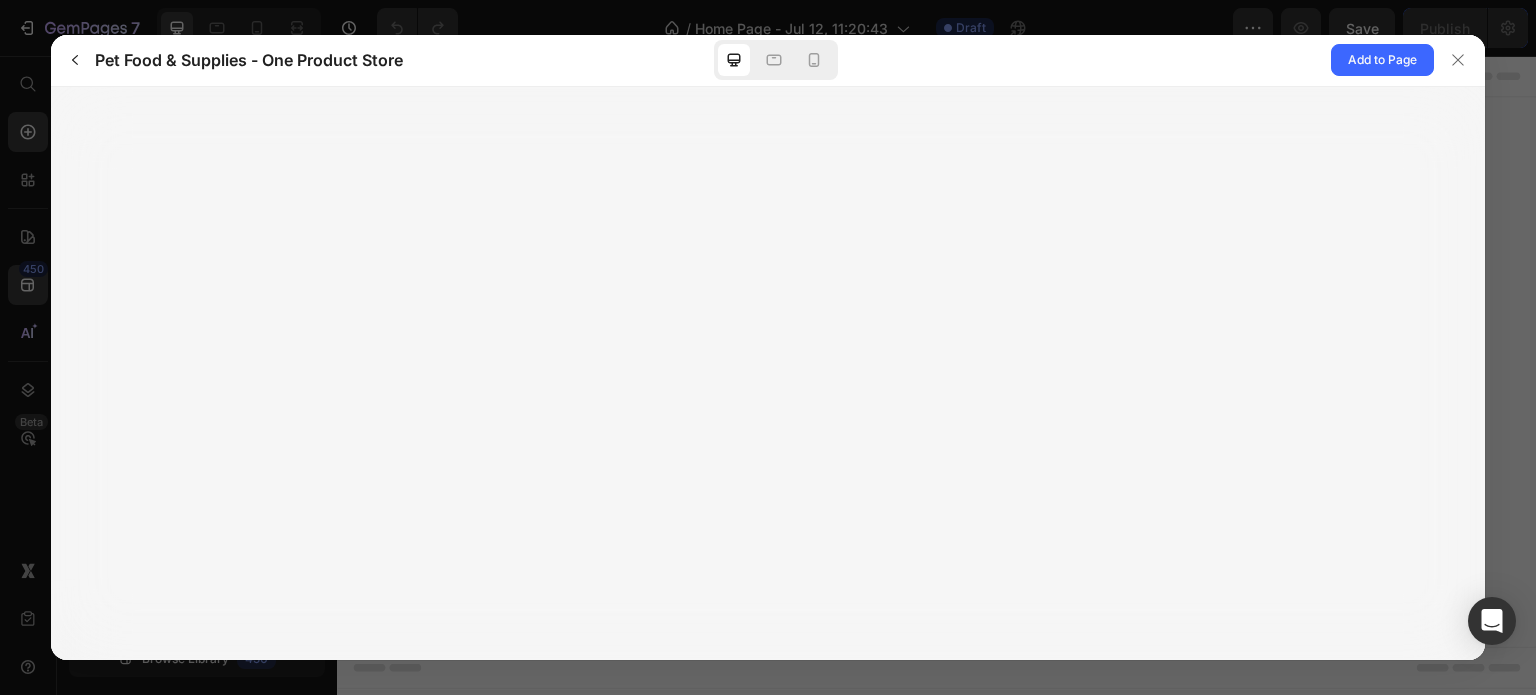 scroll, scrollTop: 0, scrollLeft: 0, axis: both 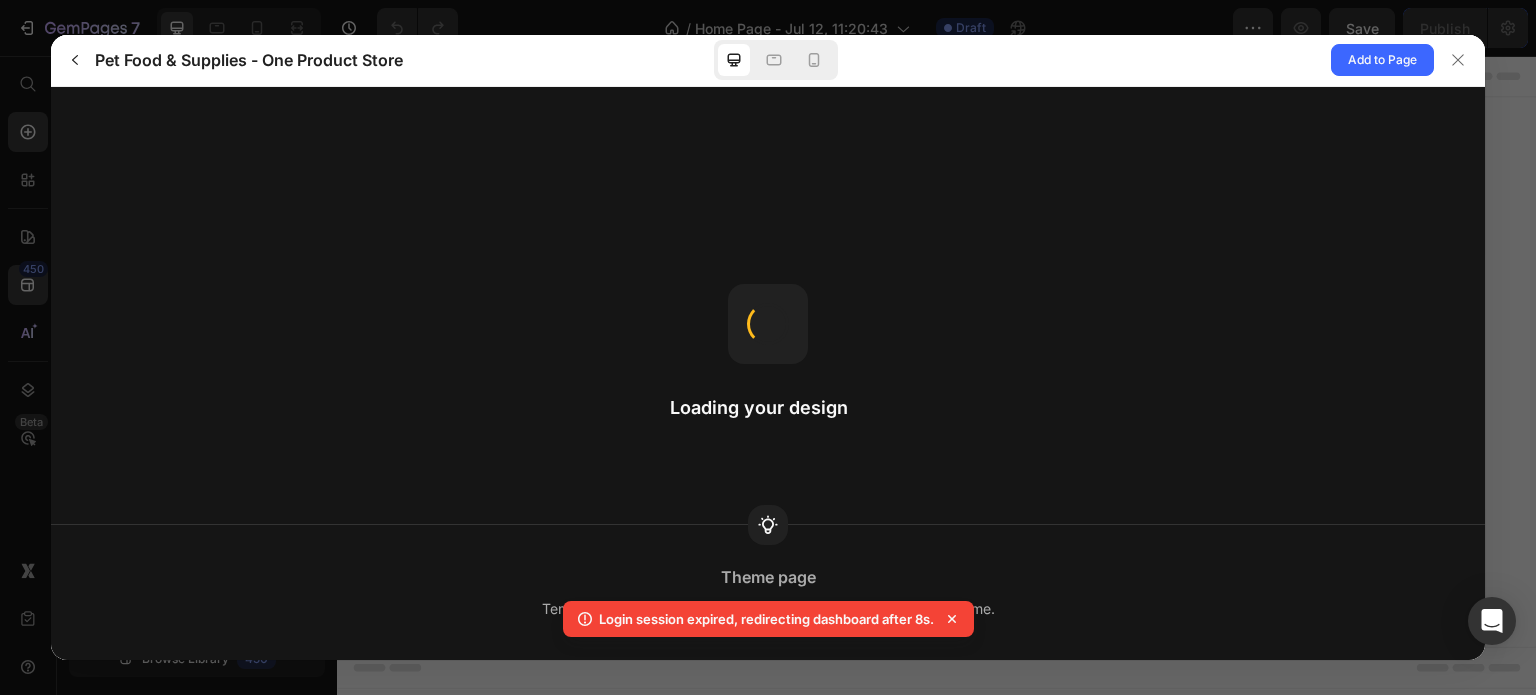 click on "Login session expired, redirecting dashboard after 8s." at bounding box center [766, 618] 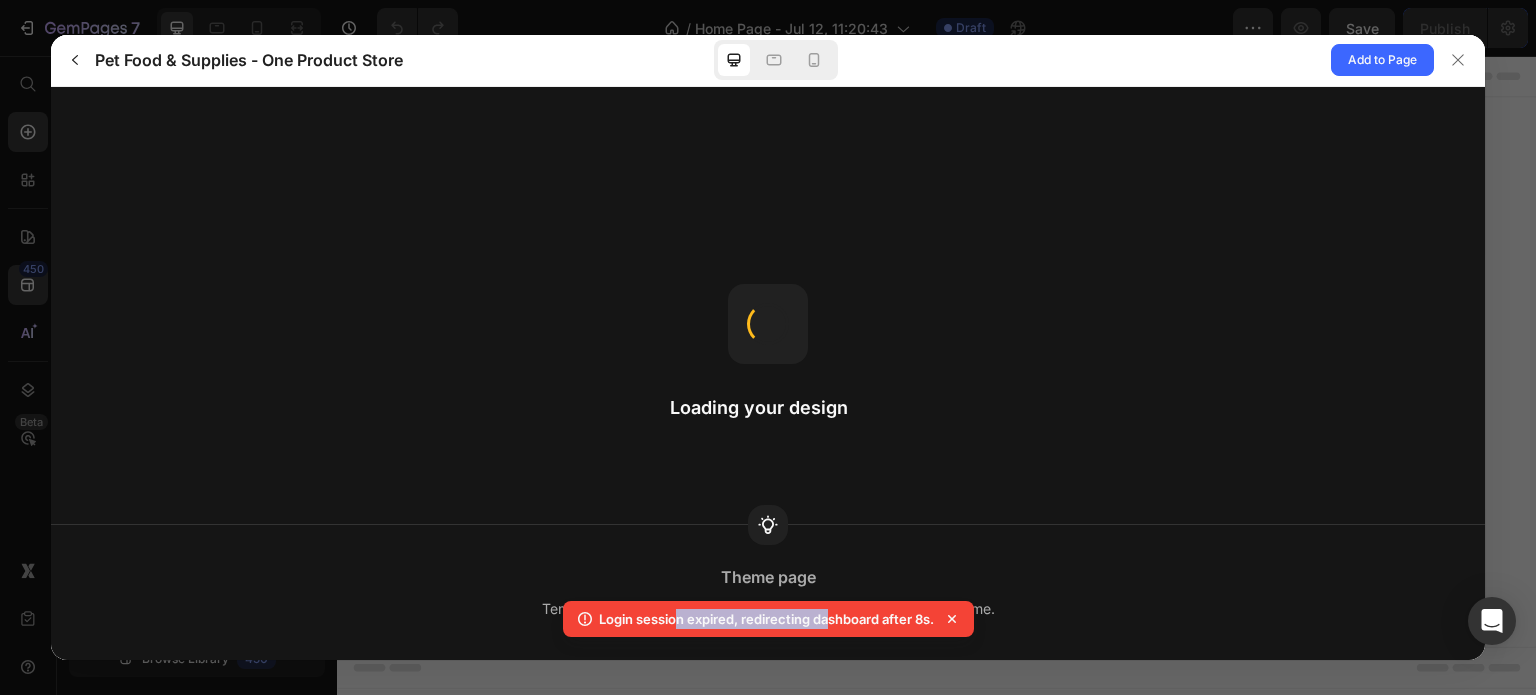 drag, startPoint x: 675, startPoint y: 620, endPoint x: 995, endPoint y: 592, distance: 321.22266 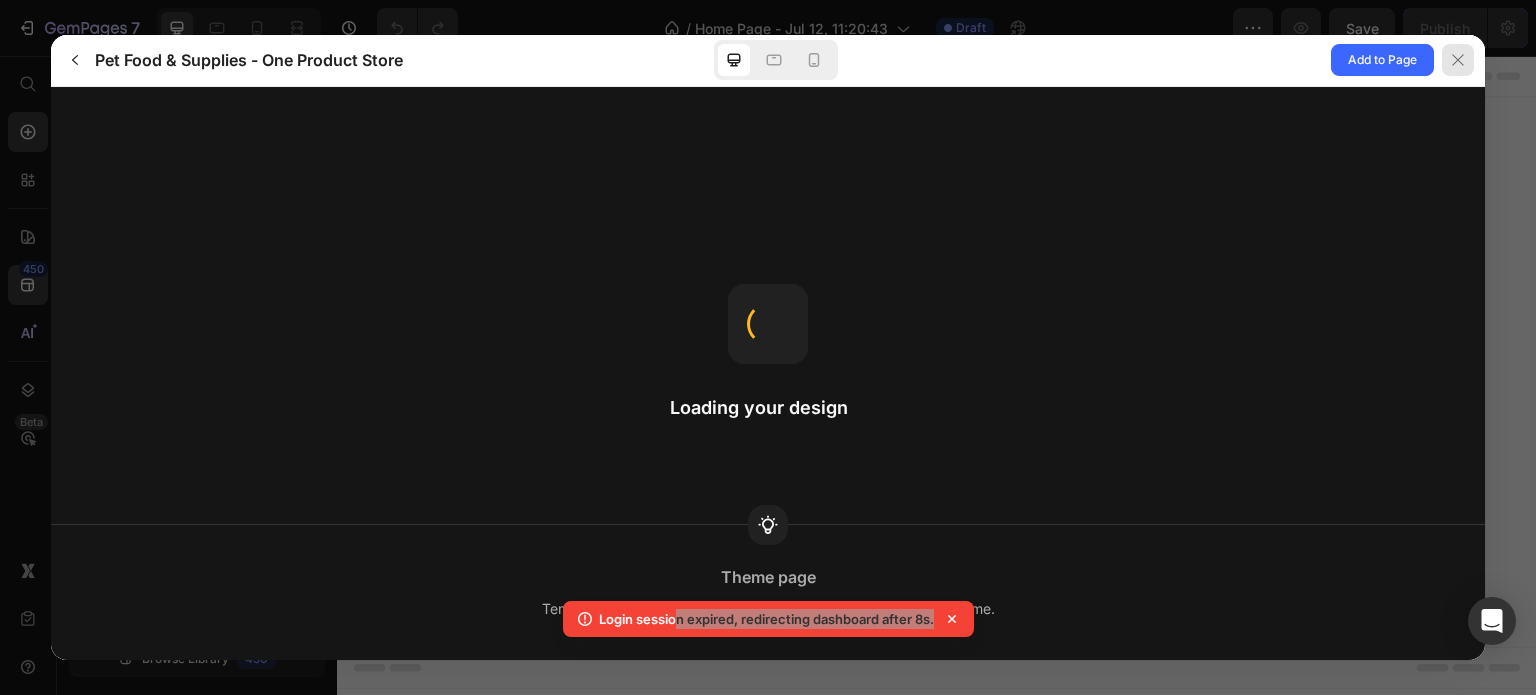 click at bounding box center (1458, 60) 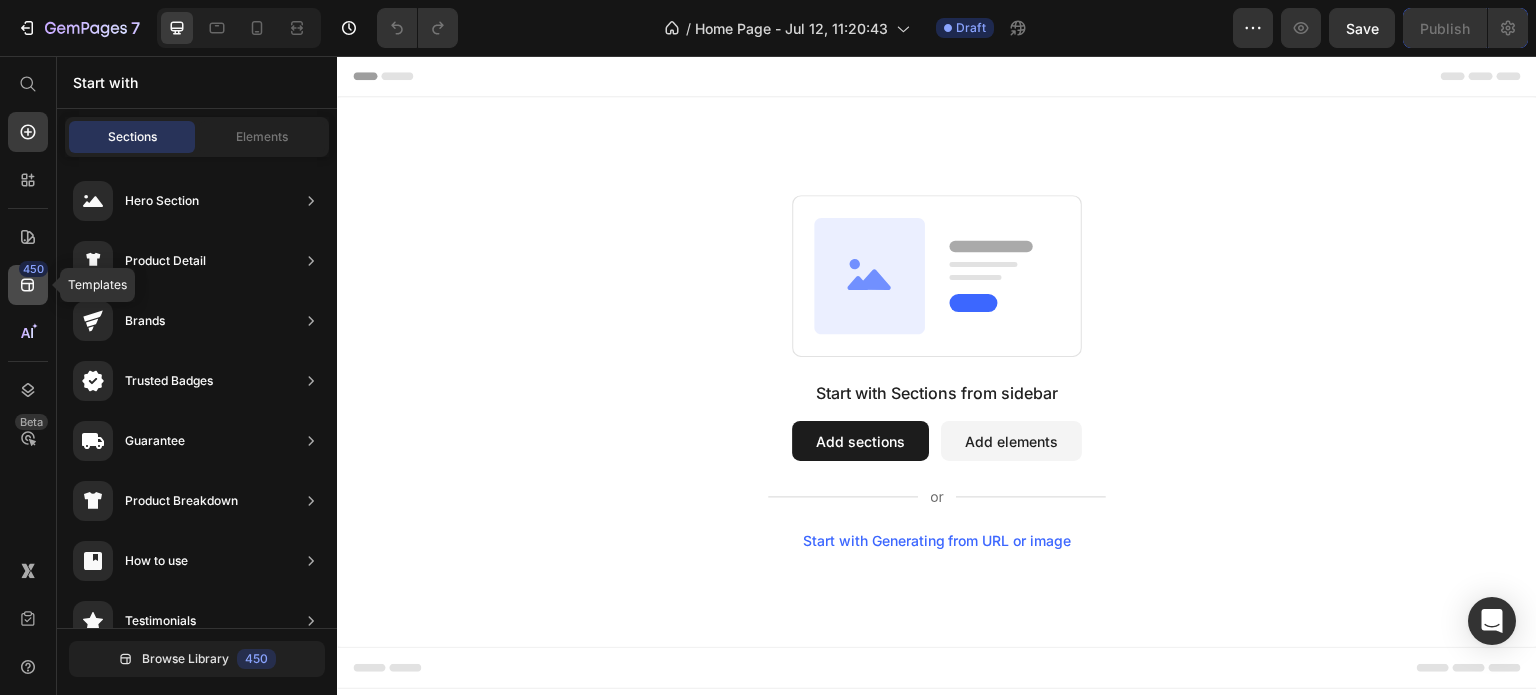 click on "450" 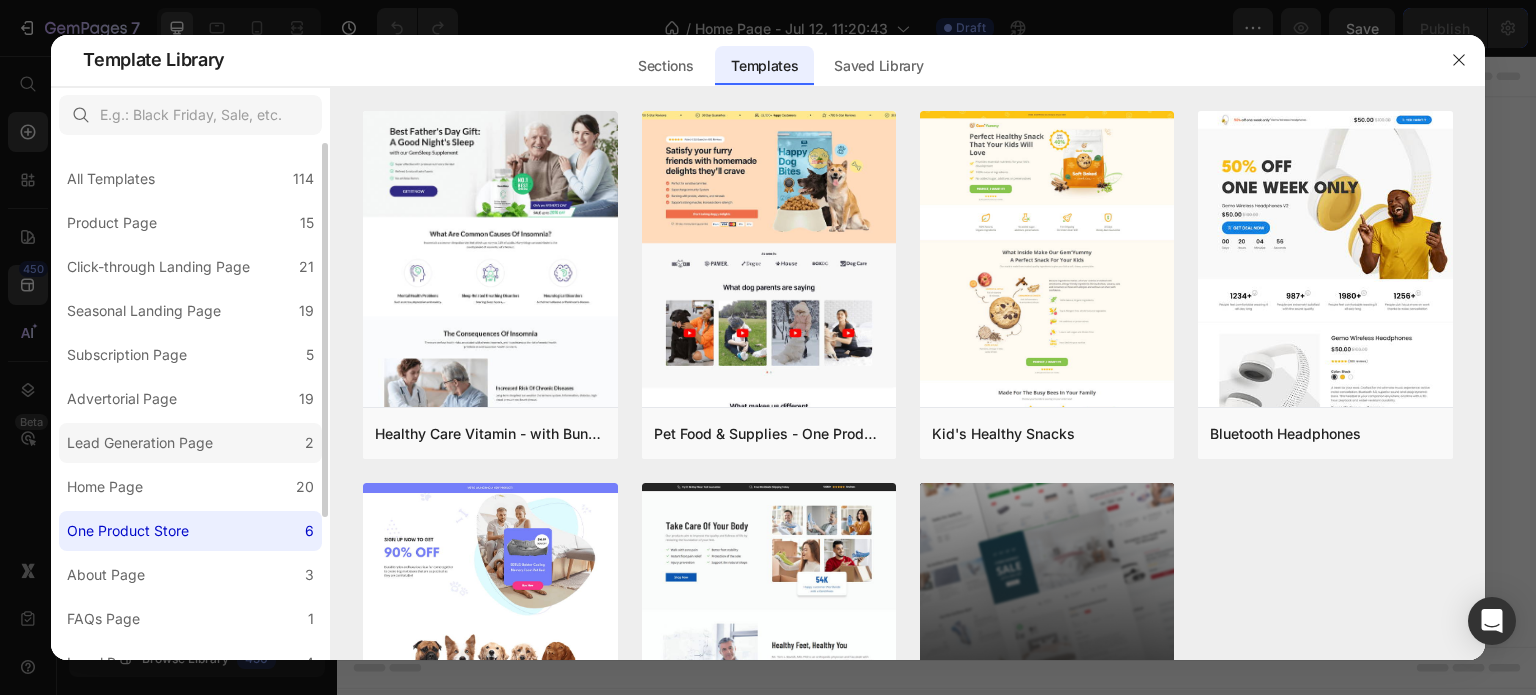scroll, scrollTop: 198, scrollLeft: 0, axis: vertical 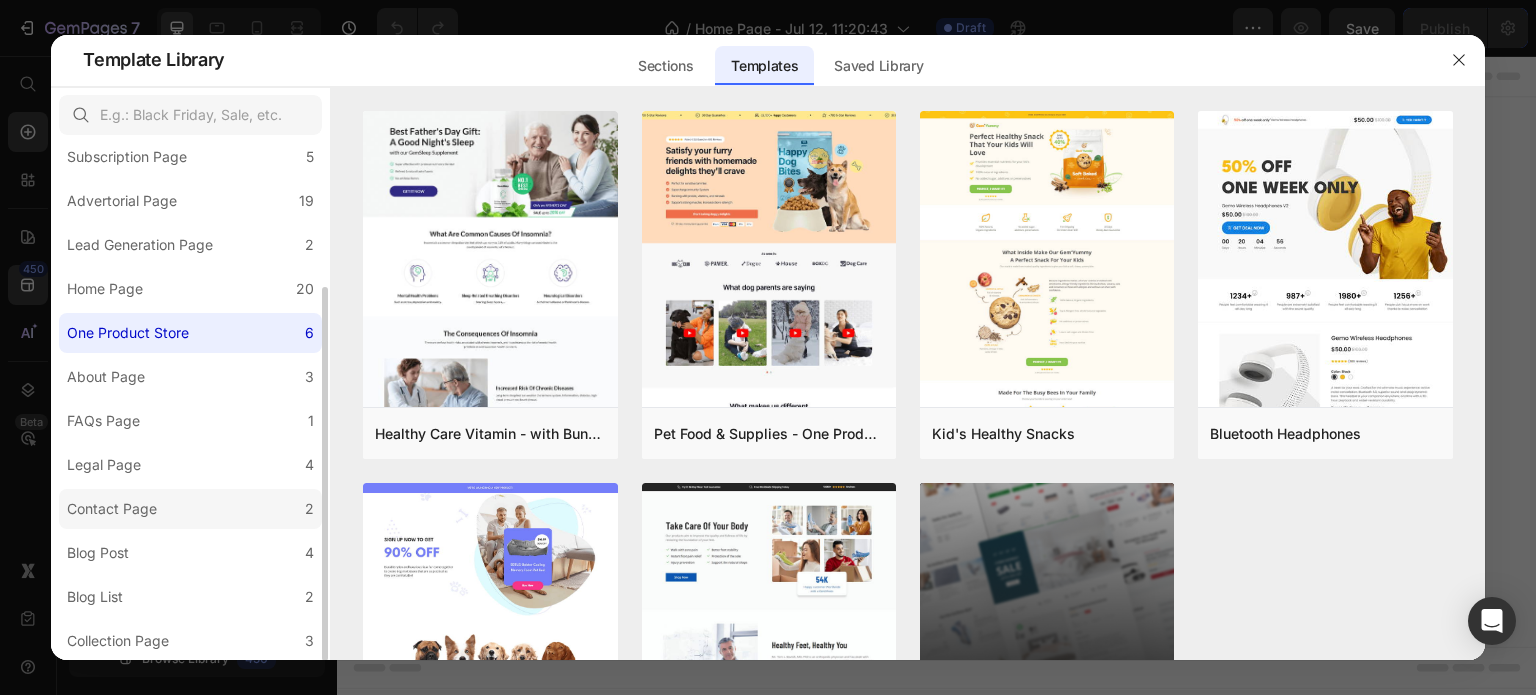 click on "Contact Page" at bounding box center (112, 509) 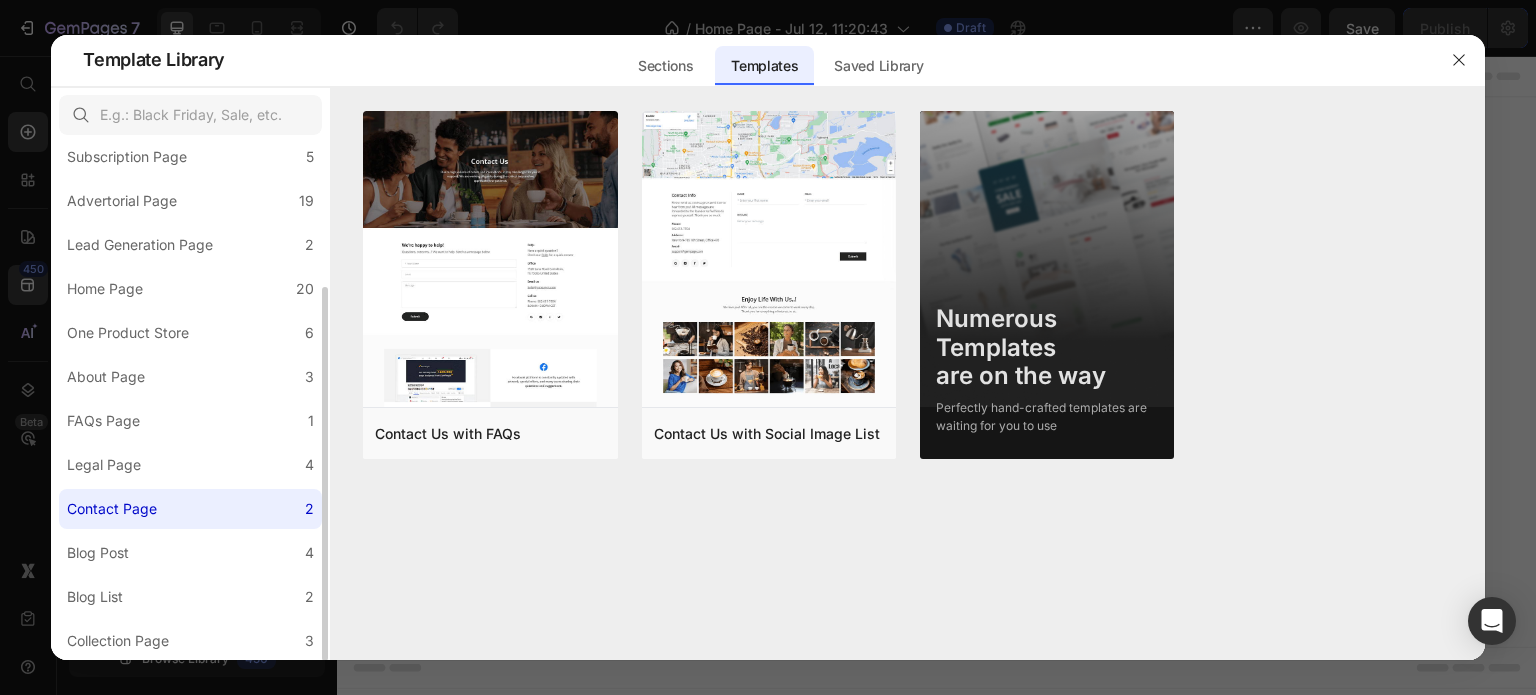 scroll, scrollTop: 0, scrollLeft: 0, axis: both 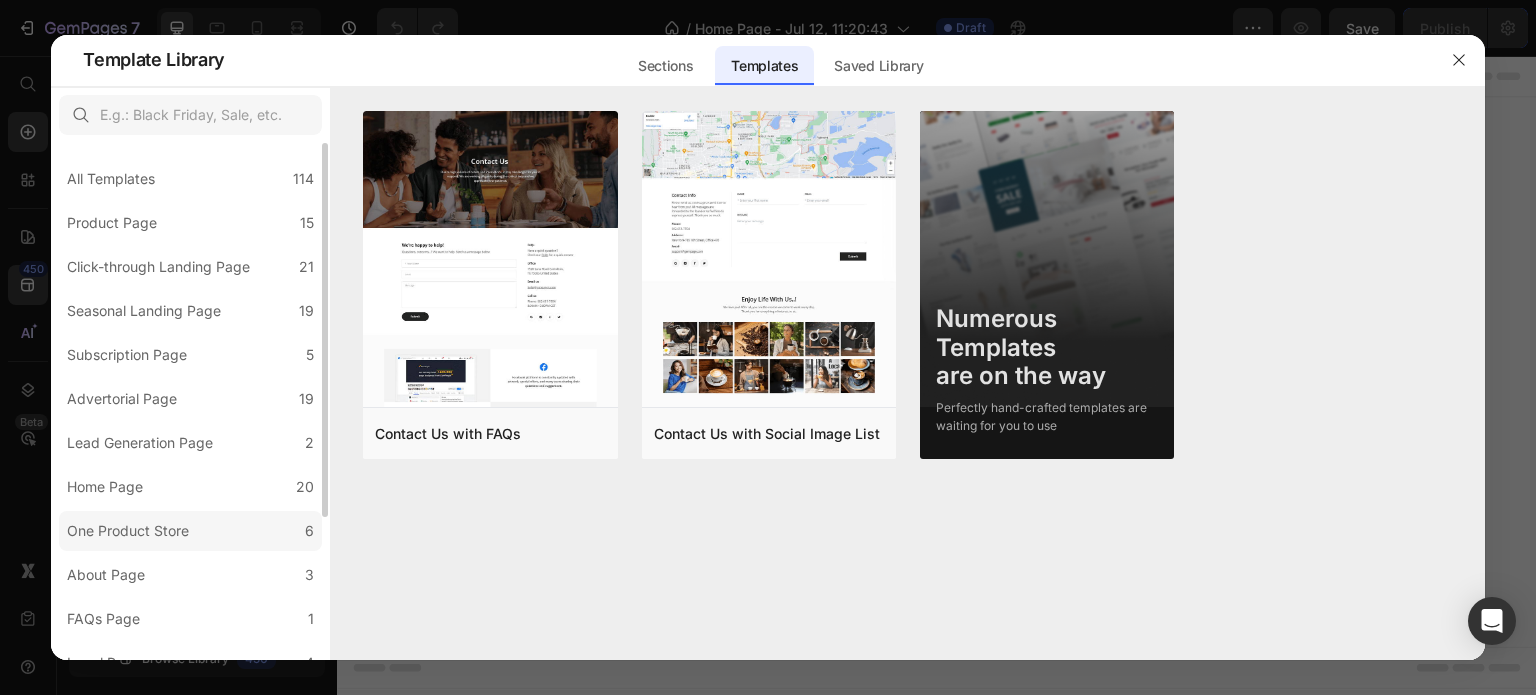 click on "One Product Store 6" 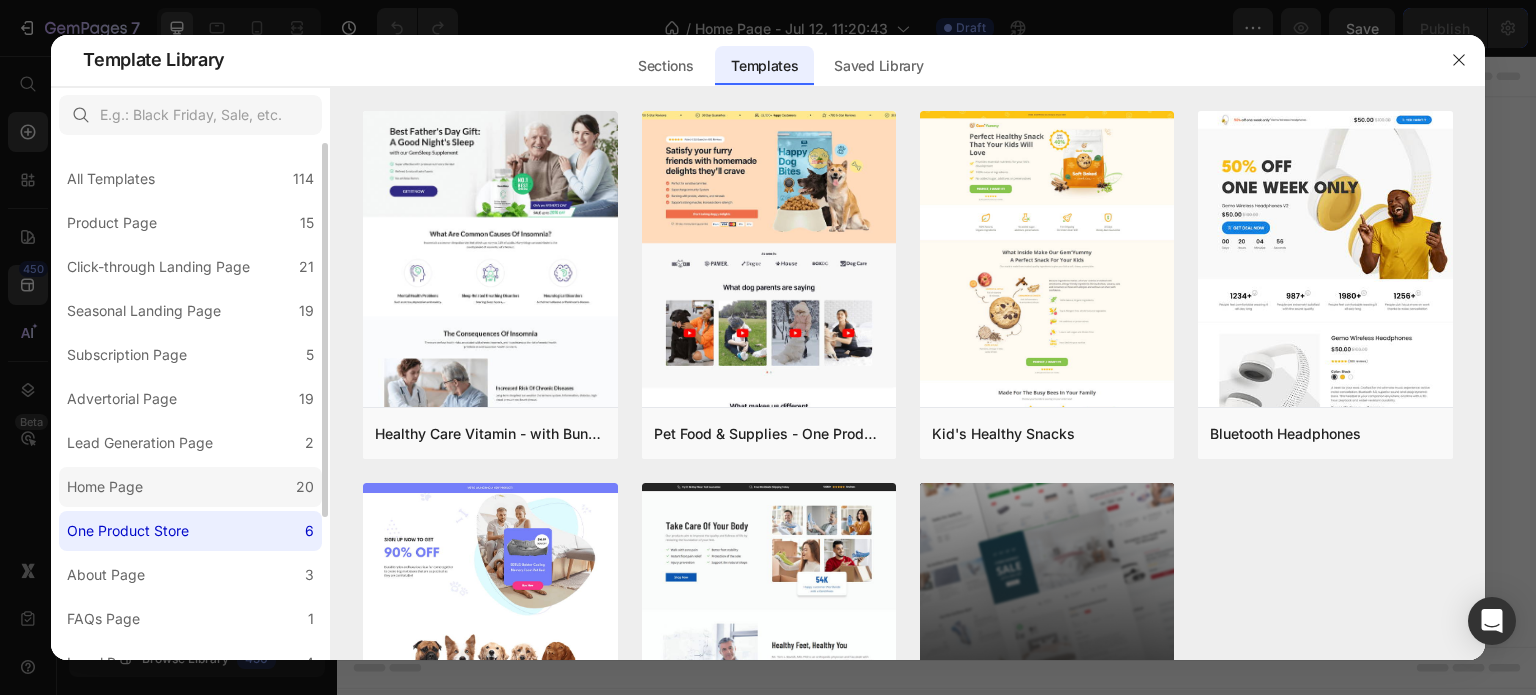 click on "Home Page 20" 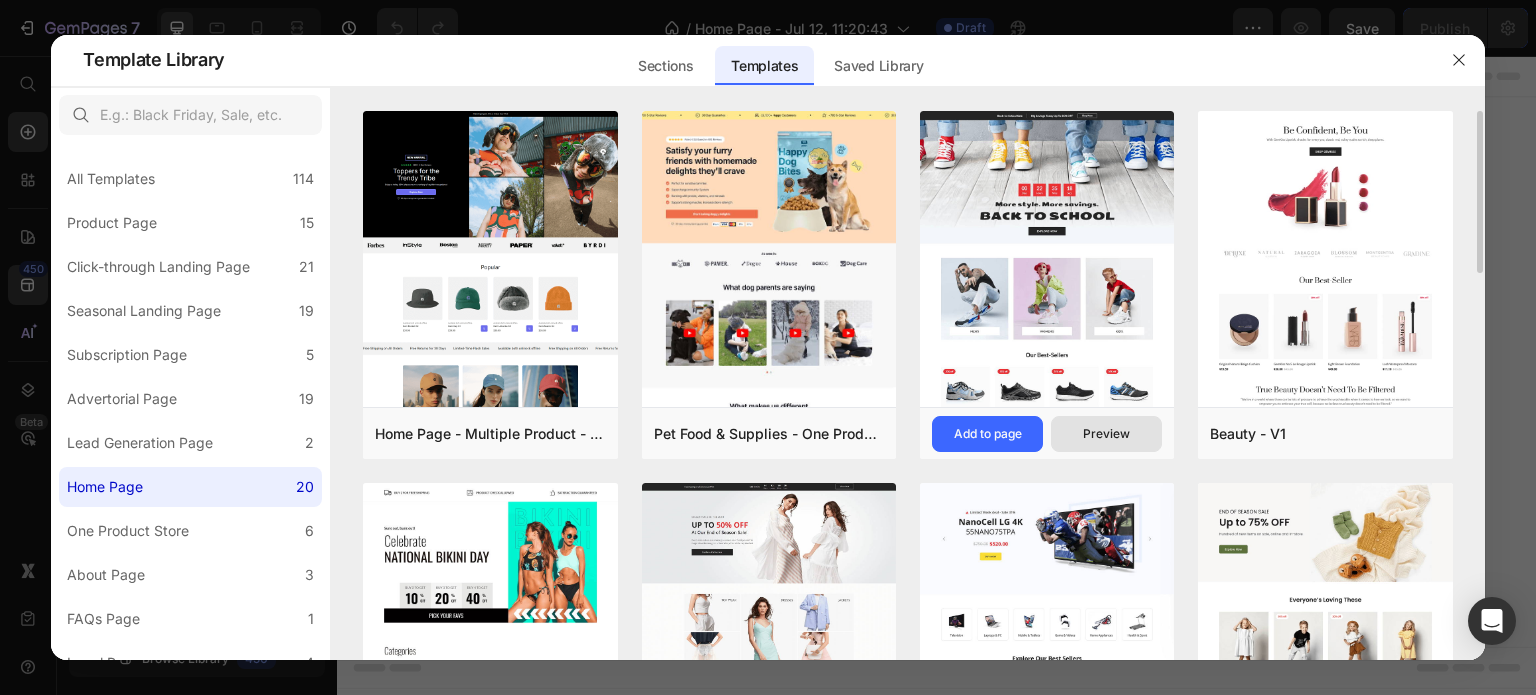 click on "Preview" at bounding box center [1106, 434] 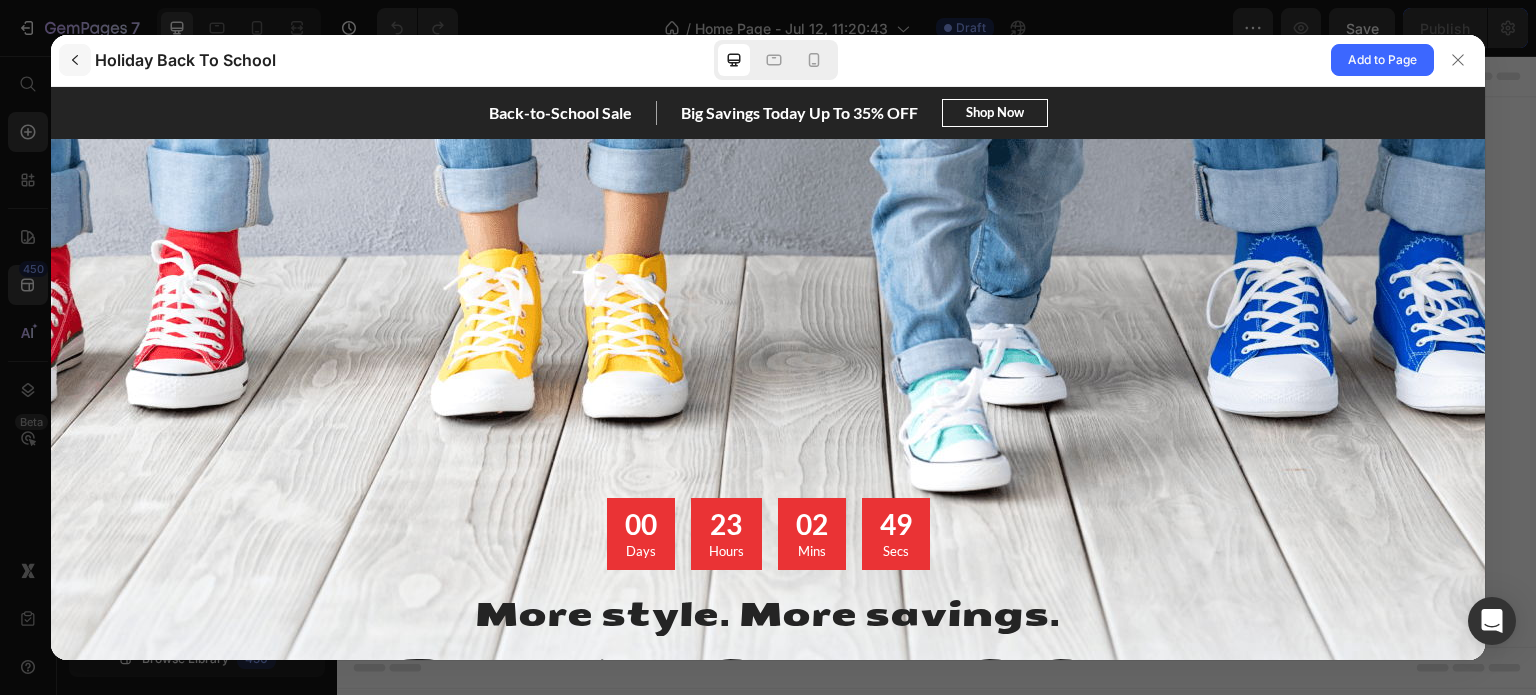 scroll, scrollTop: 0, scrollLeft: 0, axis: both 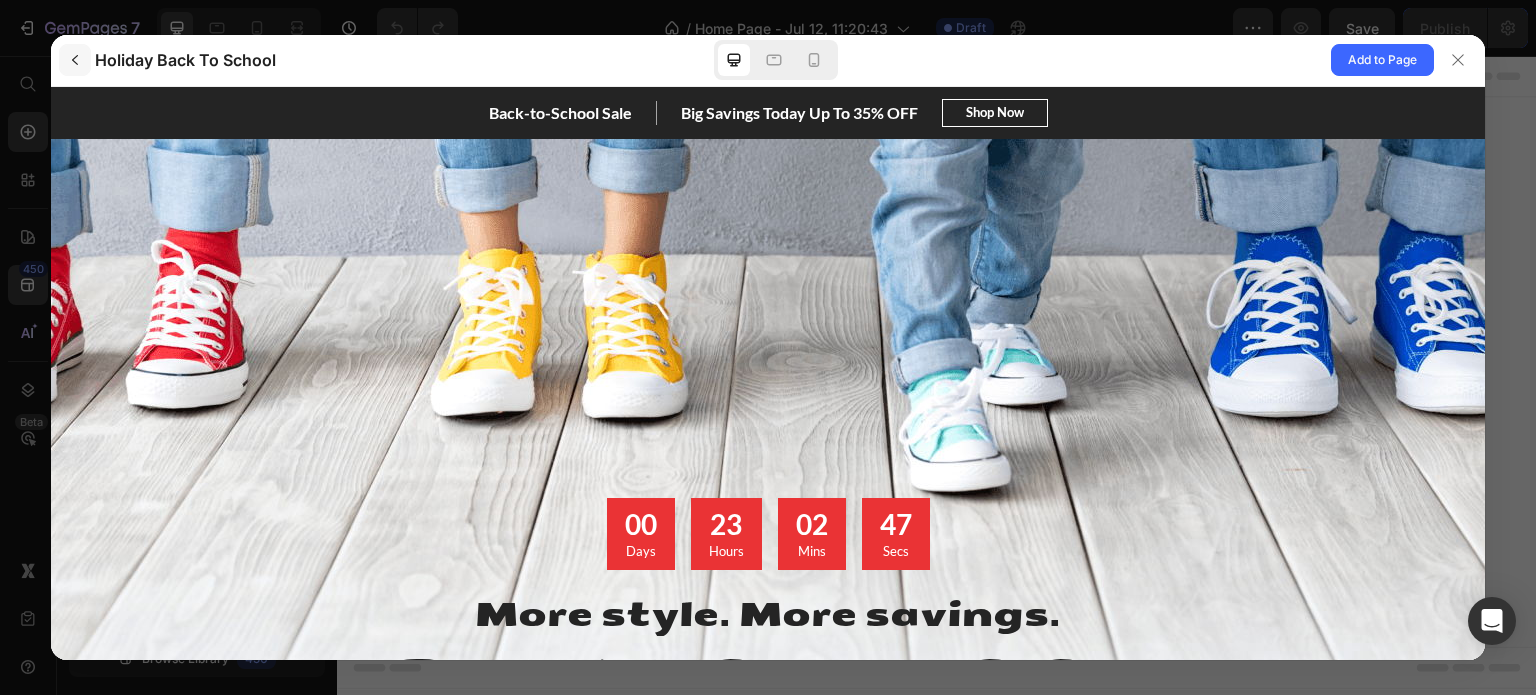 click at bounding box center (75, 60) 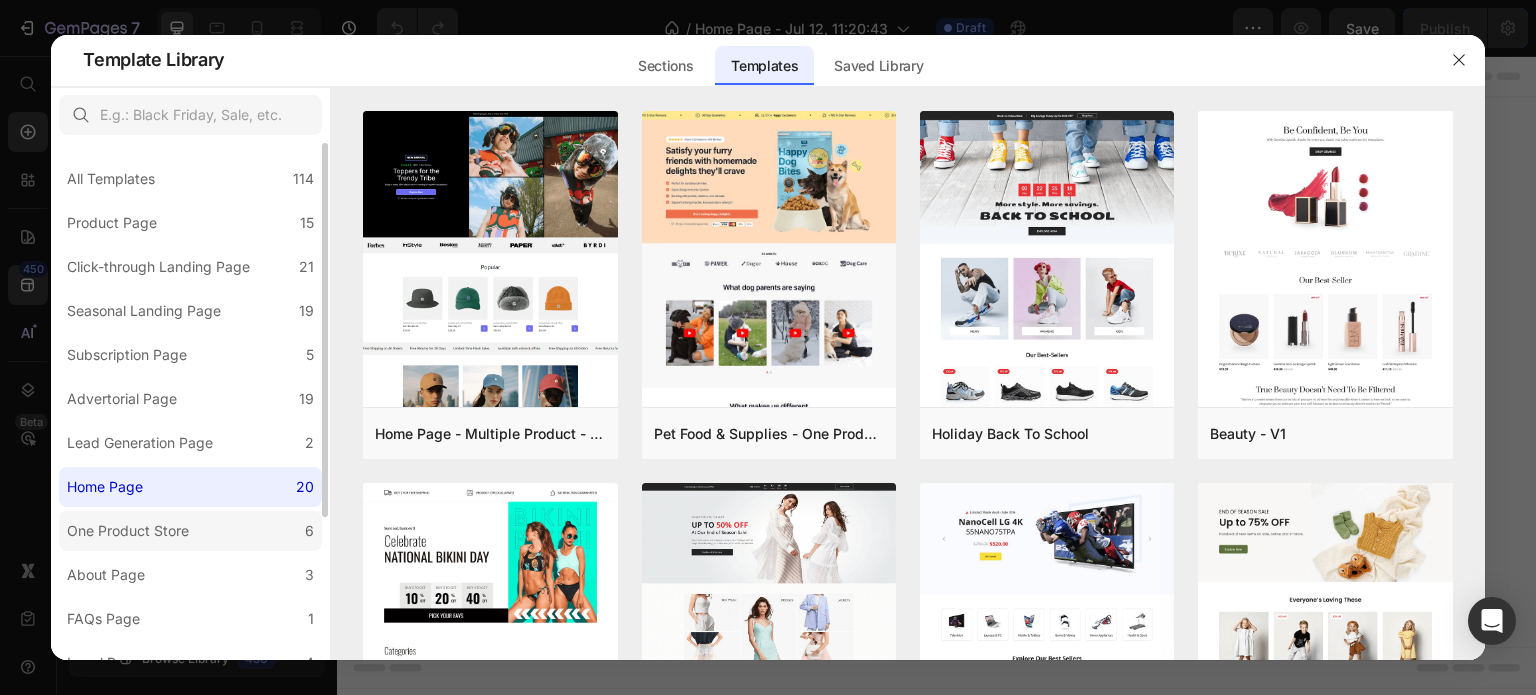 click on "One Product Store" at bounding box center (128, 531) 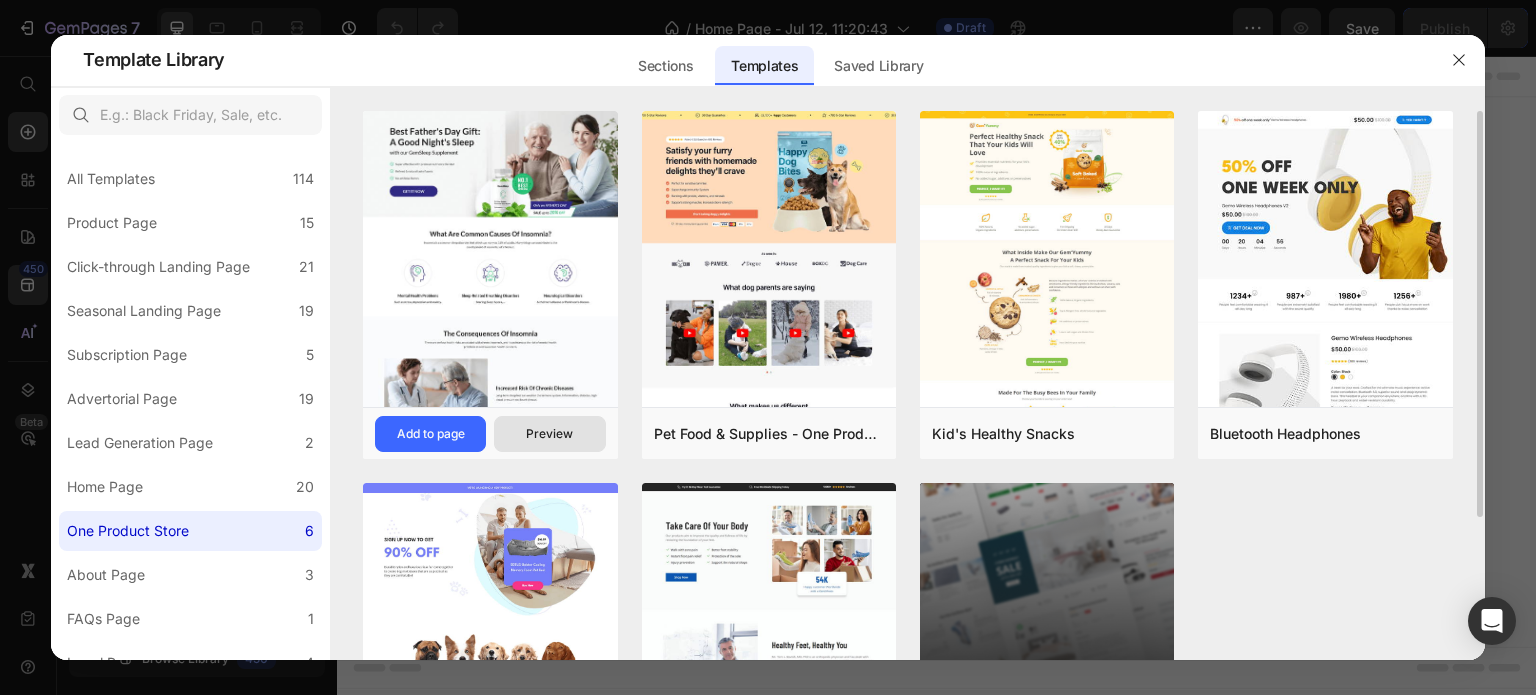 click on "Preview" at bounding box center [549, 434] 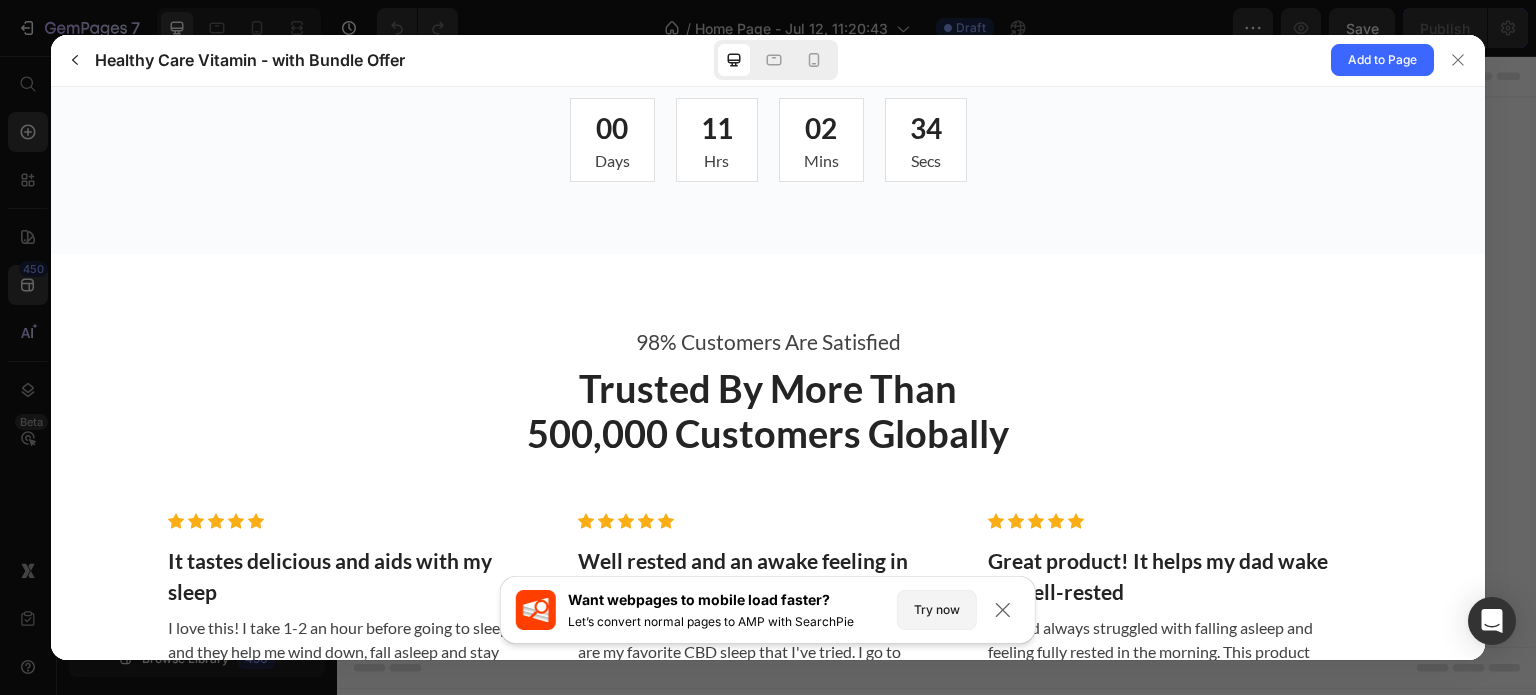 scroll, scrollTop: 4700, scrollLeft: 0, axis: vertical 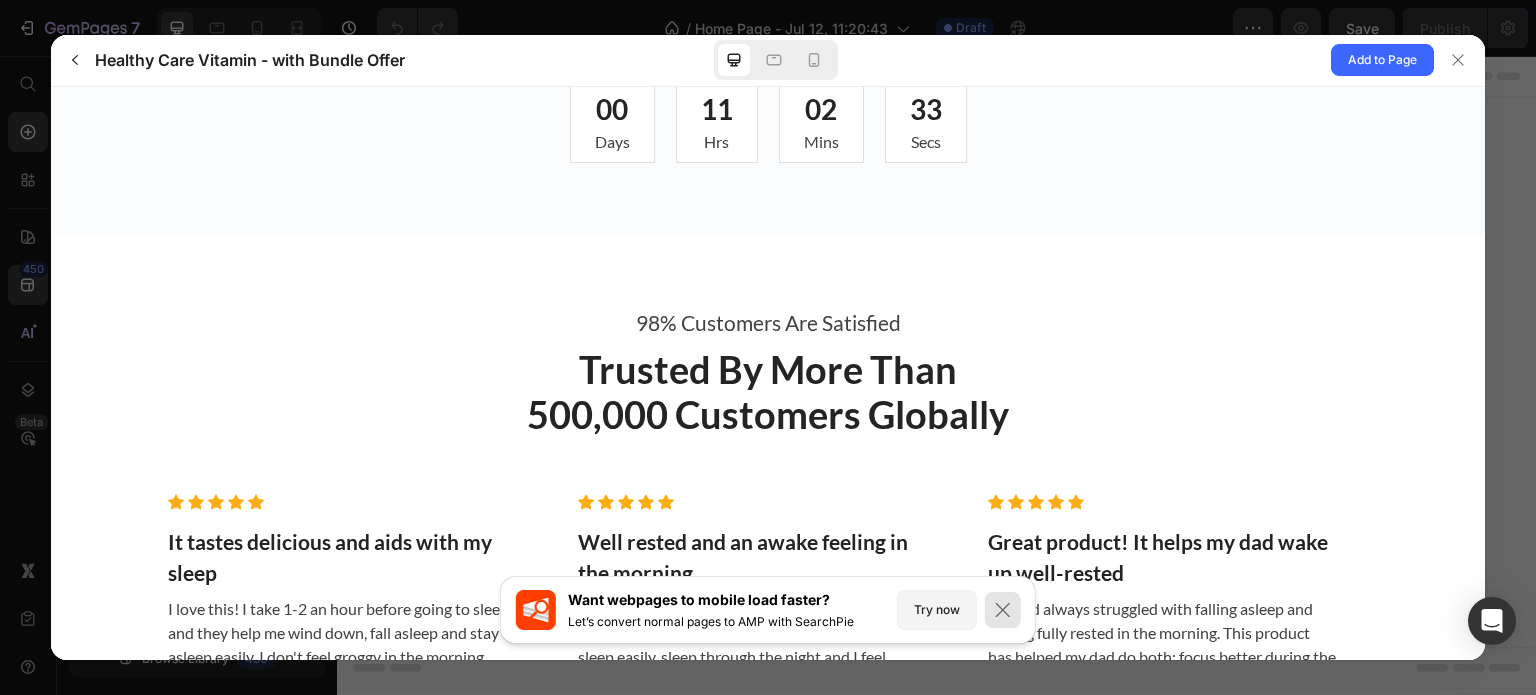 click at bounding box center (1003, 610) 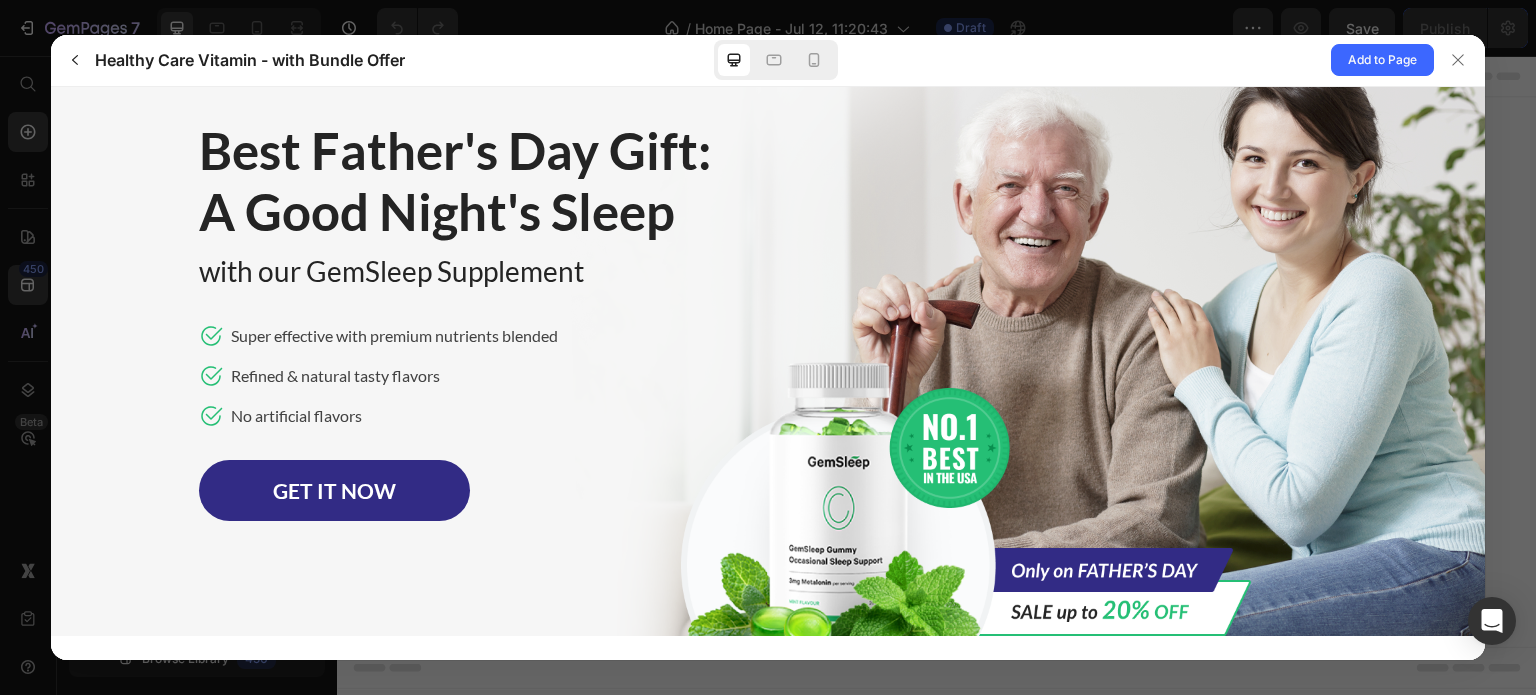 scroll, scrollTop: 0, scrollLeft: 0, axis: both 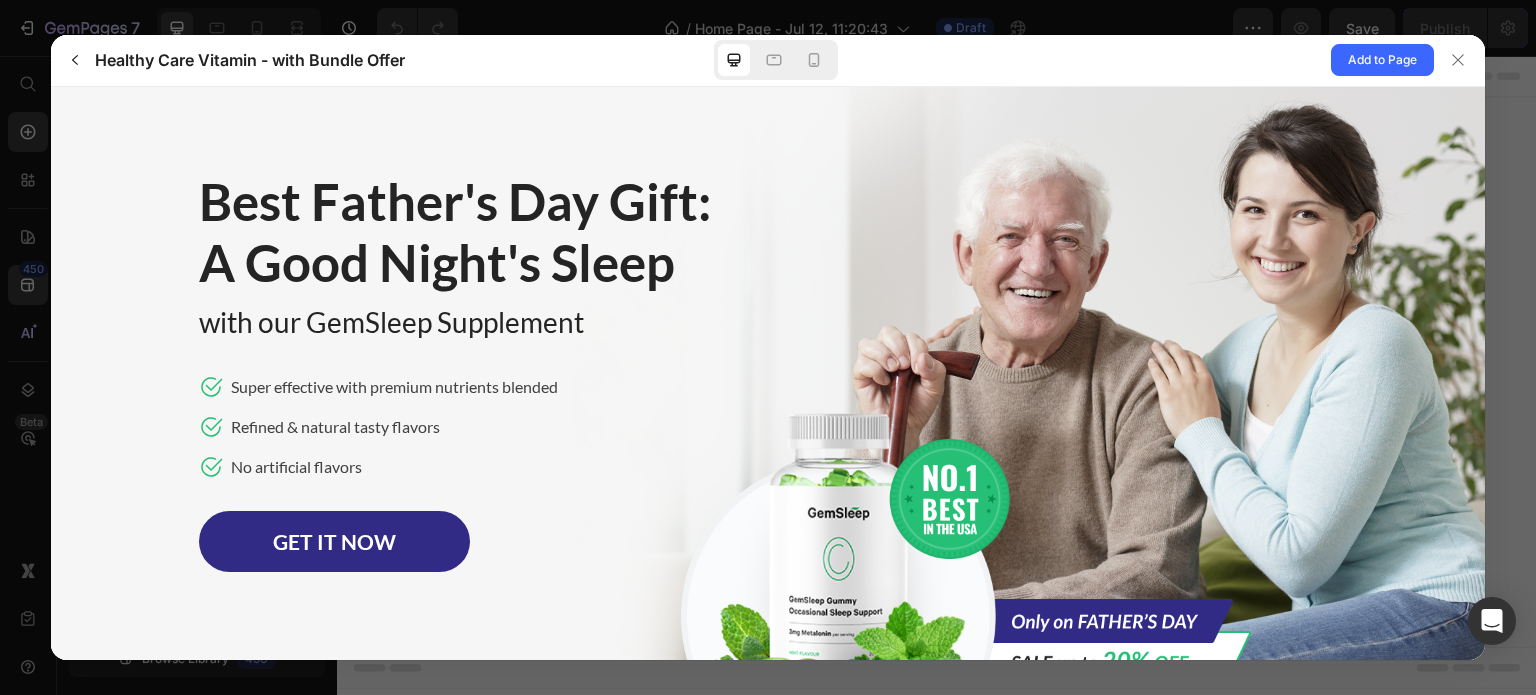 click on "Healthy Care Vitamin - with Bundle Offer" at bounding box center [351, 60] 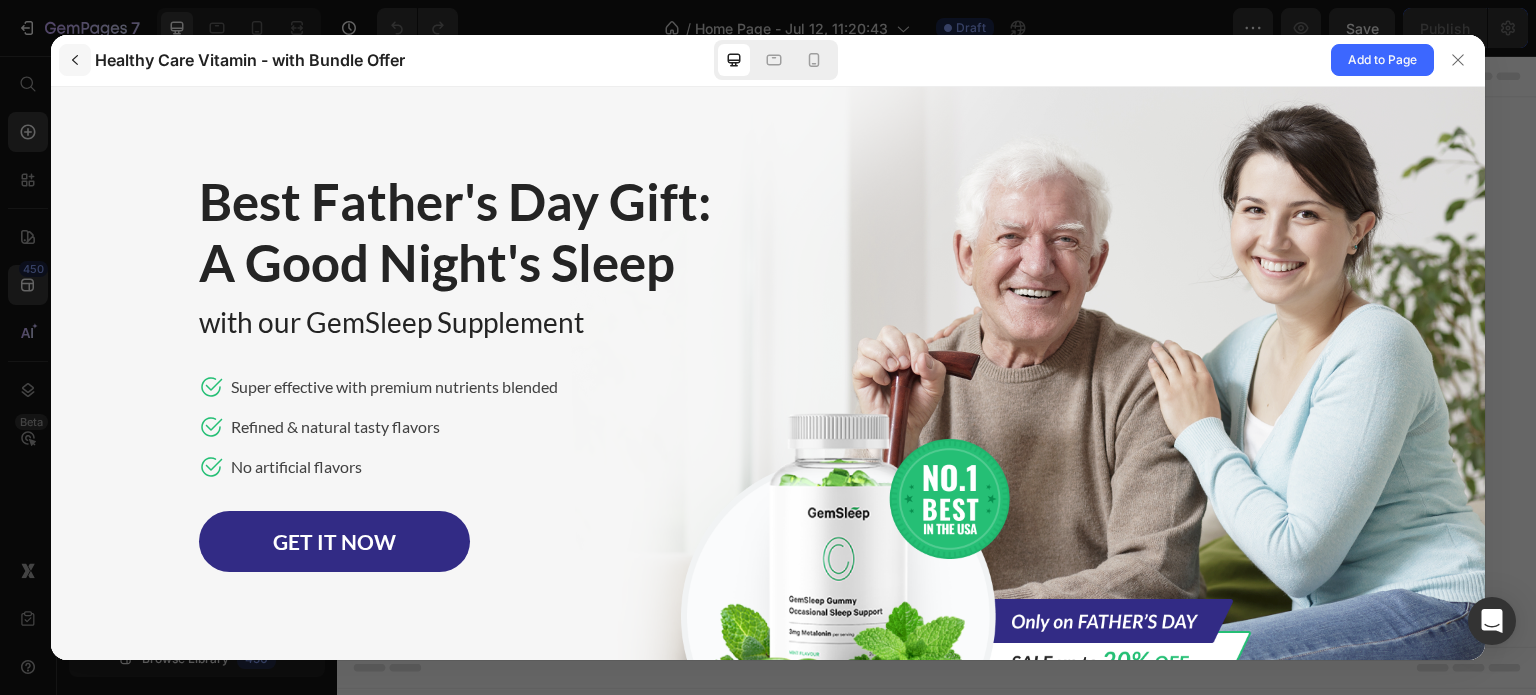 click 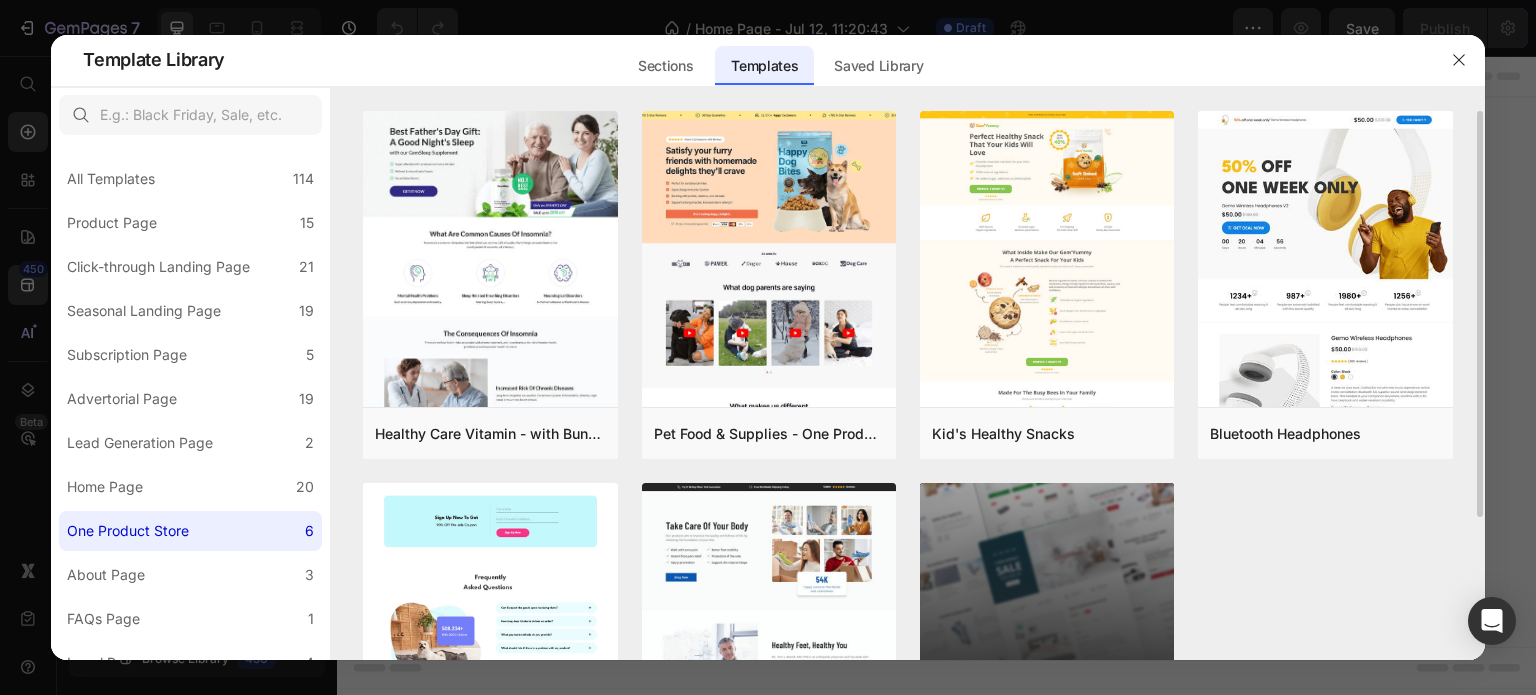 scroll, scrollTop: 195, scrollLeft: 0, axis: vertical 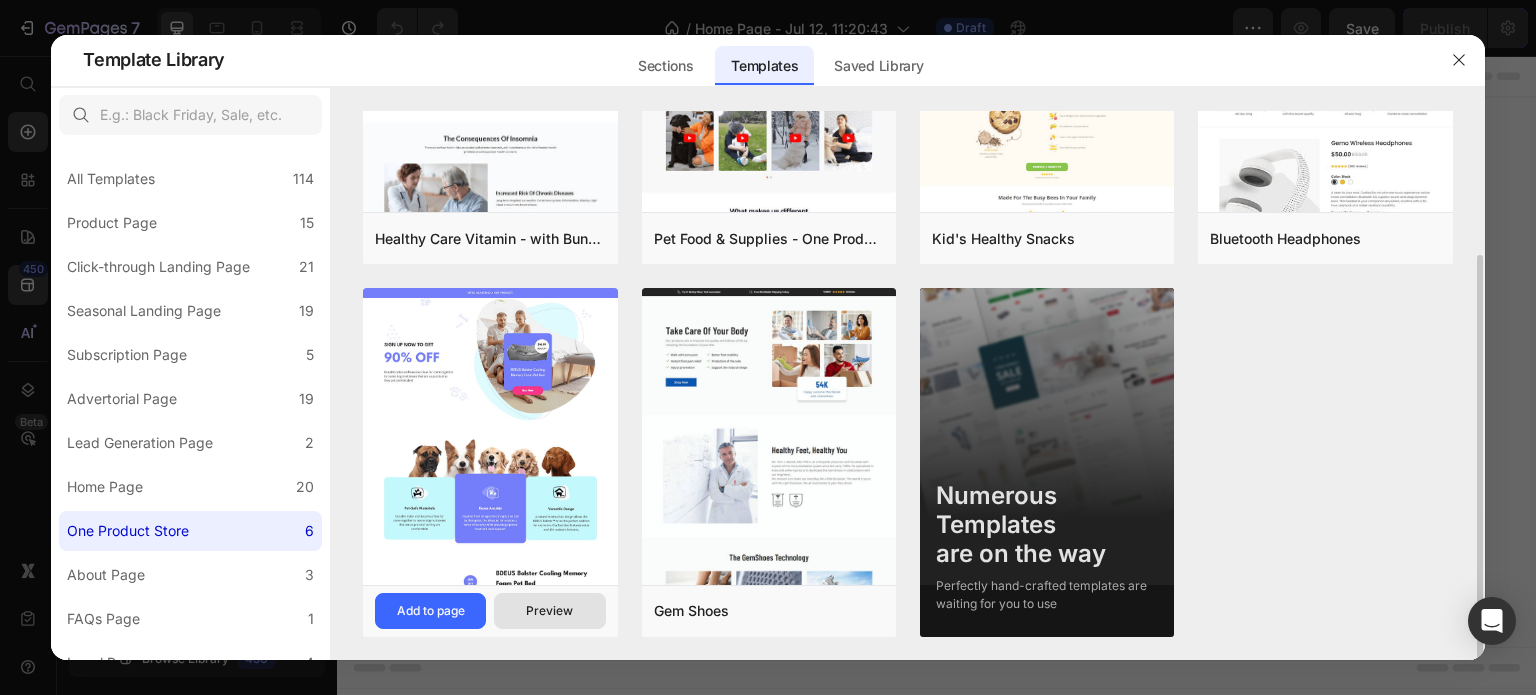 click on "Preview" at bounding box center (549, 611) 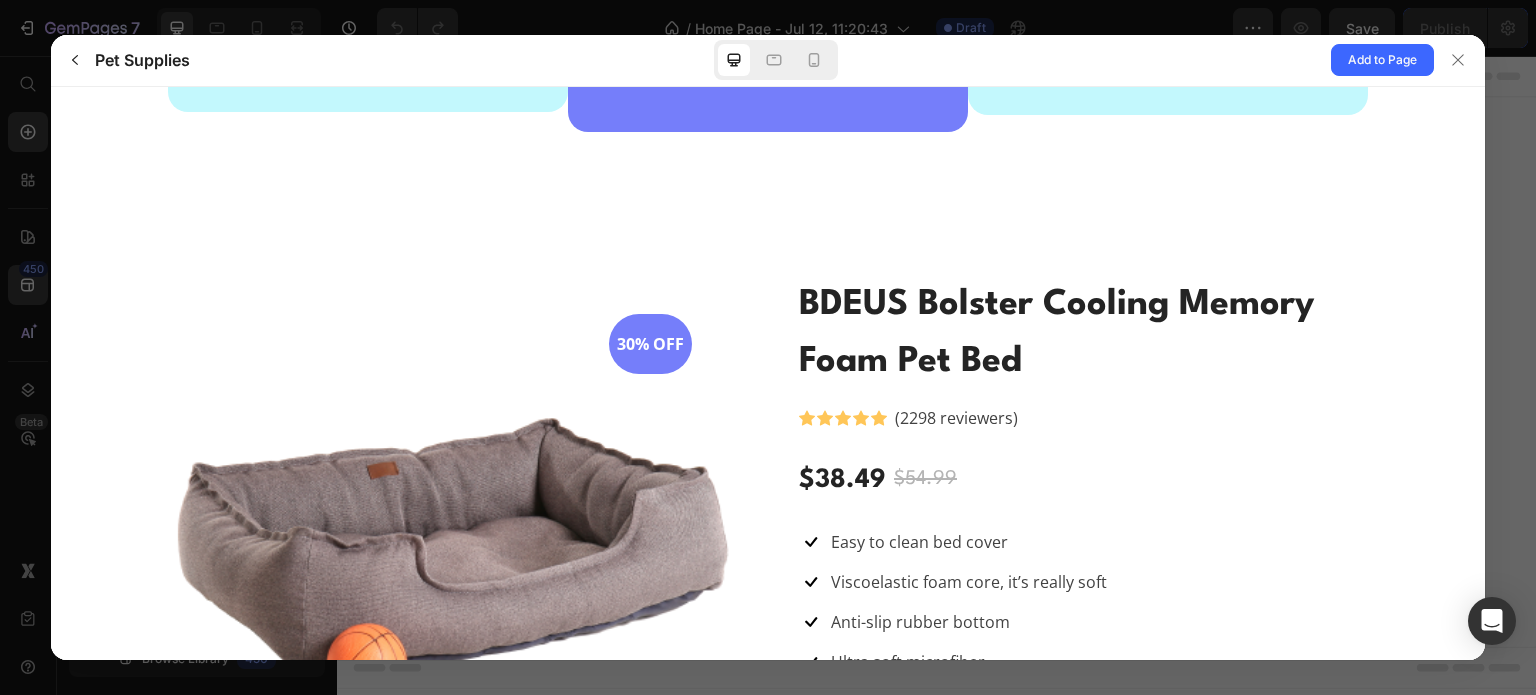 scroll, scrollTop: 1600, scrollLeft: 0, axis: vertical 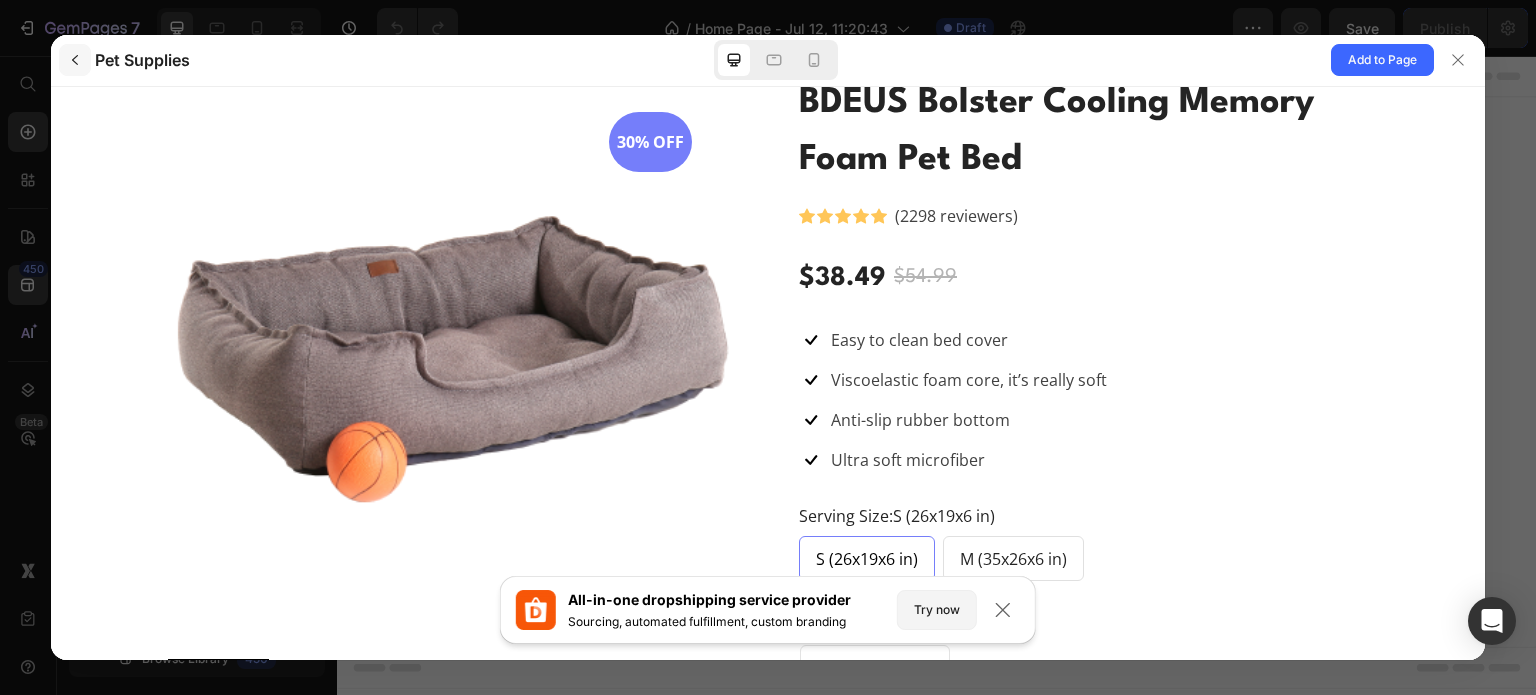 click at bounding box center [75, 60] 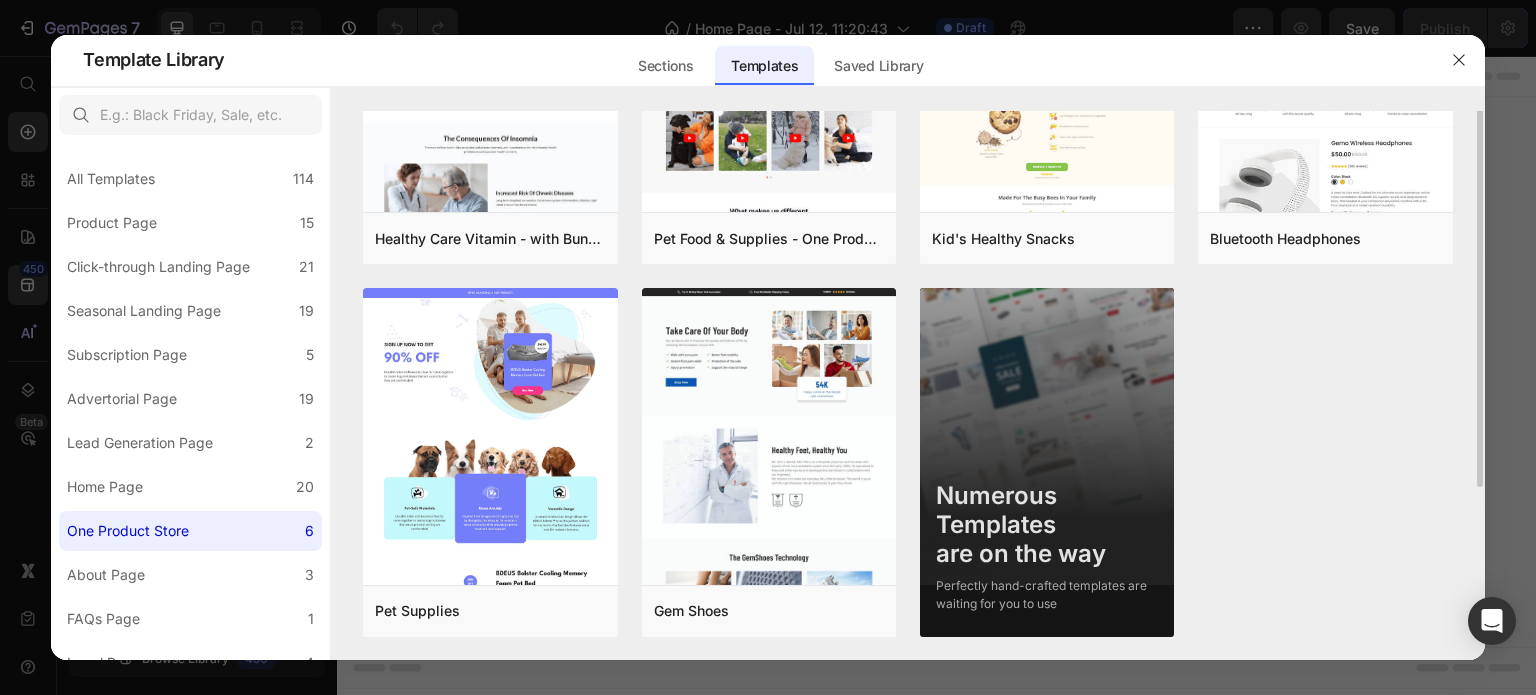 scroll, scrollTop: 0, scrollLeft: 0, axis: both 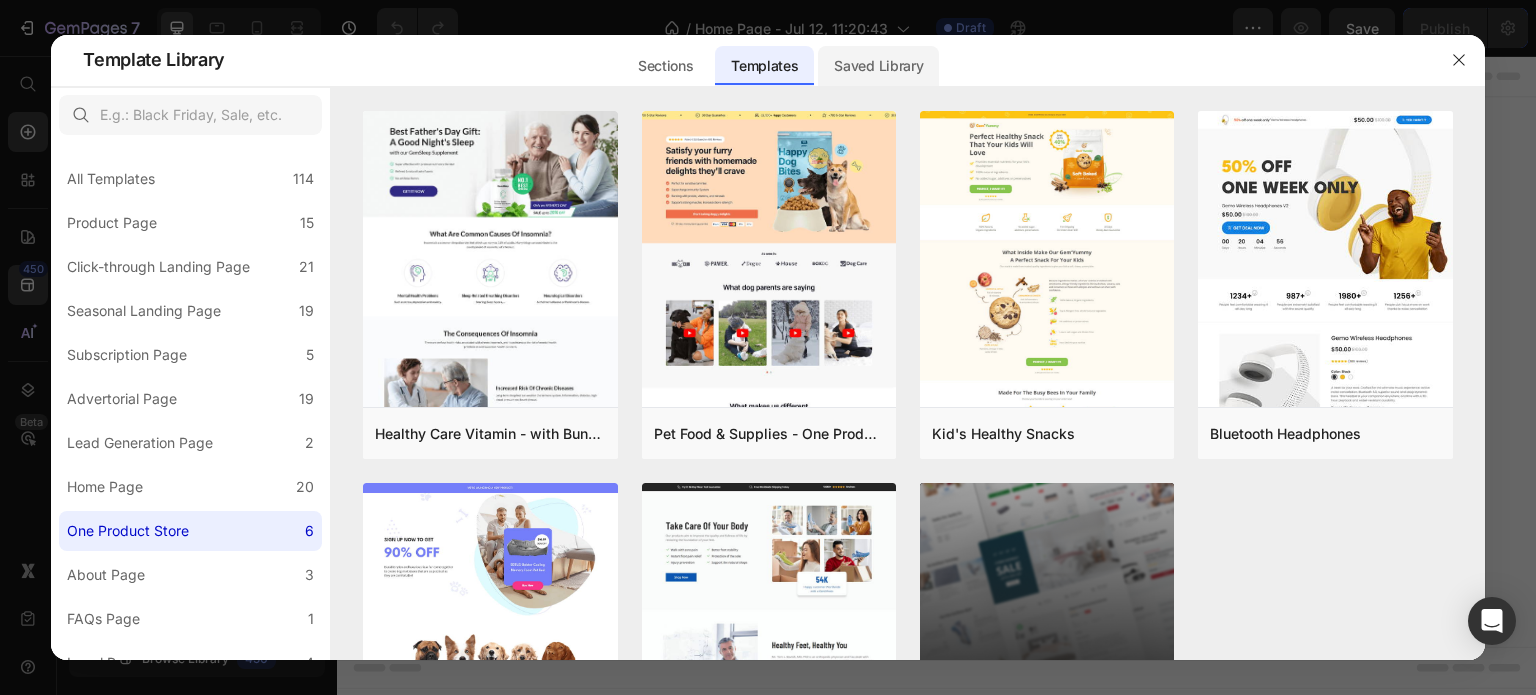 click on "Saved Library" 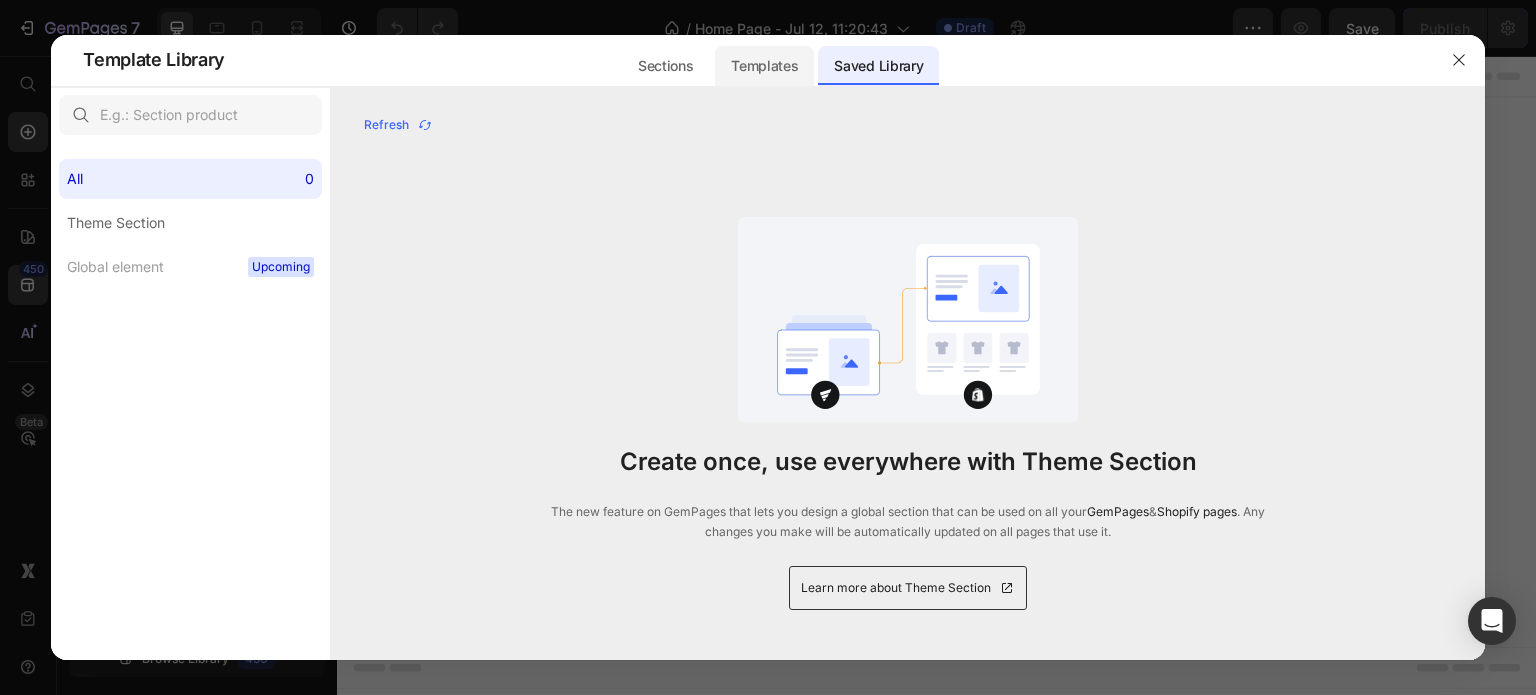 click on "Templates" 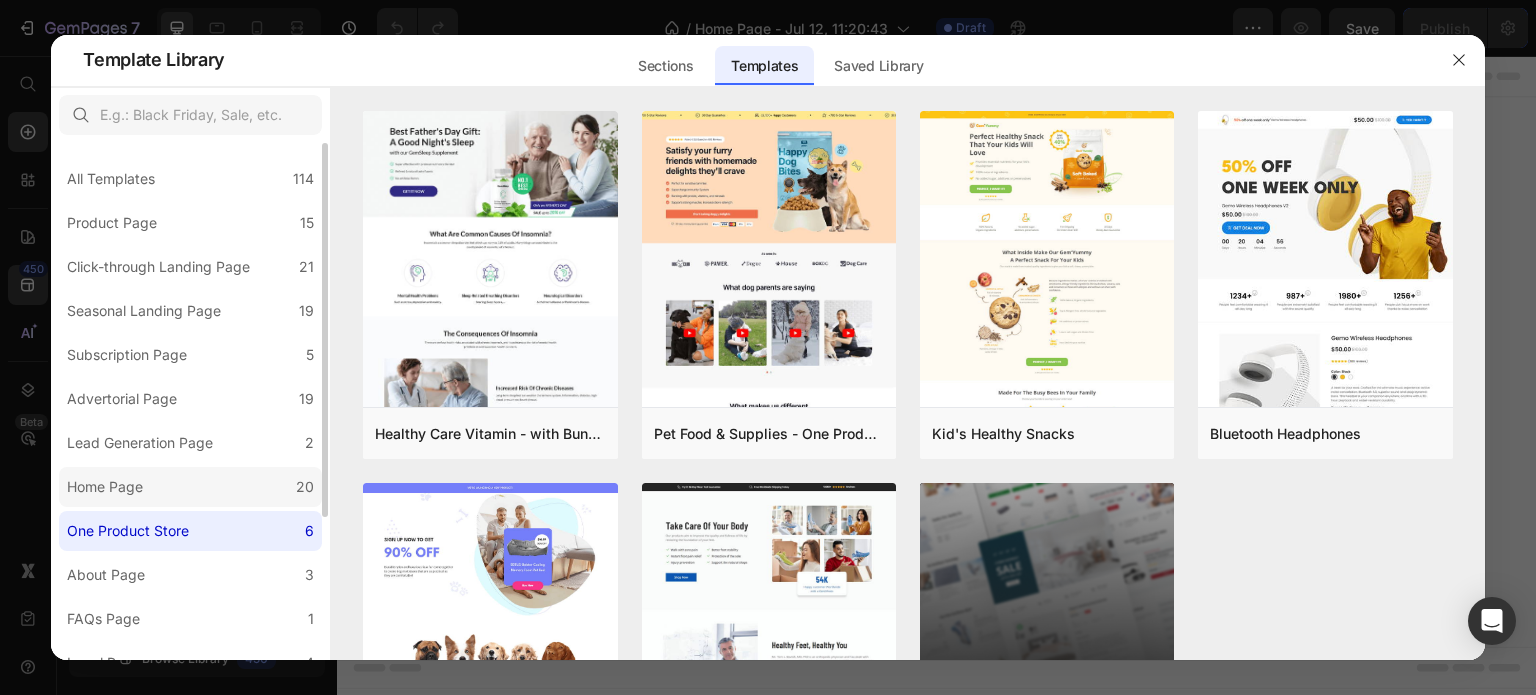 click on "Home Page 20" 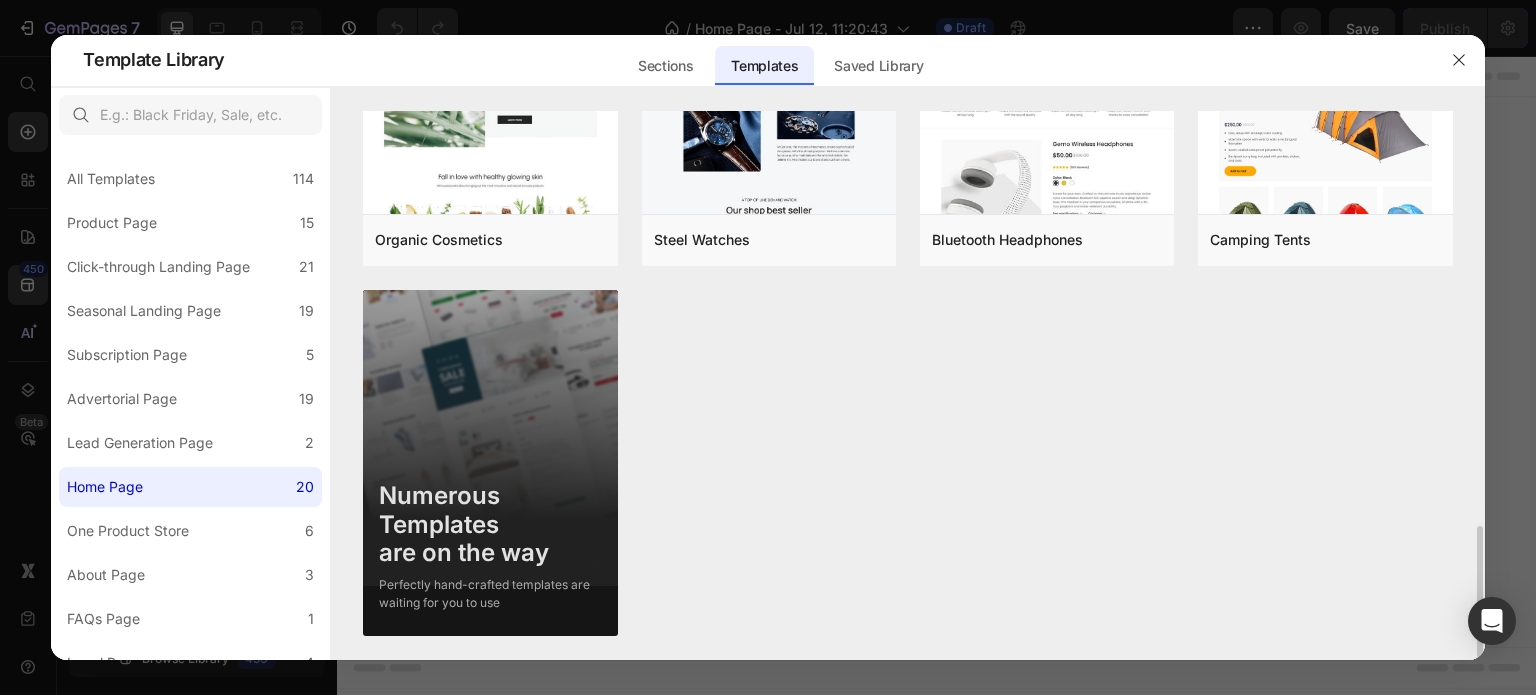 scroll, scrollTop: 1383, scrollLeft: 0, axis: vertical 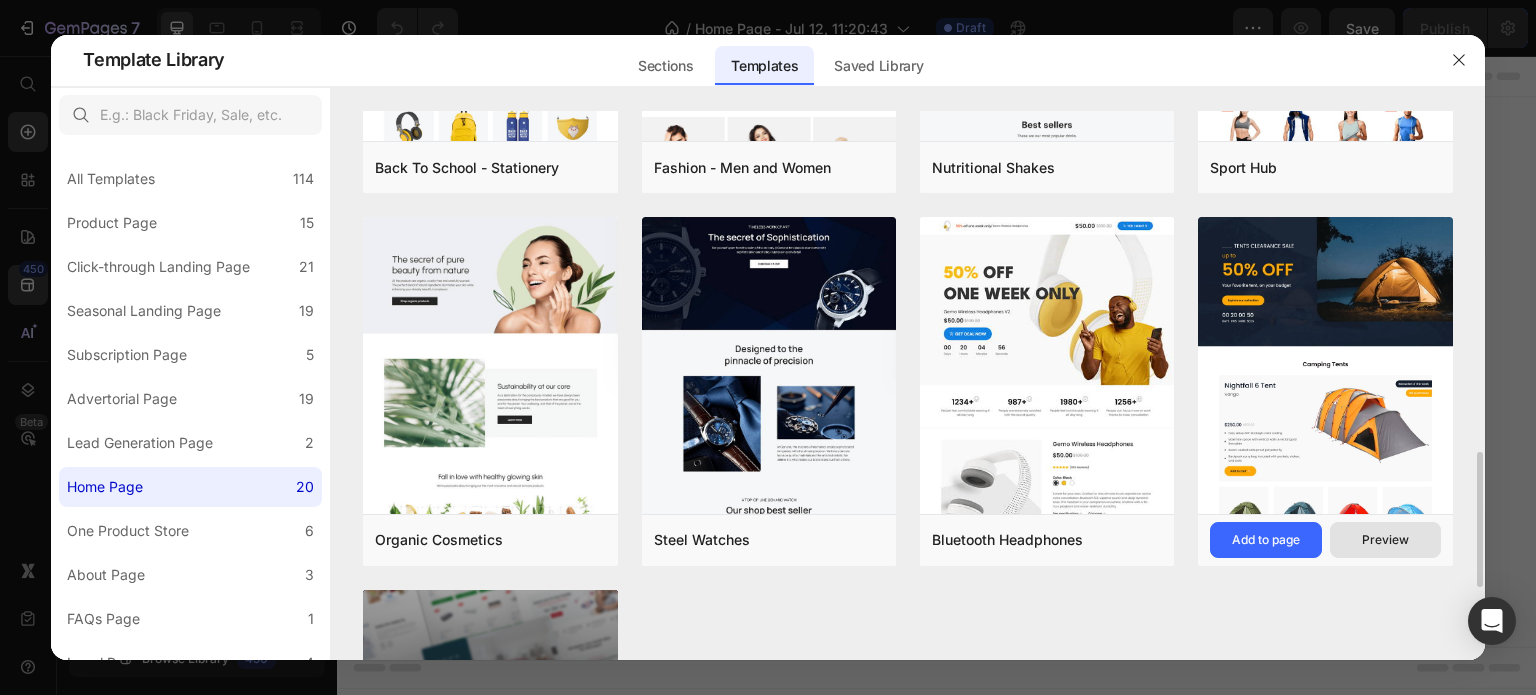 click on "Preview" at bounding box center (1385, 540) 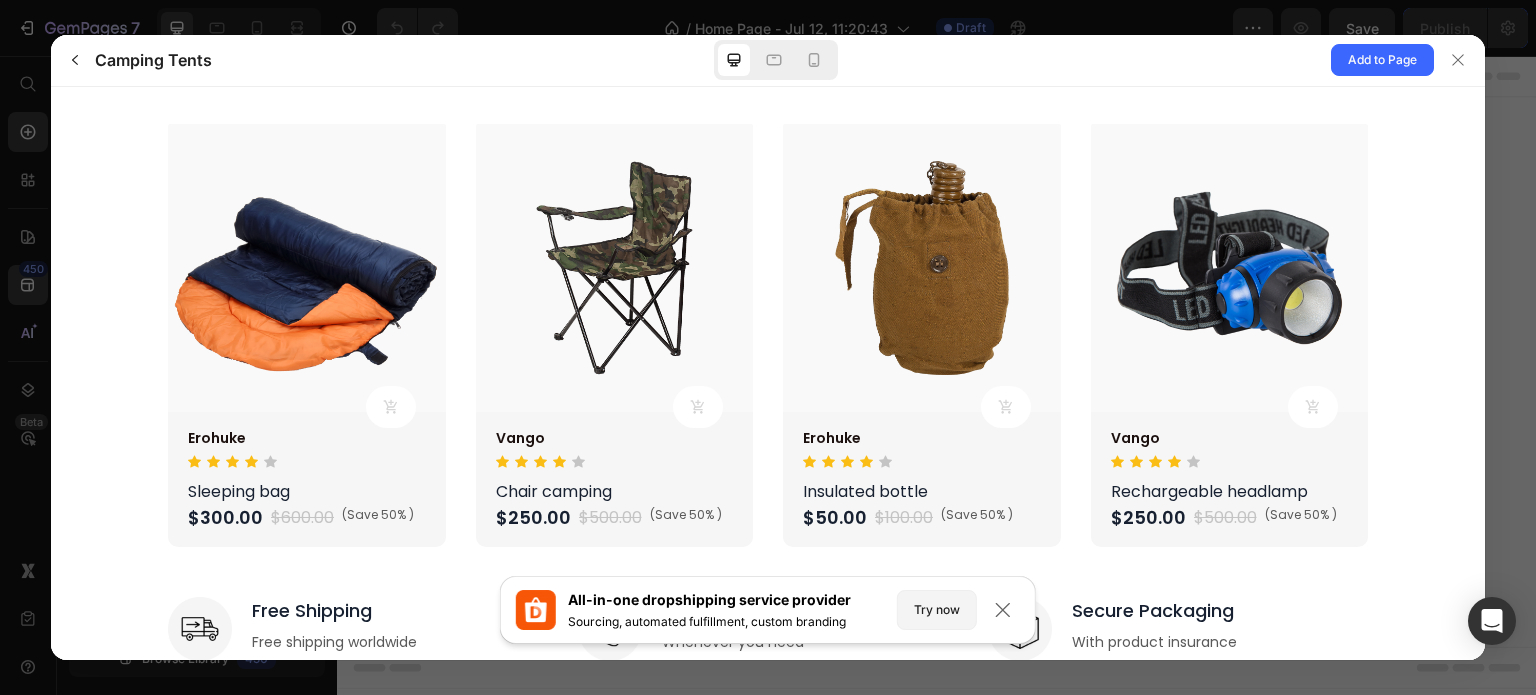 scroll, scrollTop: 2579, scrollLeft: 0, axis: vertical 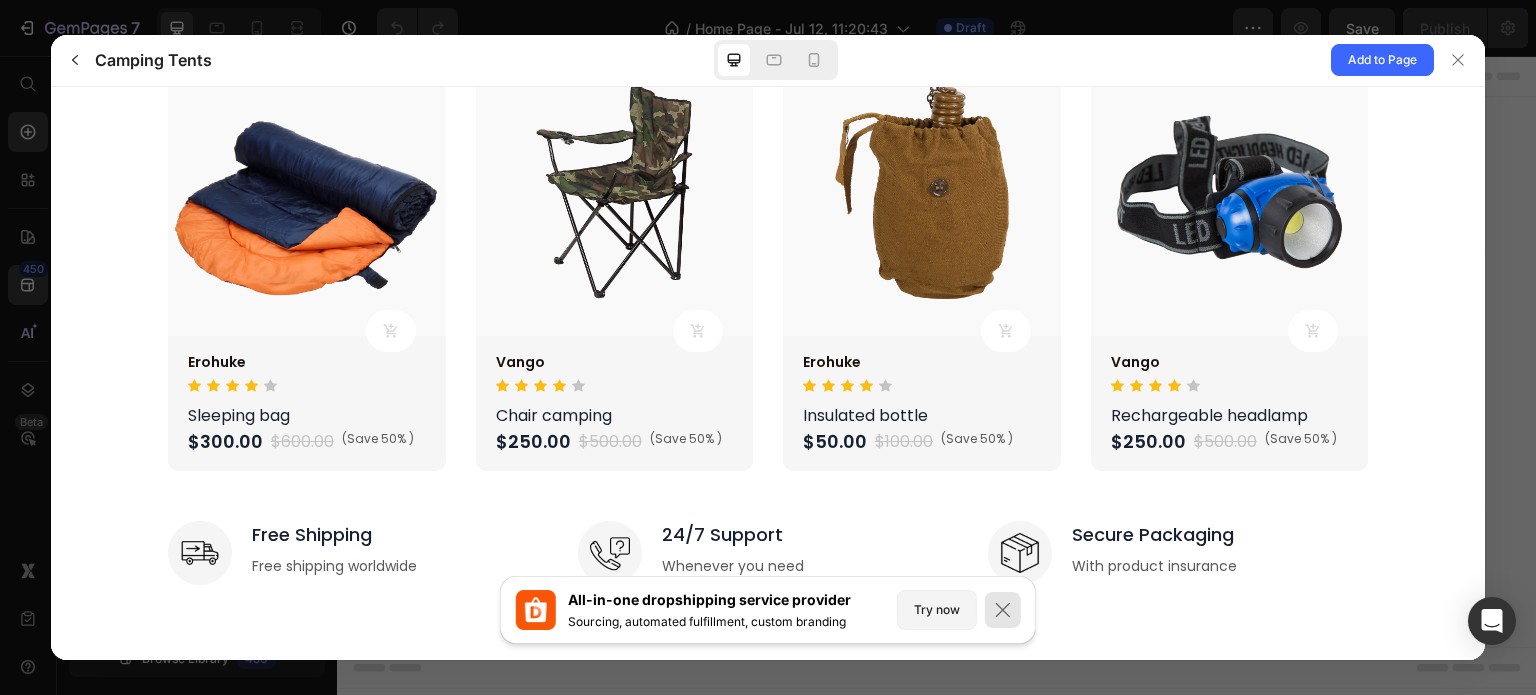 click at bounding box center (995, 610) 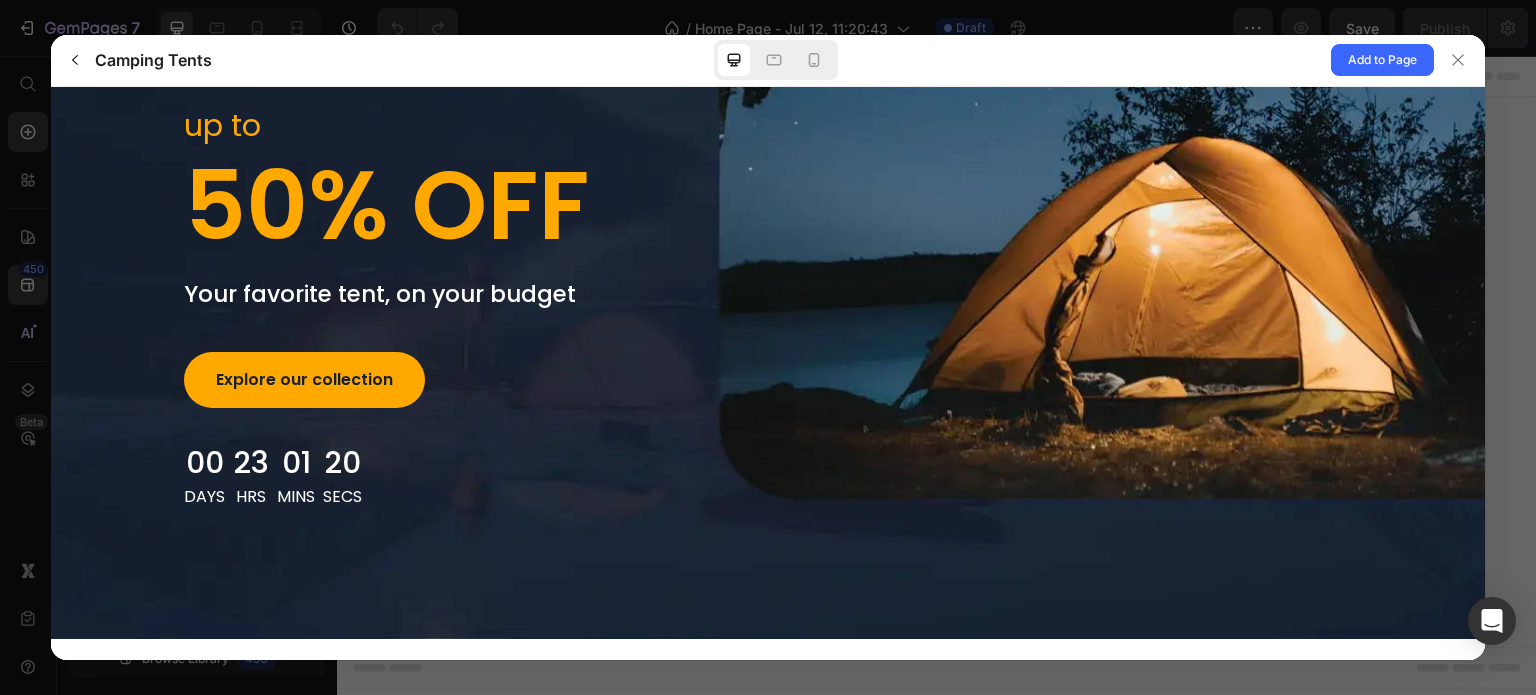 scroll, scrollTop: 79, scrollLeft: 0, axis: vertical 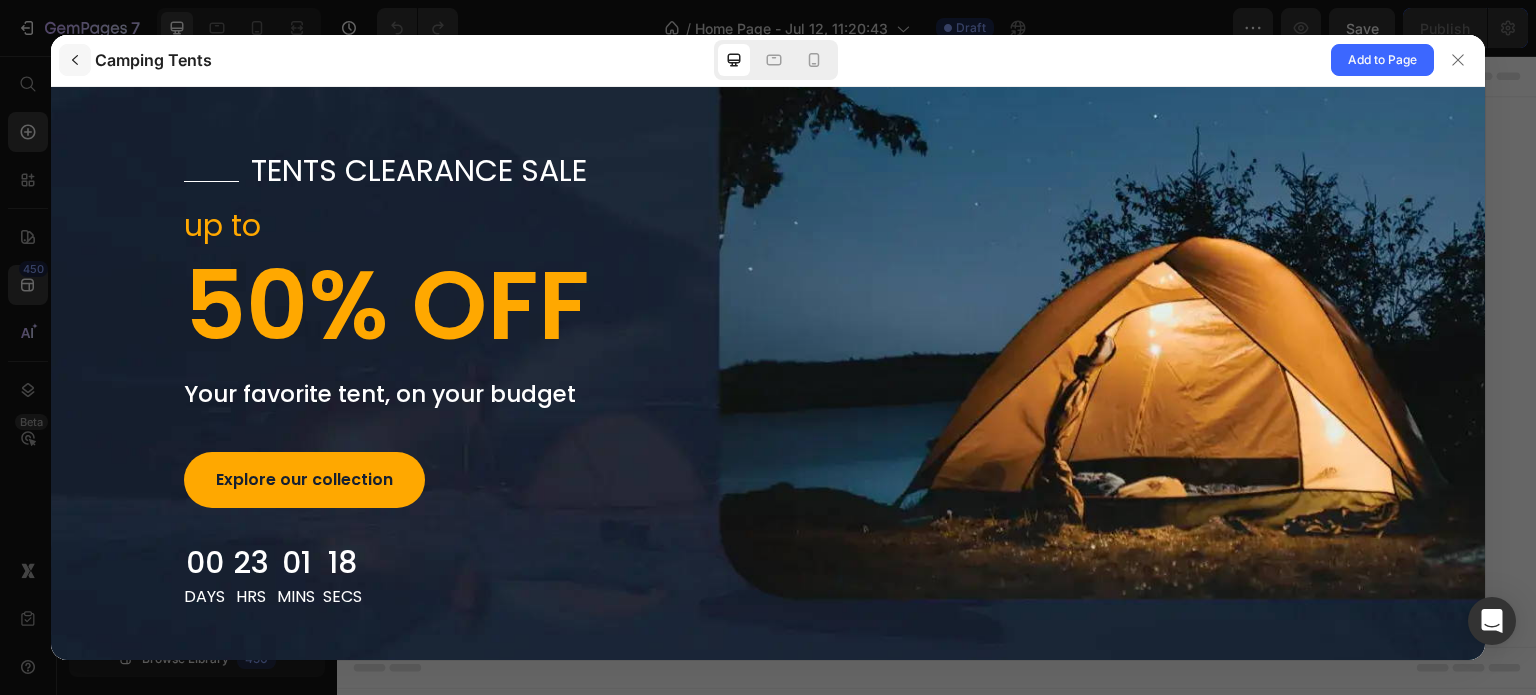 click 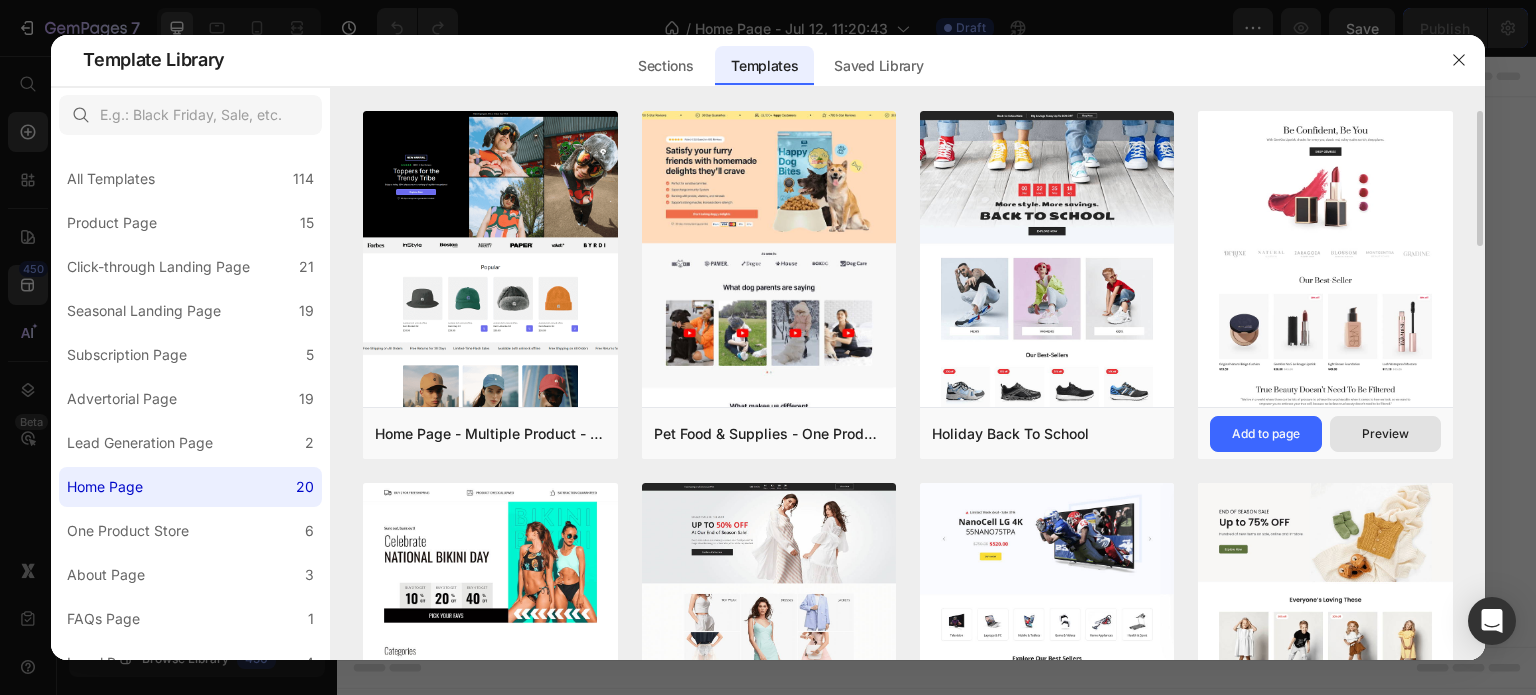 click on "Preview" at bounding box center [1385, 434] 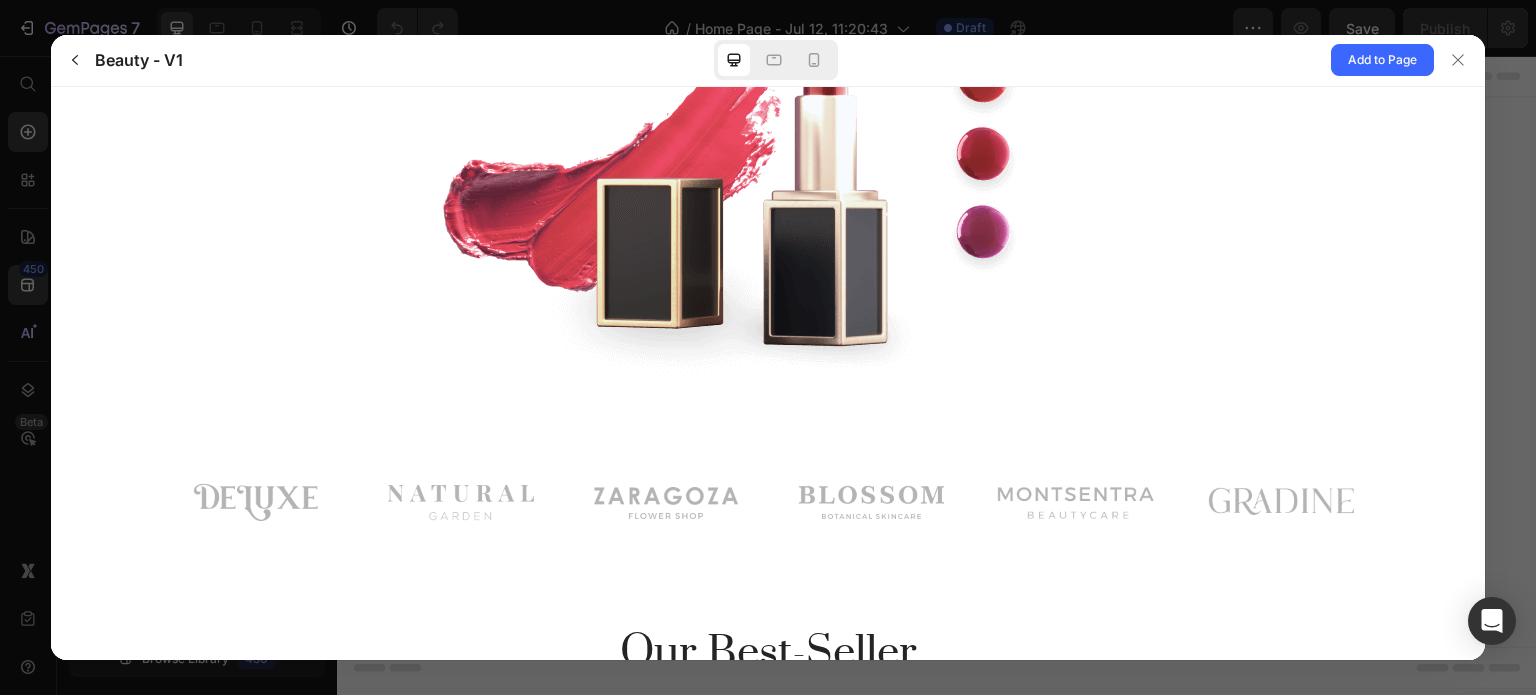 scroll, scrollTop: 400, scrollLeft: 0, axis: vertical 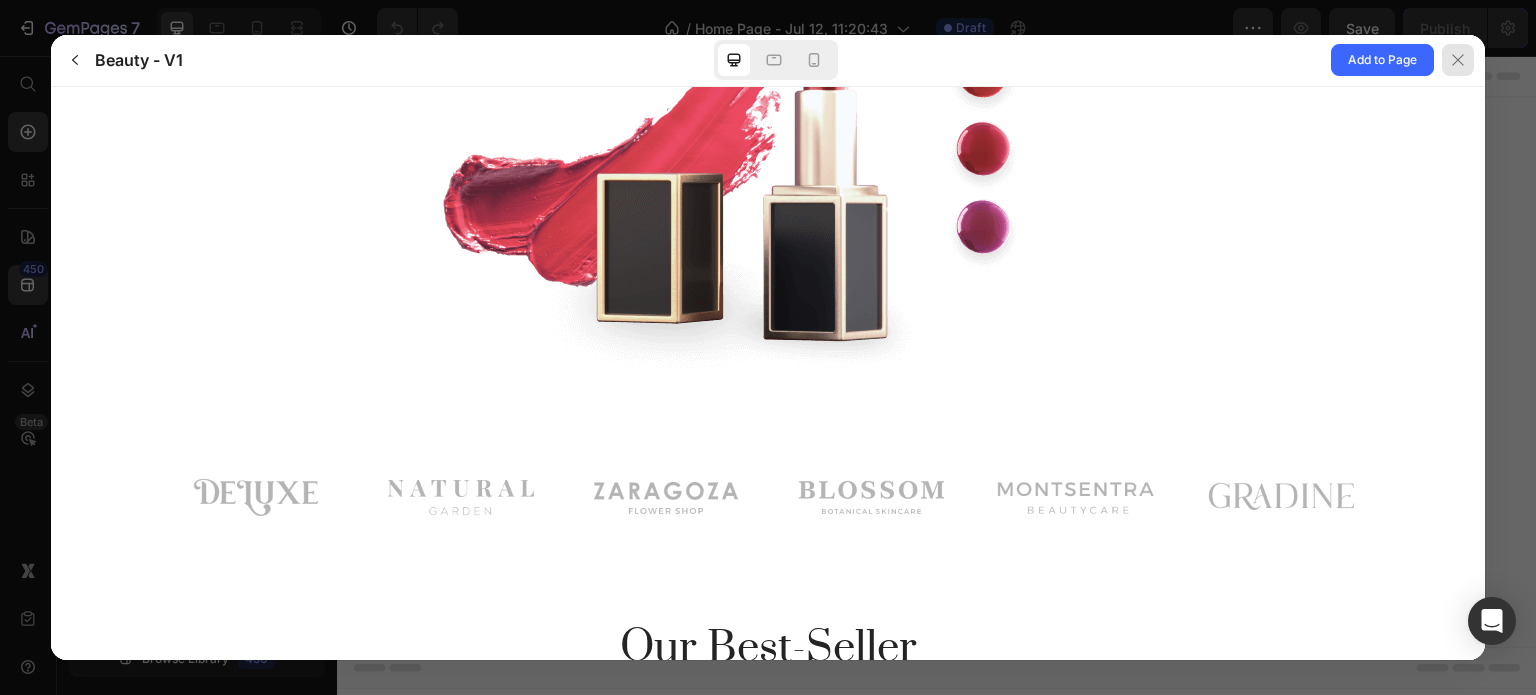 click 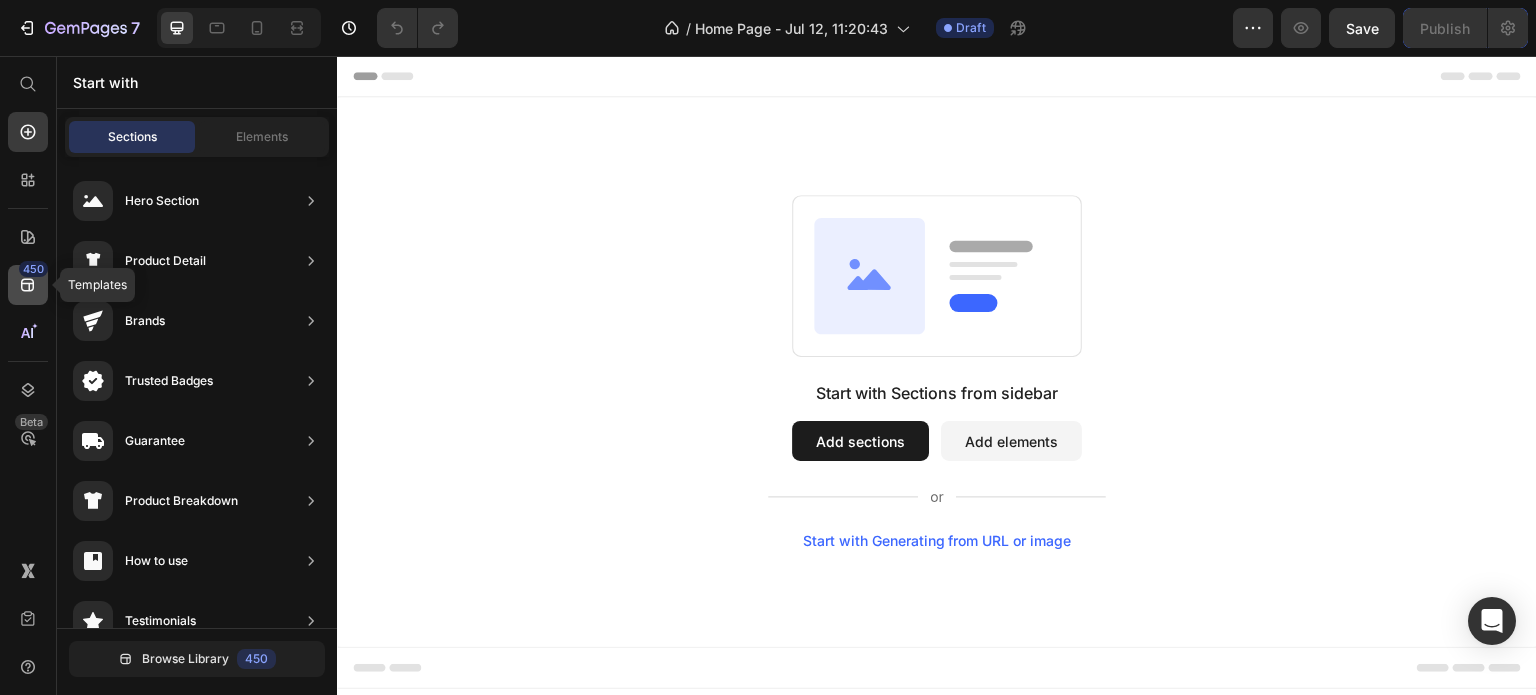click on "450" 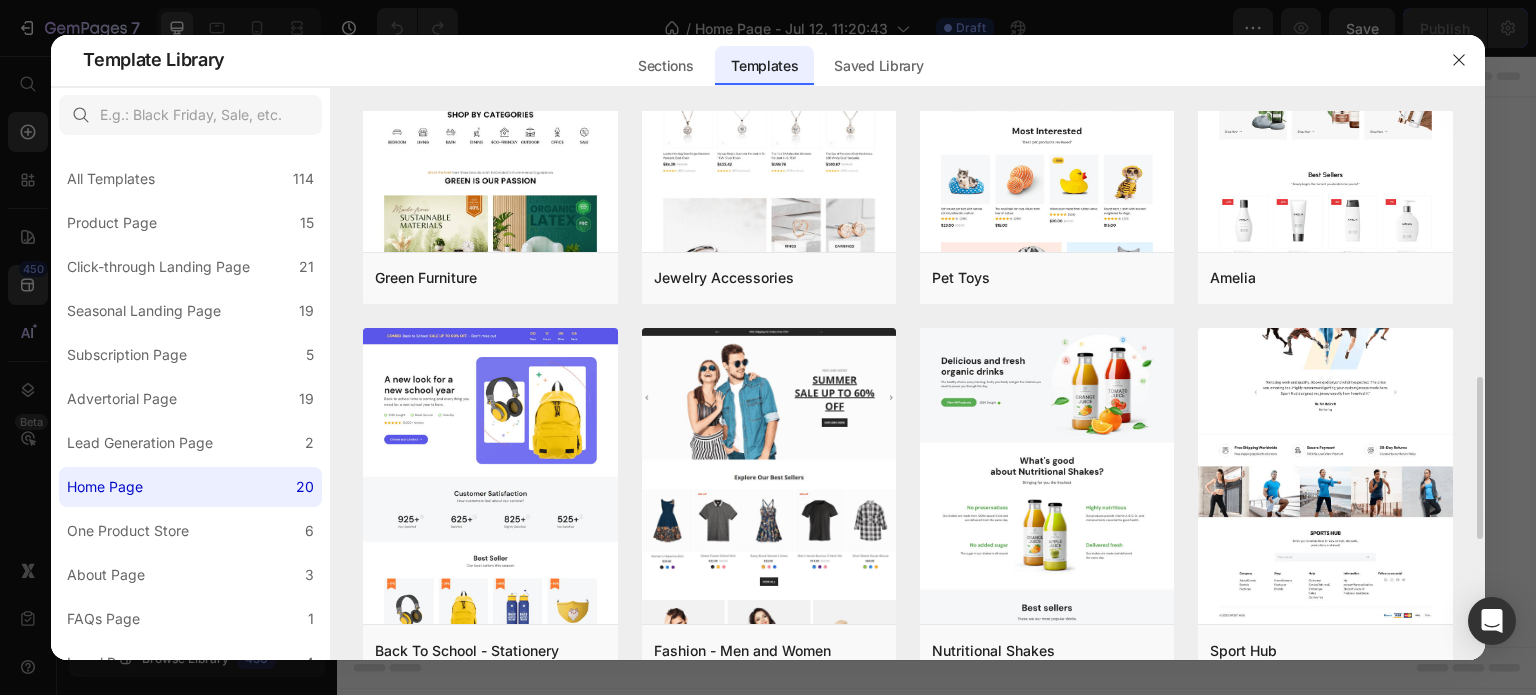 scroll, scrollTop: 700, scrollLeft: 0, axis: vertical 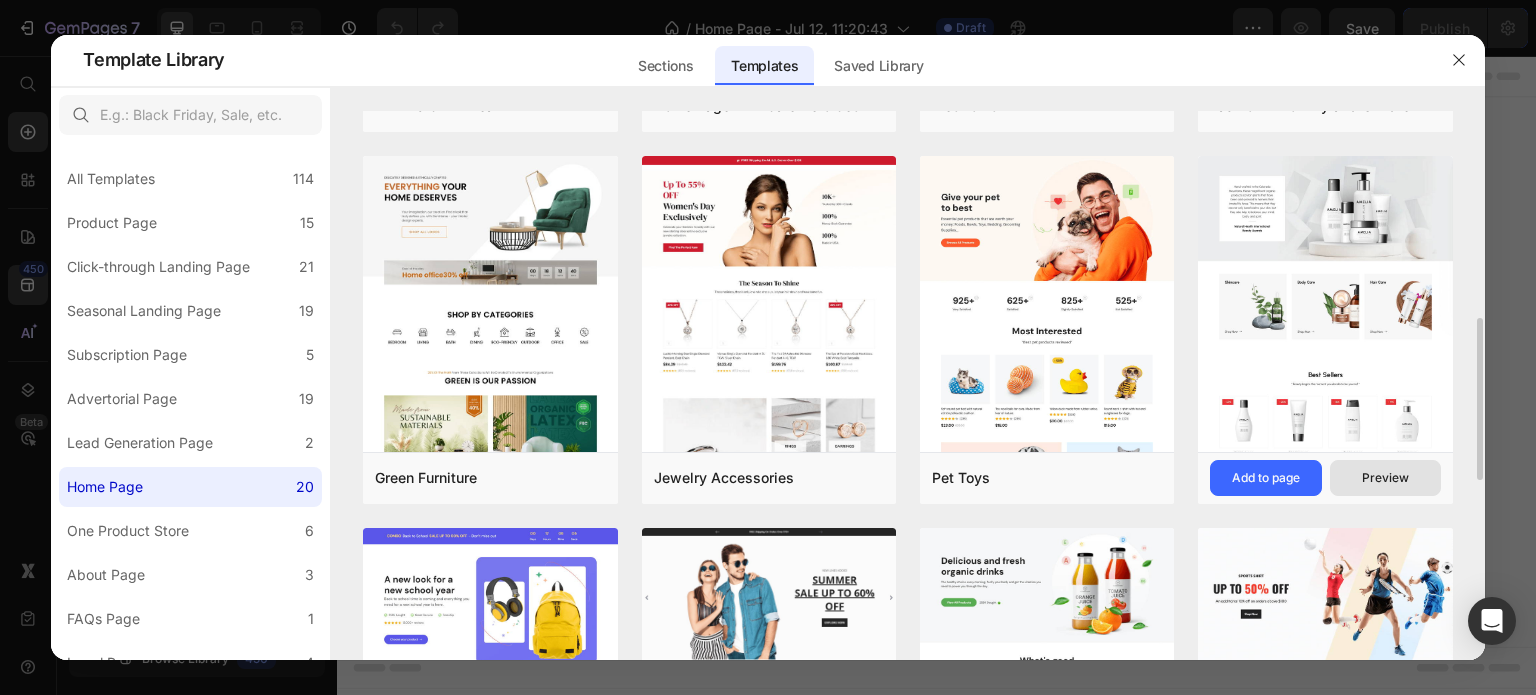 click on "Preview" at bounding box center (1385, 478) 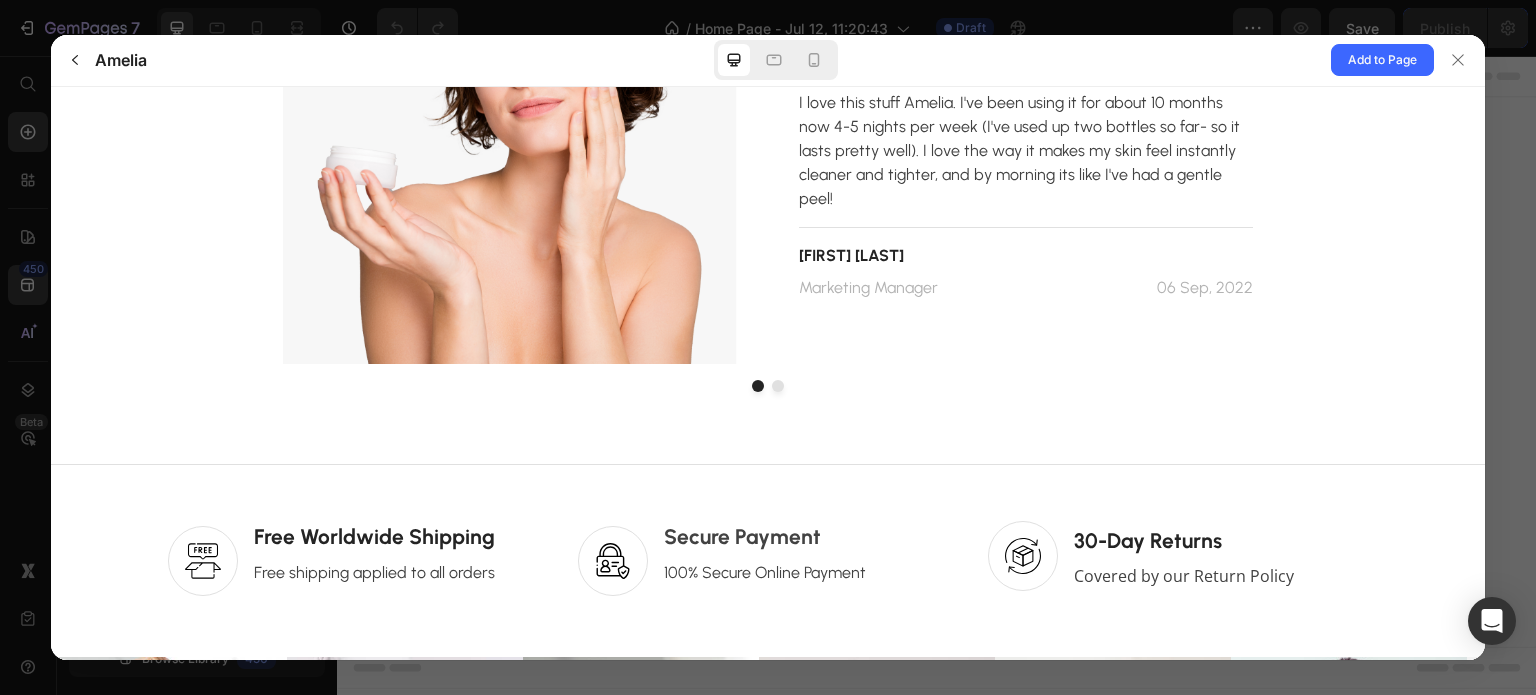 scroll, scrollTop: 3548, scrollLeft: 0, axis: vertical 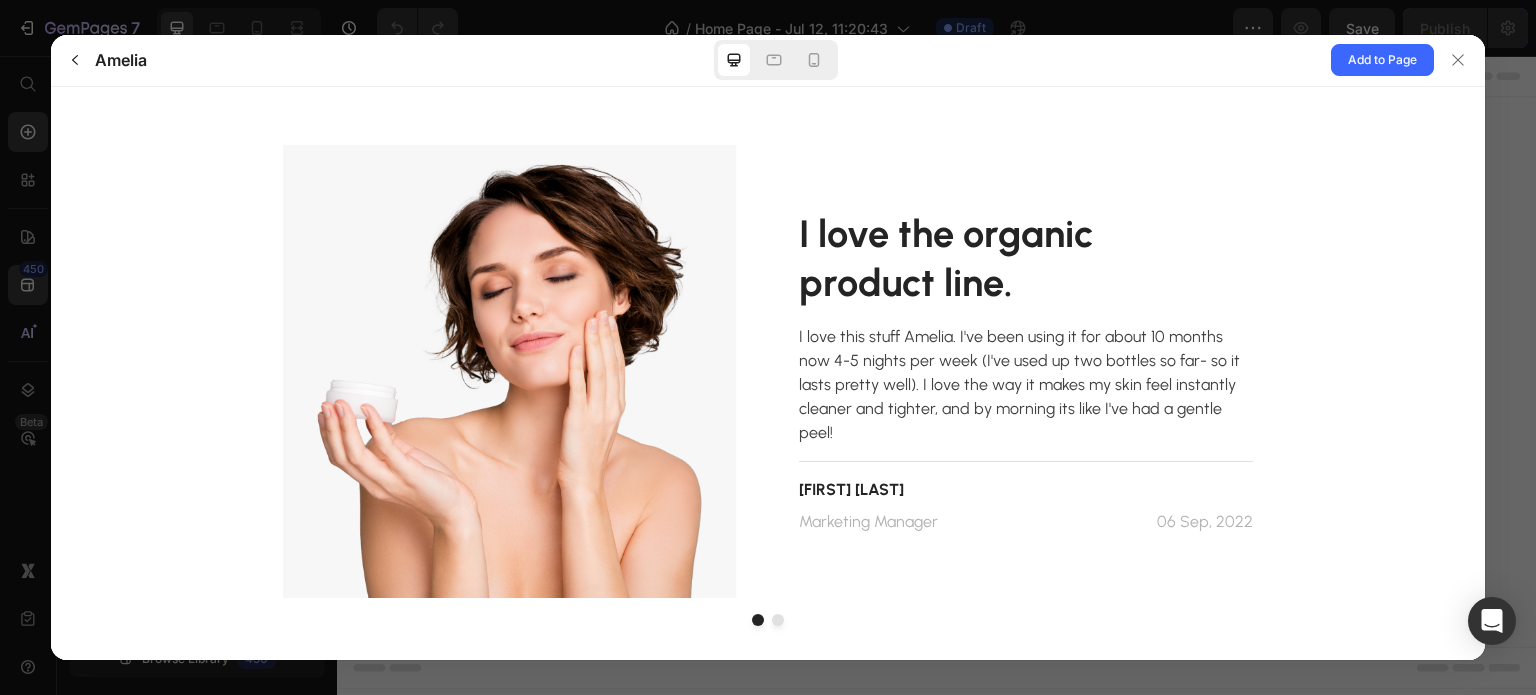drag, startPoint x: 946, startPoint y: 439, endPoint x: 806, endPoint y: 452, distance: 140.60228 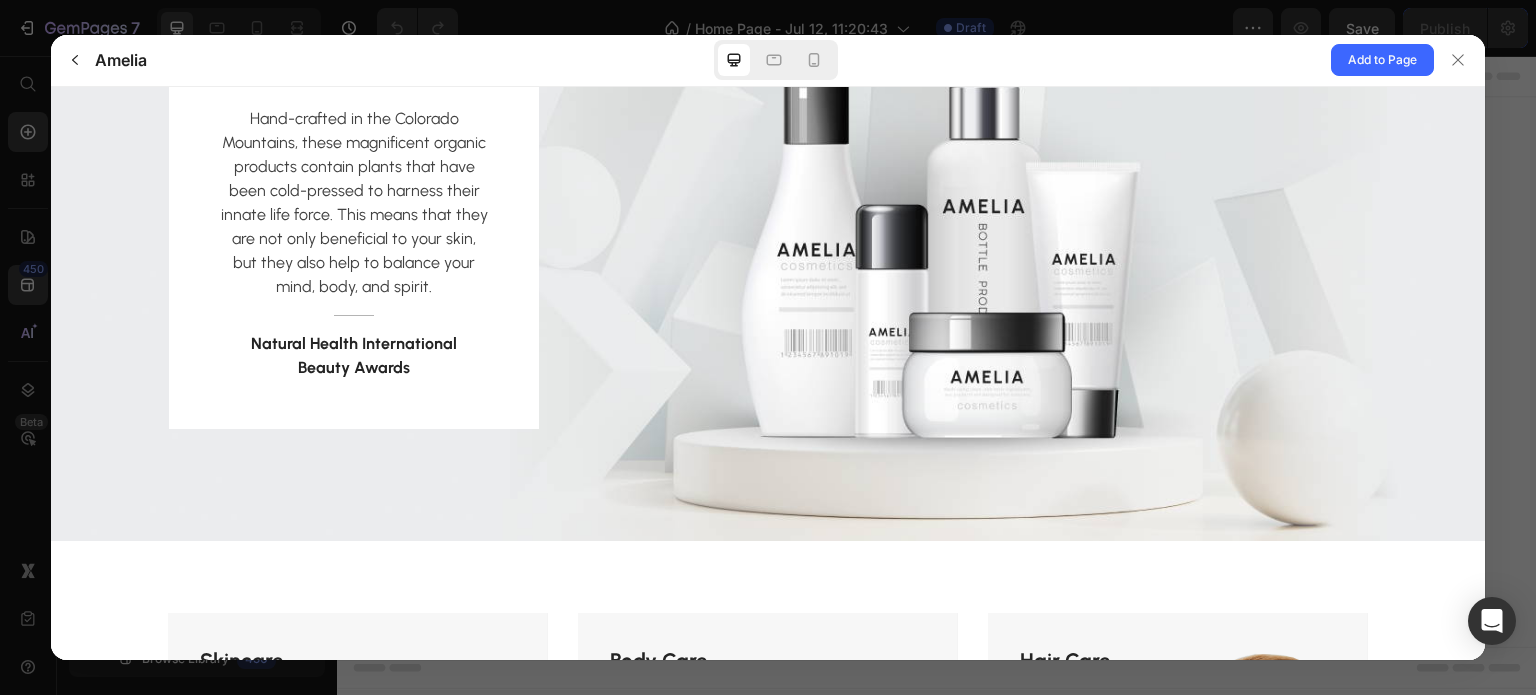 scroll, scrollTop: 0, scrollLeft: 0, axis: both 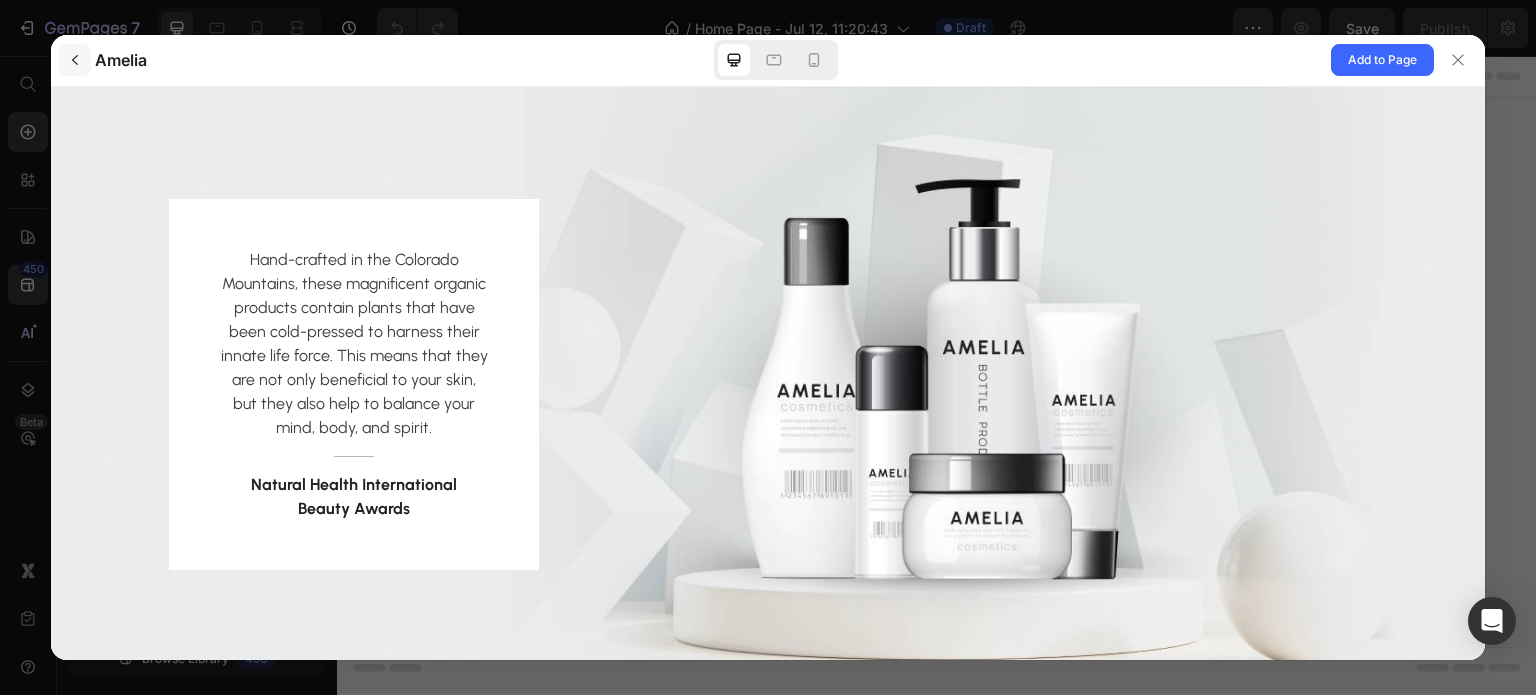 click 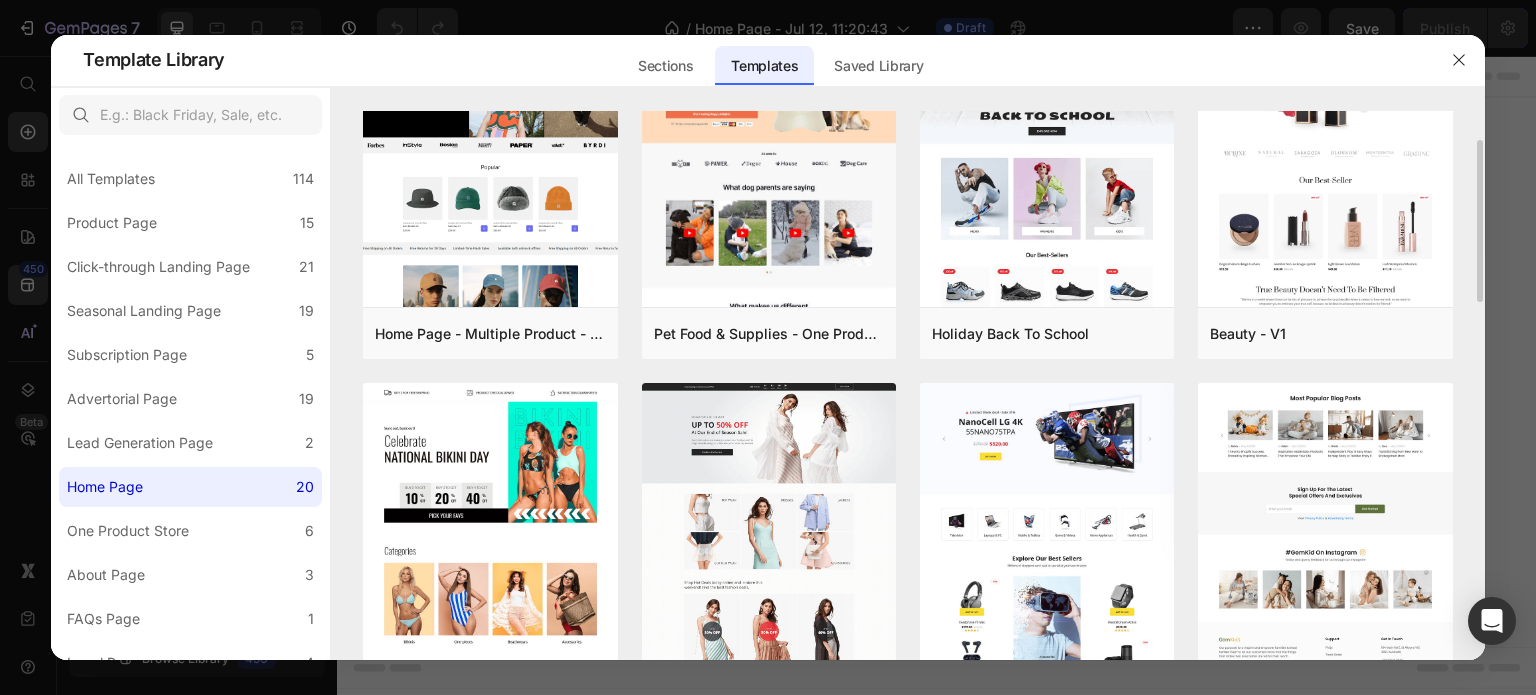 scroll, scrollTop: 0, scrollLeft: 0, axis: both 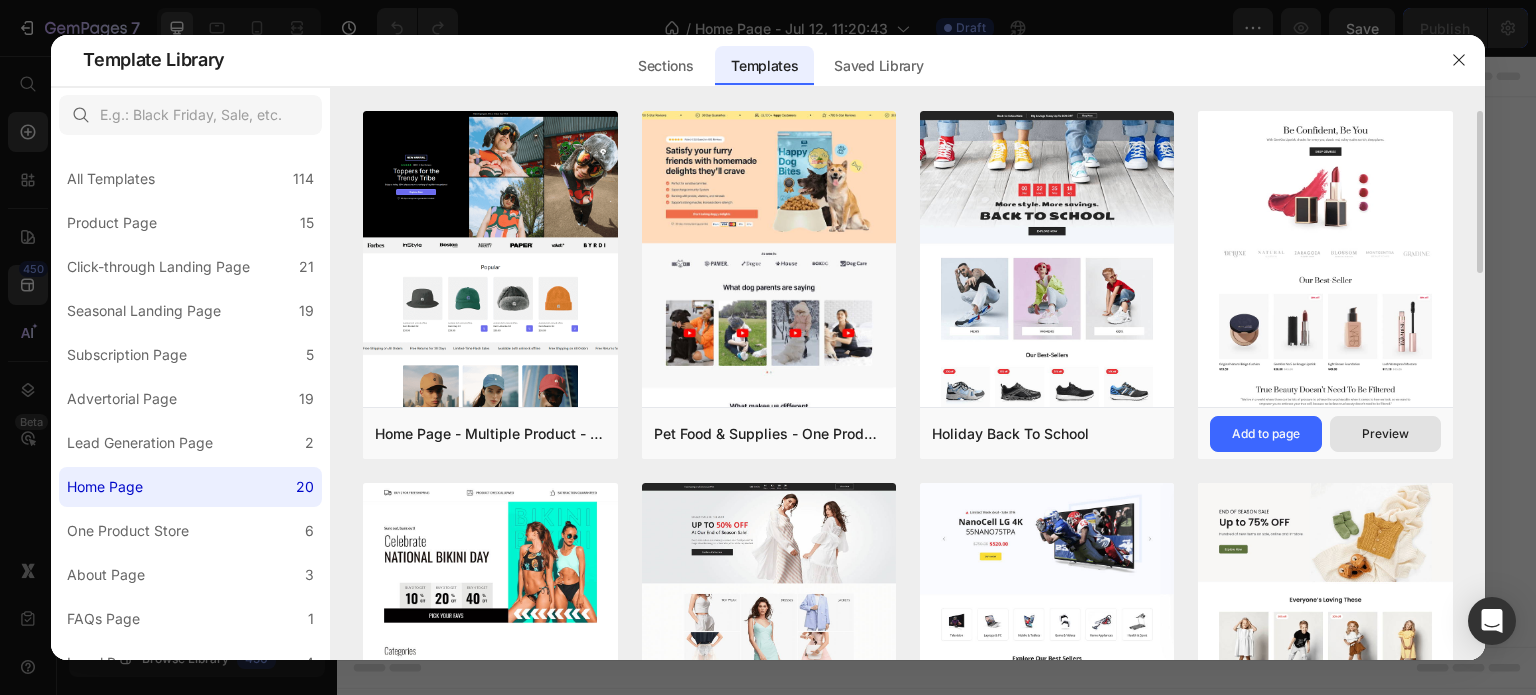 click on "Preview" at bounding box center [1385, 434] 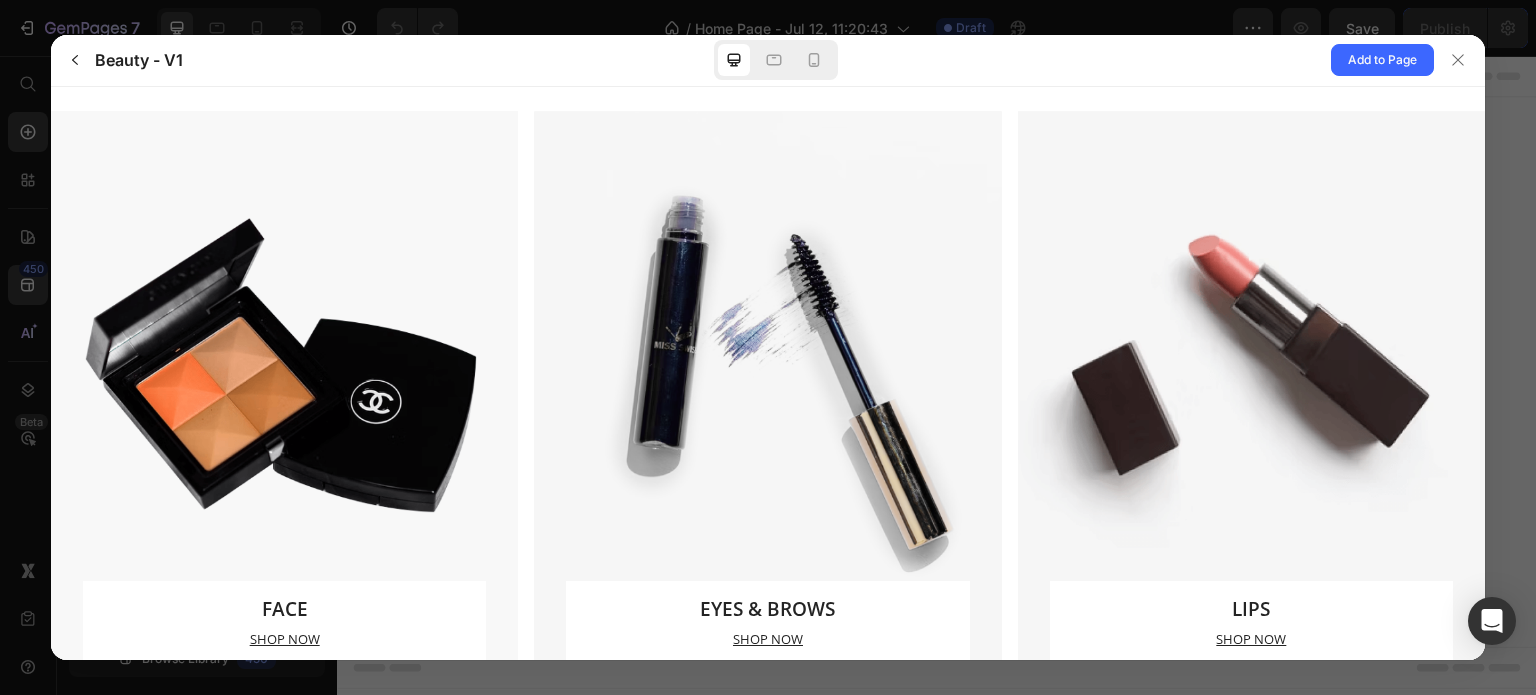 scroll, scrollTop: 2100, scrollLeft: 0, axis: vertical 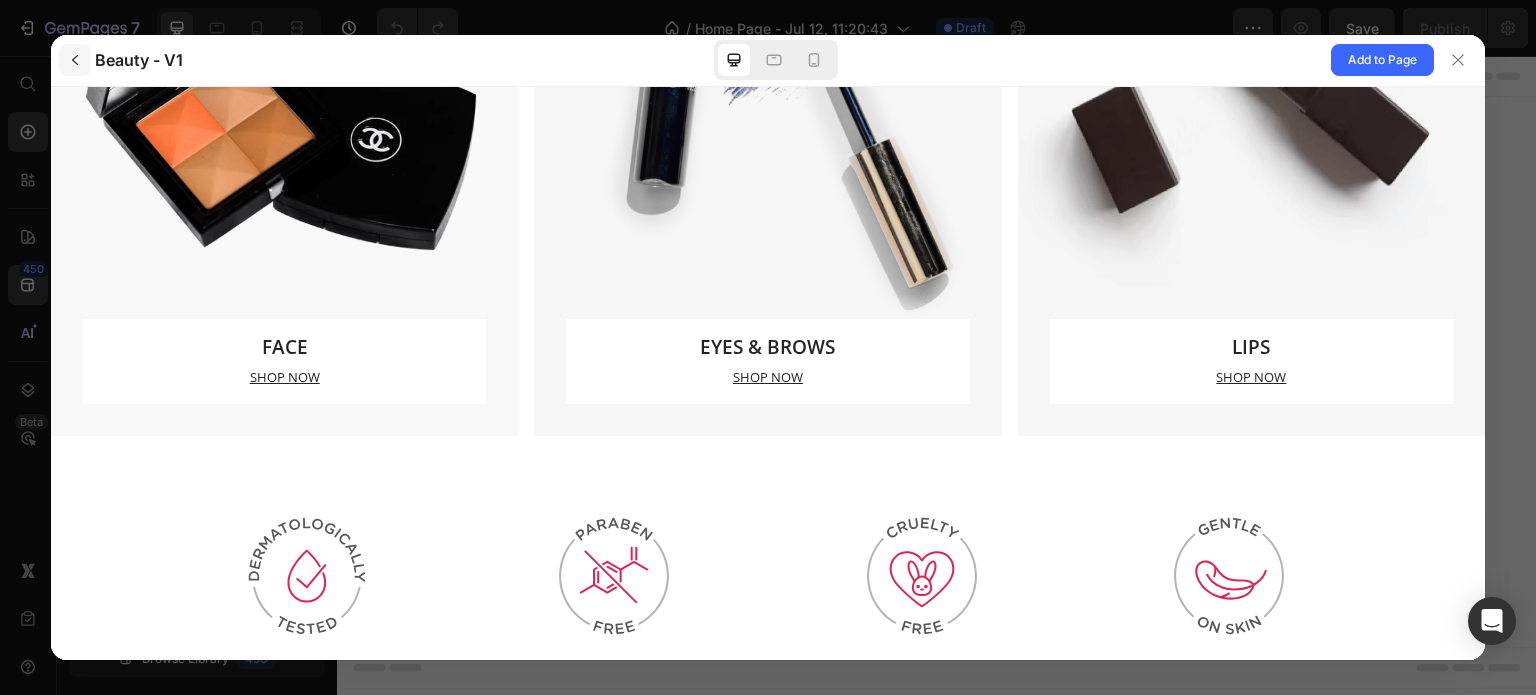 click 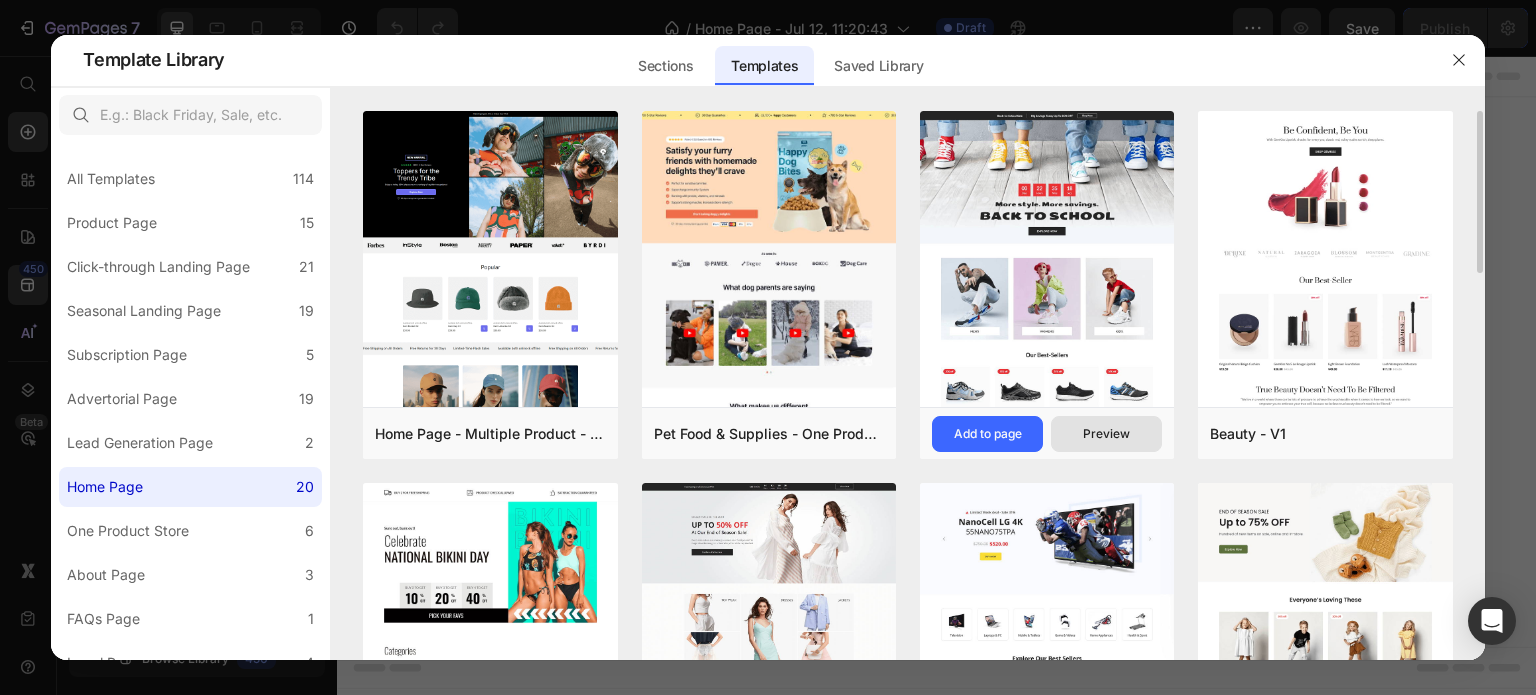 click on "Preview" at bounding box center (1106, 434) 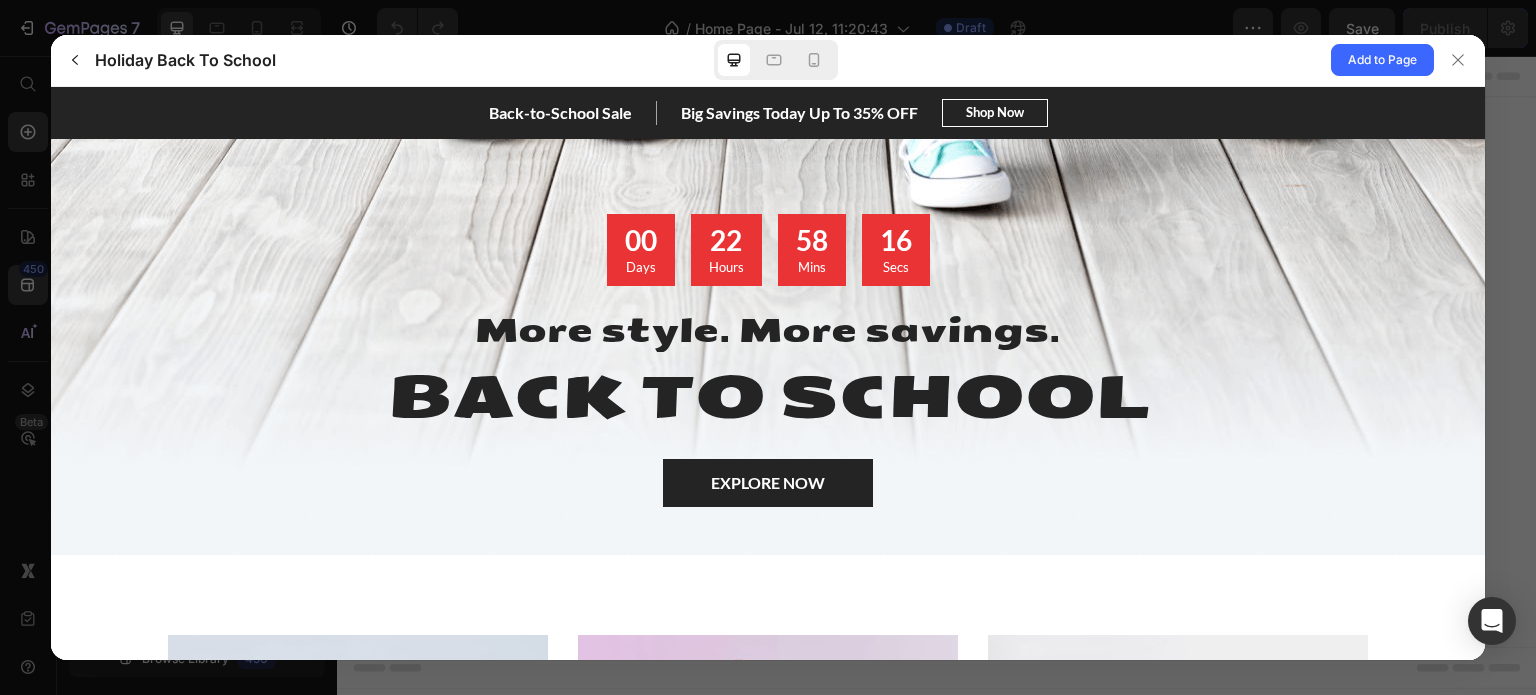 scroll, scrollTop: 300, scrollLeft: 0, axis: vertical 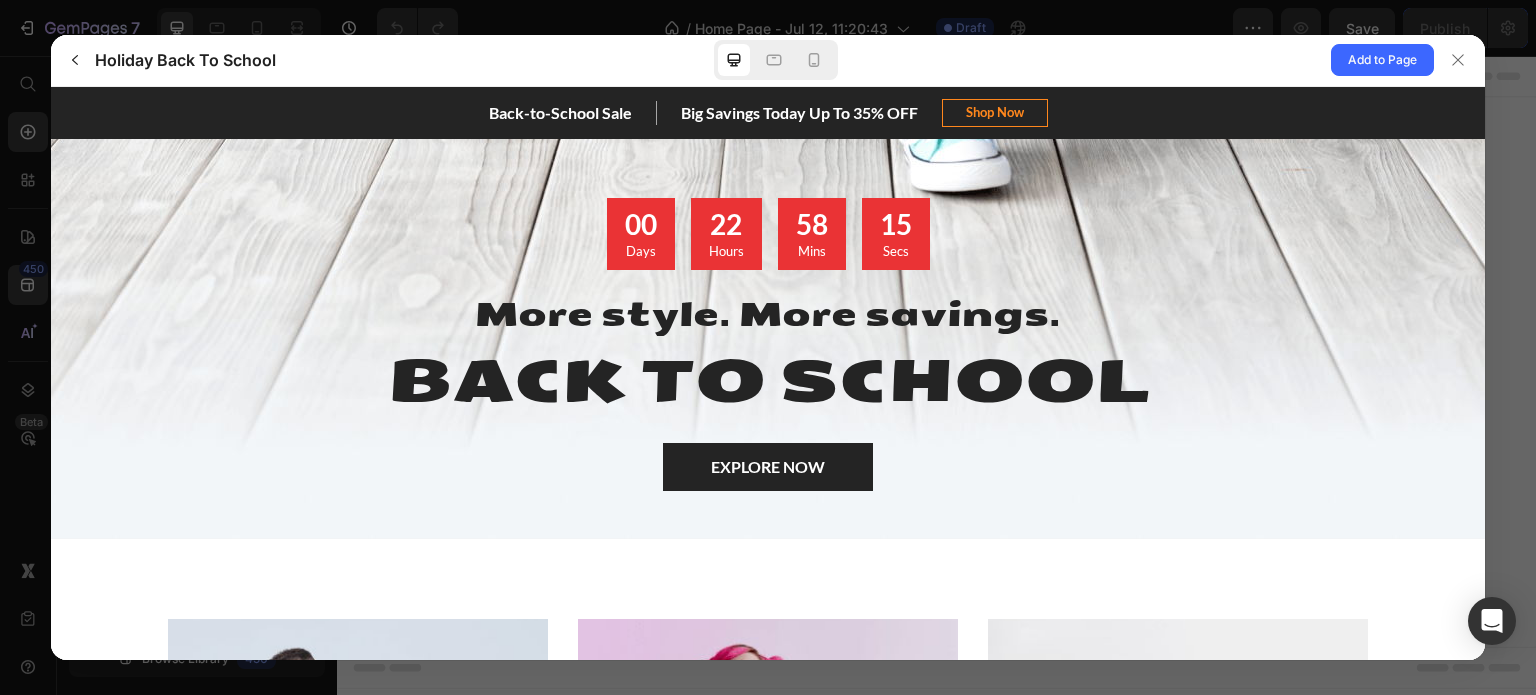 click on "Shop Now" at bounding box center (995, 112) 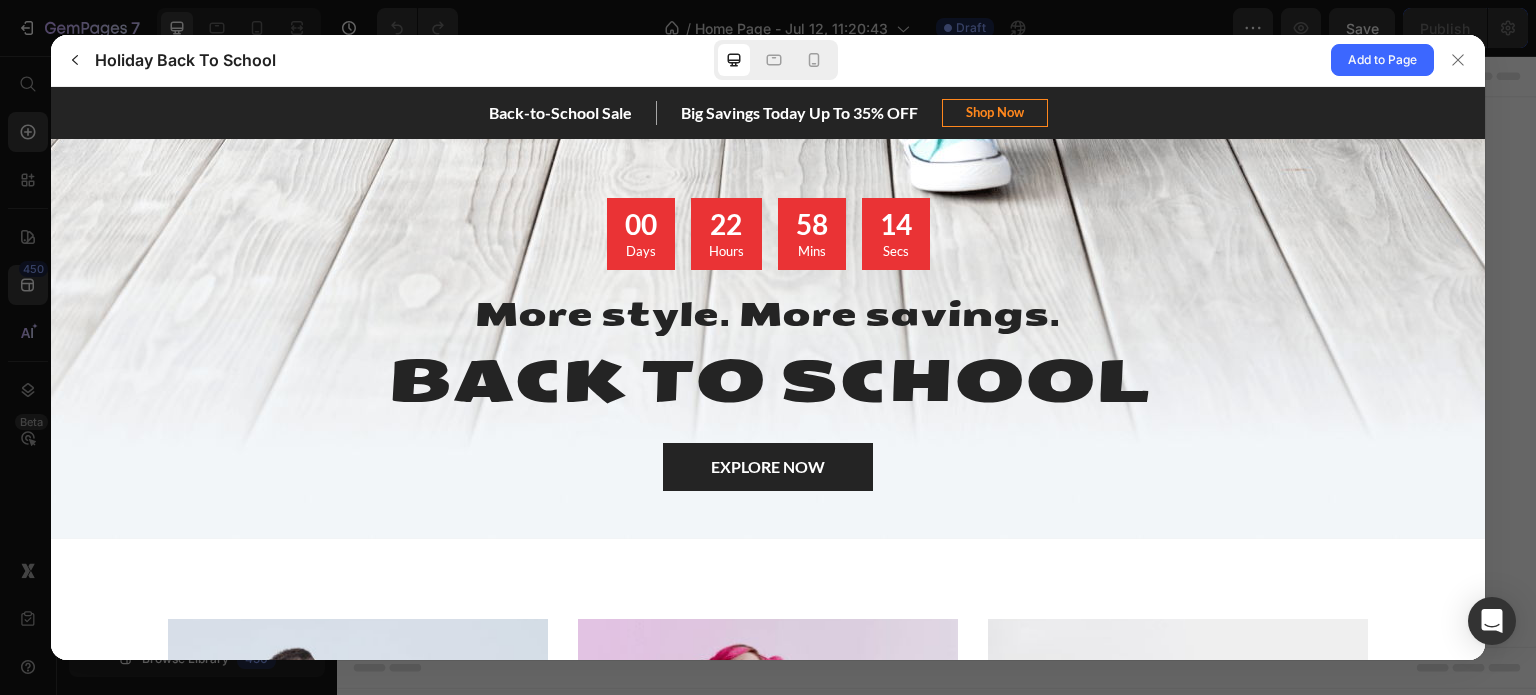 click on "Shop Now" at bounding box center (995, 112) 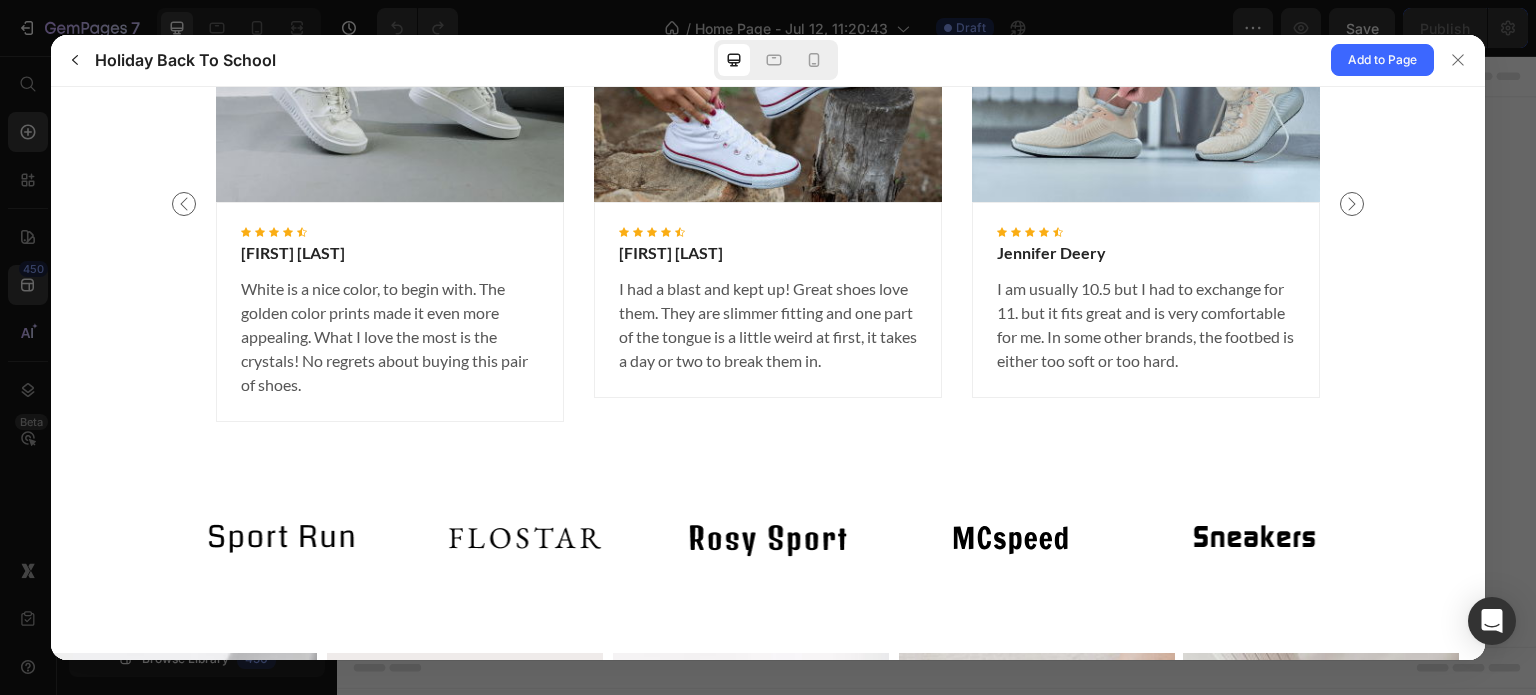 scroll, scrollTop: 3332, scrollLeft: 0, axis: vertical 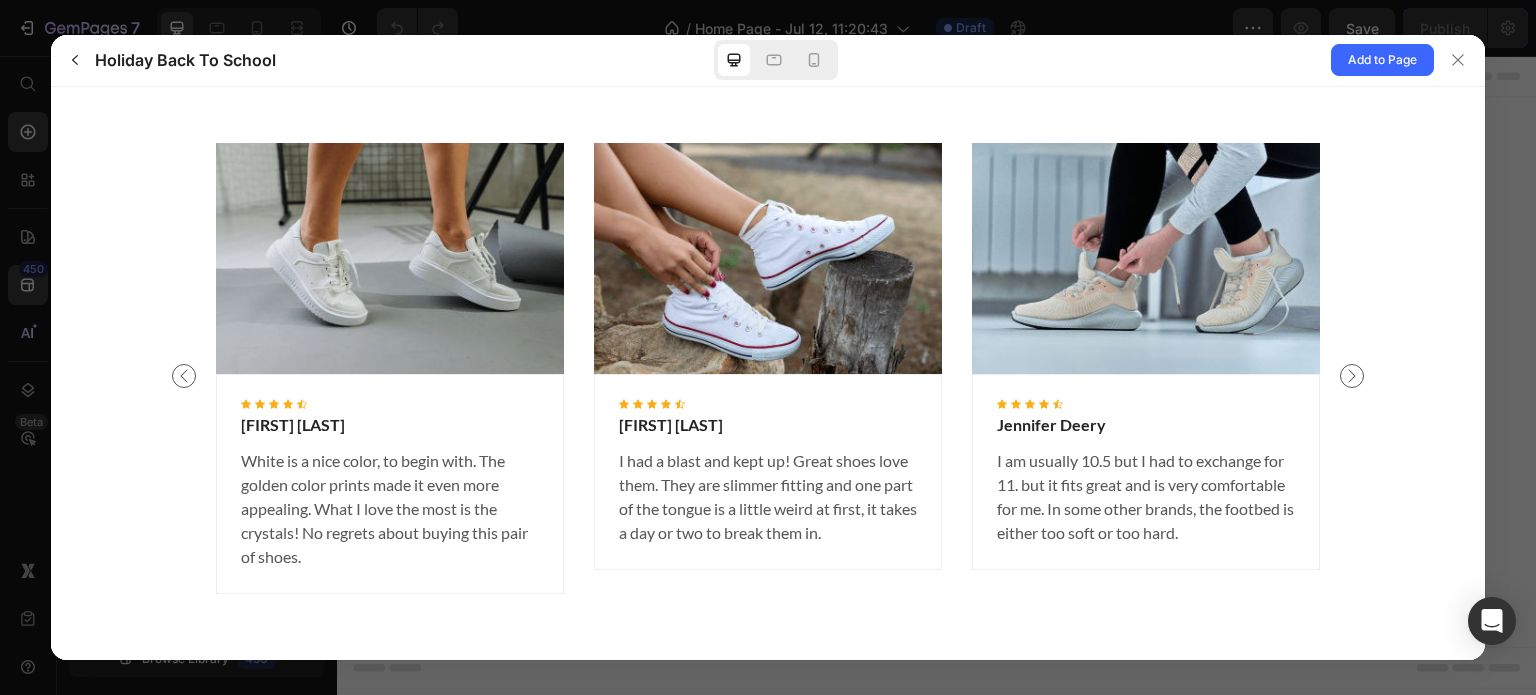 click 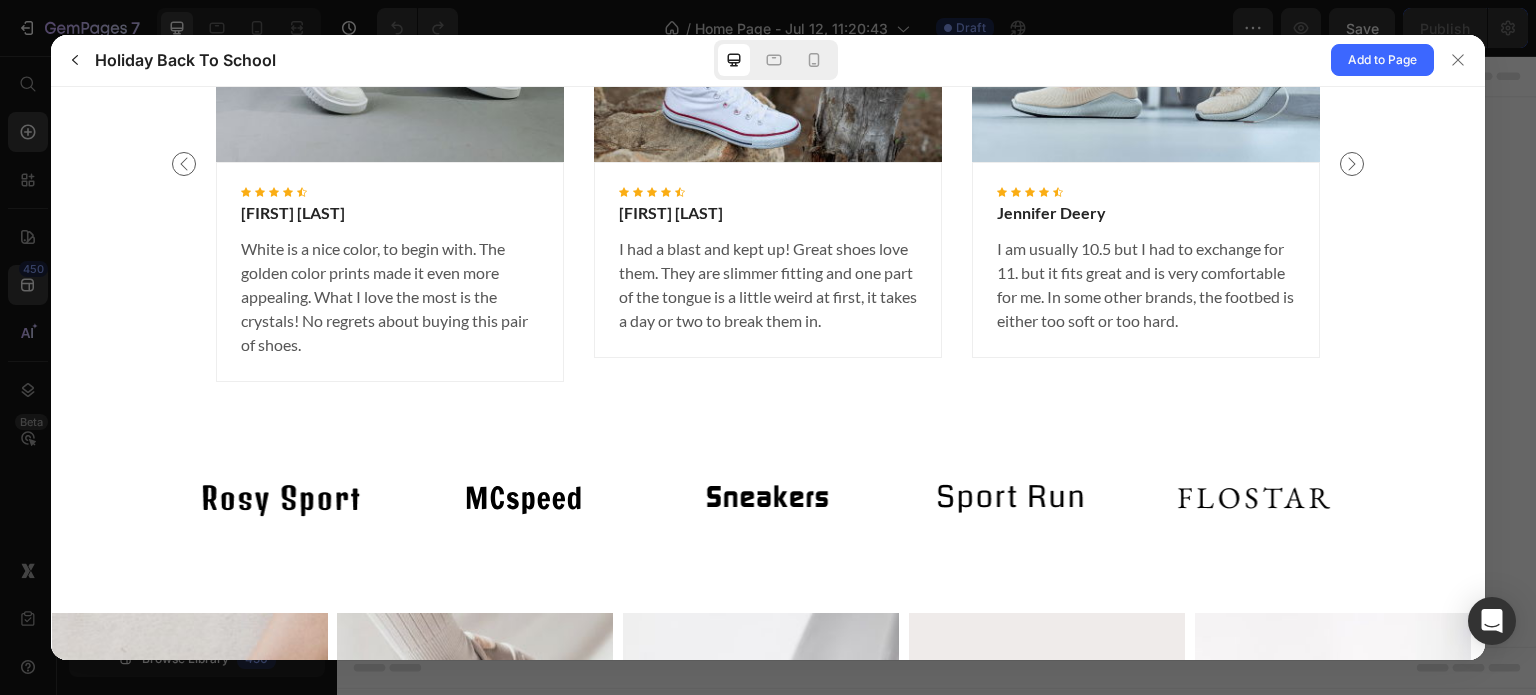 scroll, scrollTop: 3632, scrollLeft: 0, axis: vertical 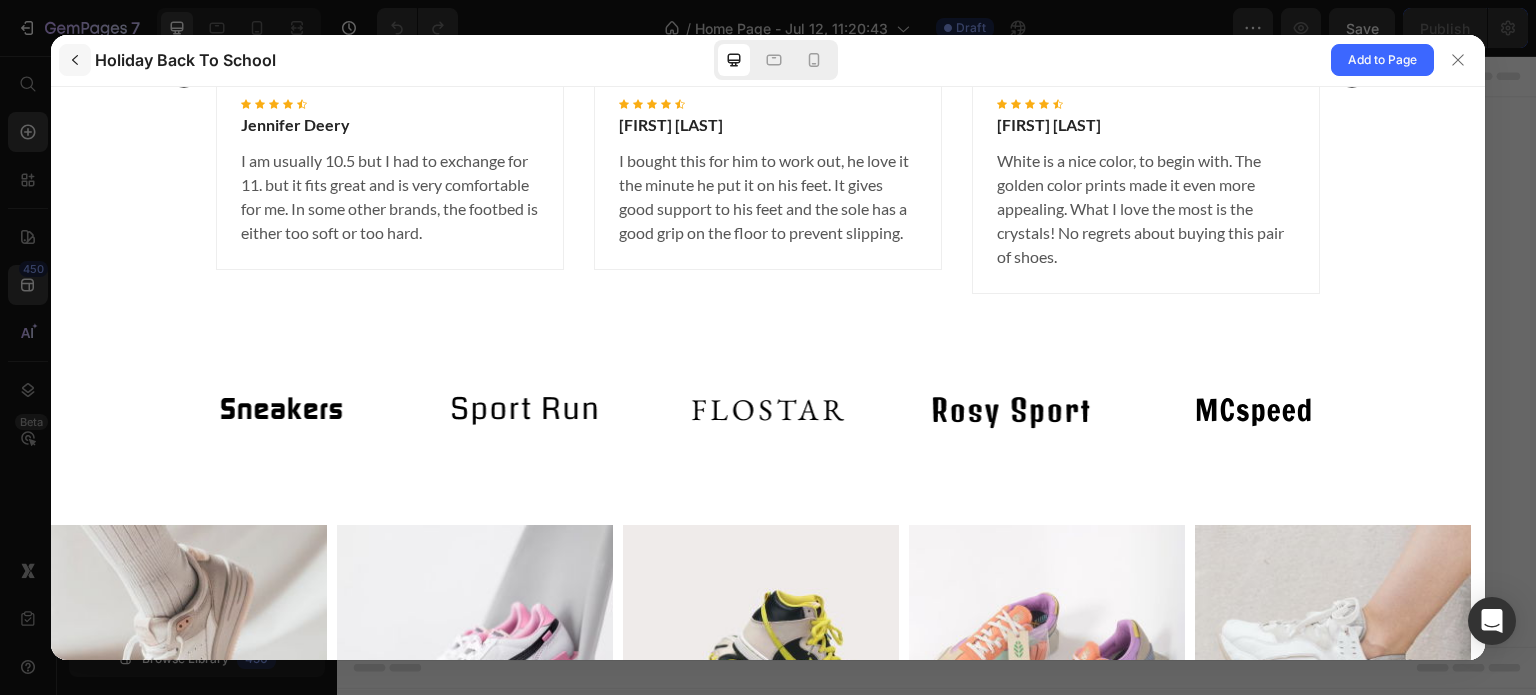 click at bounding box center [75, 60] 